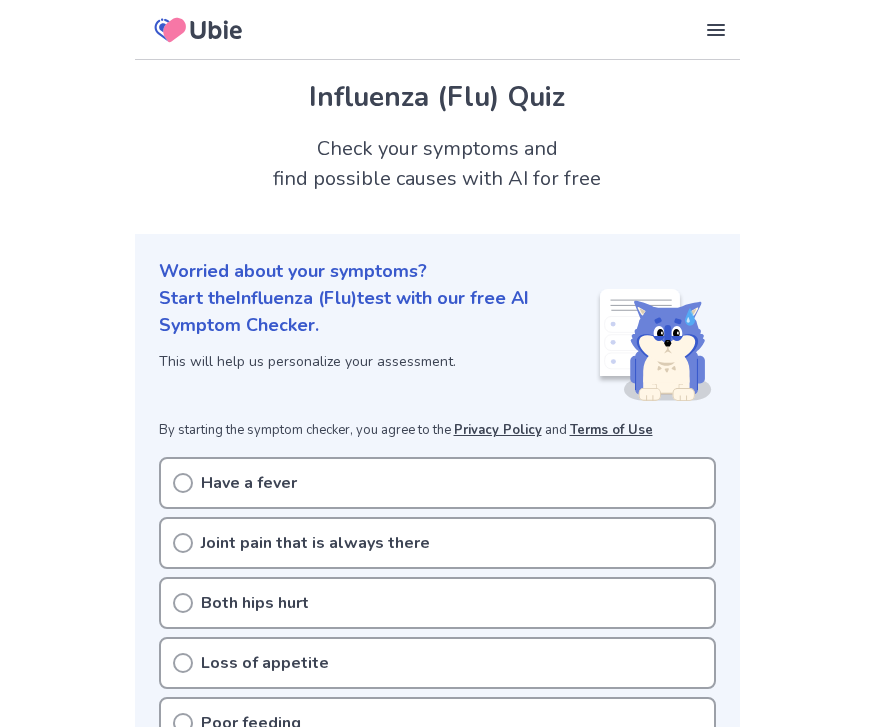 scroll, scrollTop: 21, scrollLeft: 0, axis: vertical 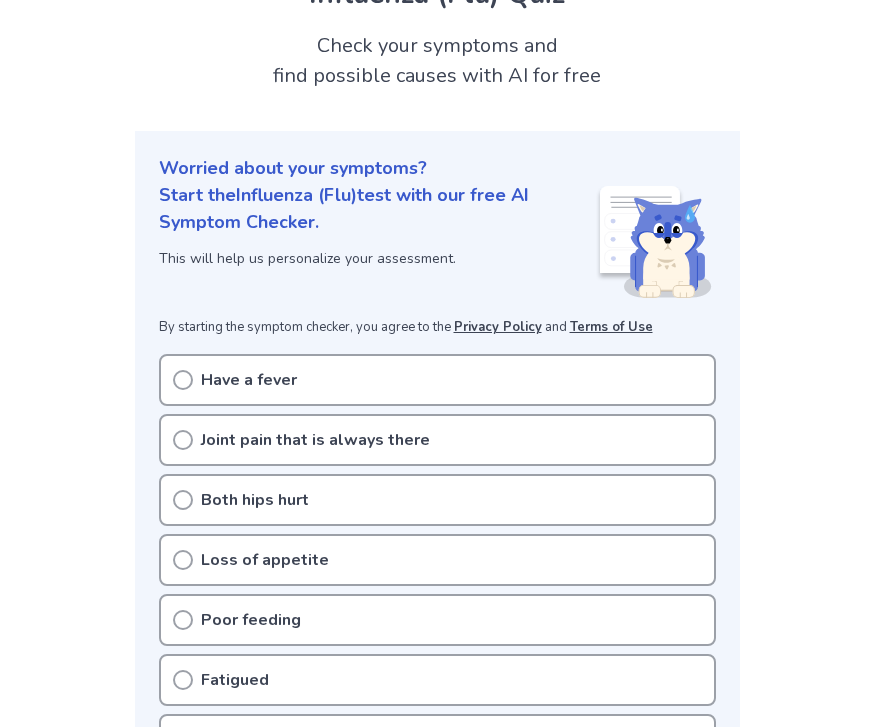 click on "Have a fever" at bounding box center [437, 380] 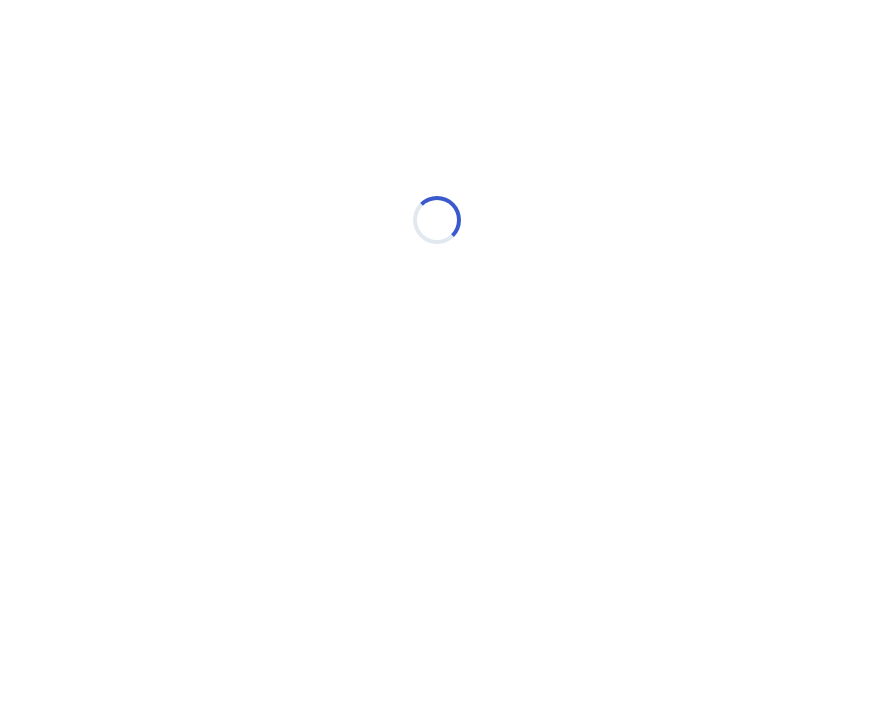 scroll, scrollTop: 0, scrollLeft: 0, axis: both 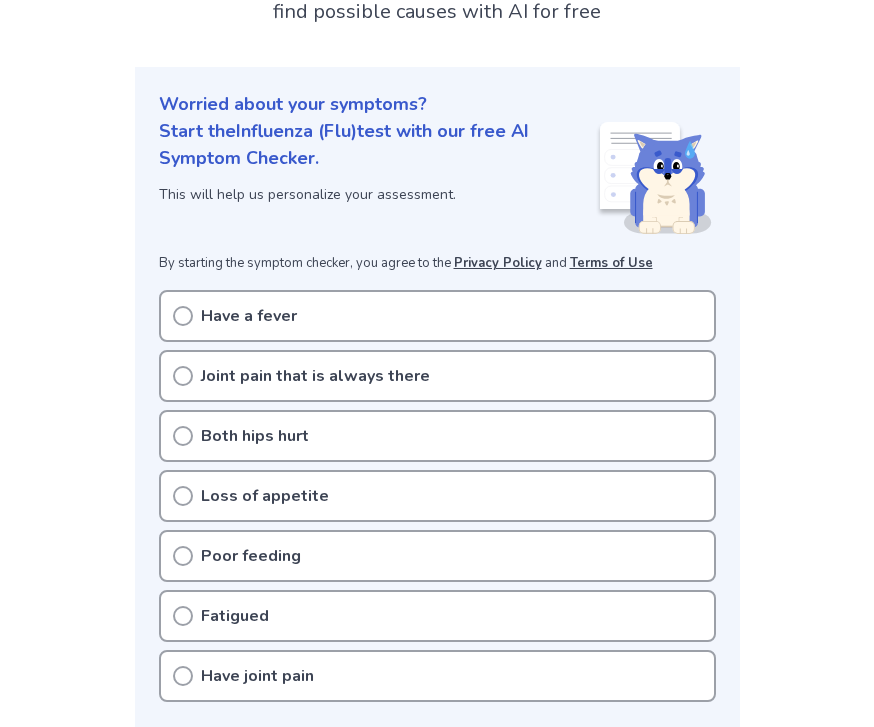 click on "Have a fever" at bounding box center [437, 316] 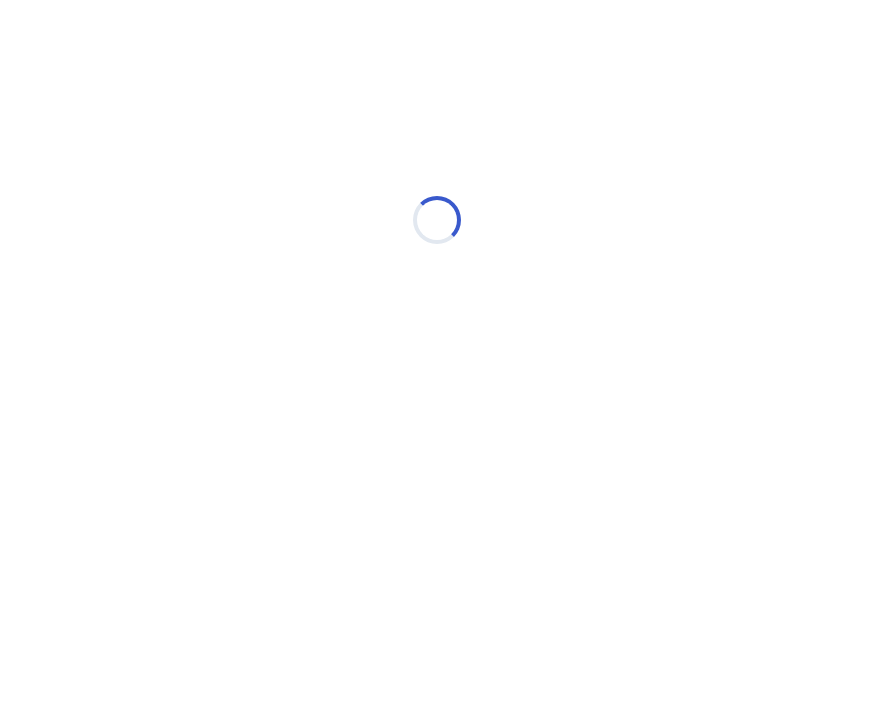 scroll, scrollTop: 0, scrollLeft: 0, axis: both 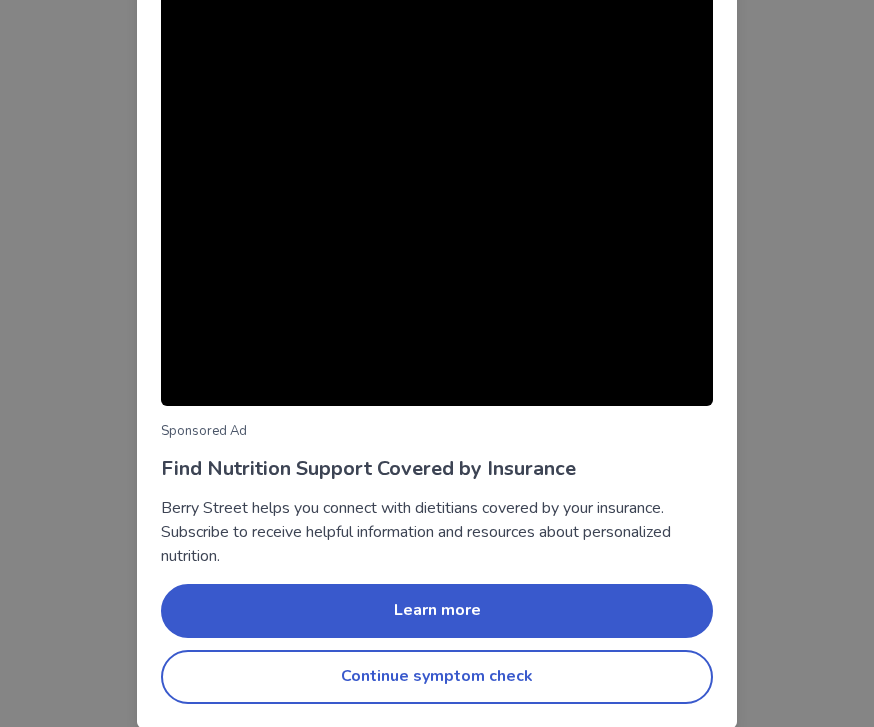 click on "Continue symptom check" at bounding box center [437, 677] 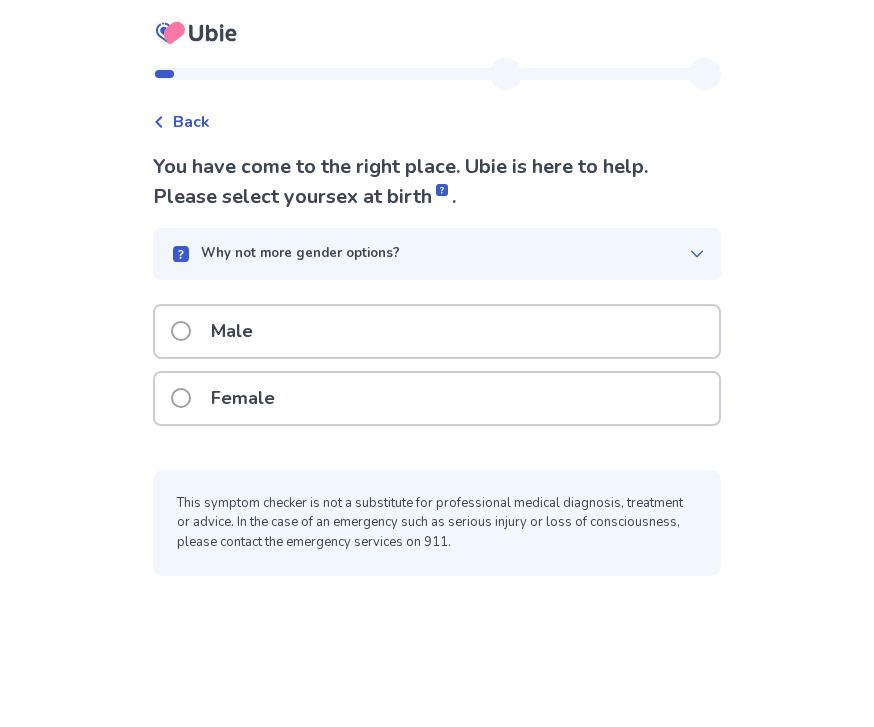 click on "Male" at bounding box center [218, 331] 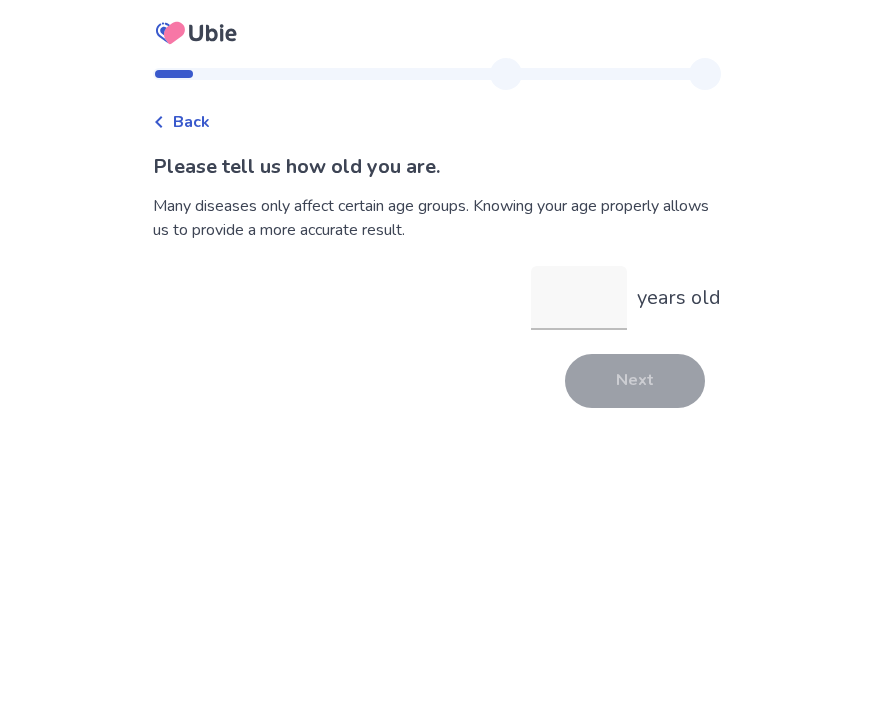 click on "years old" at bounding box center (579, 298) 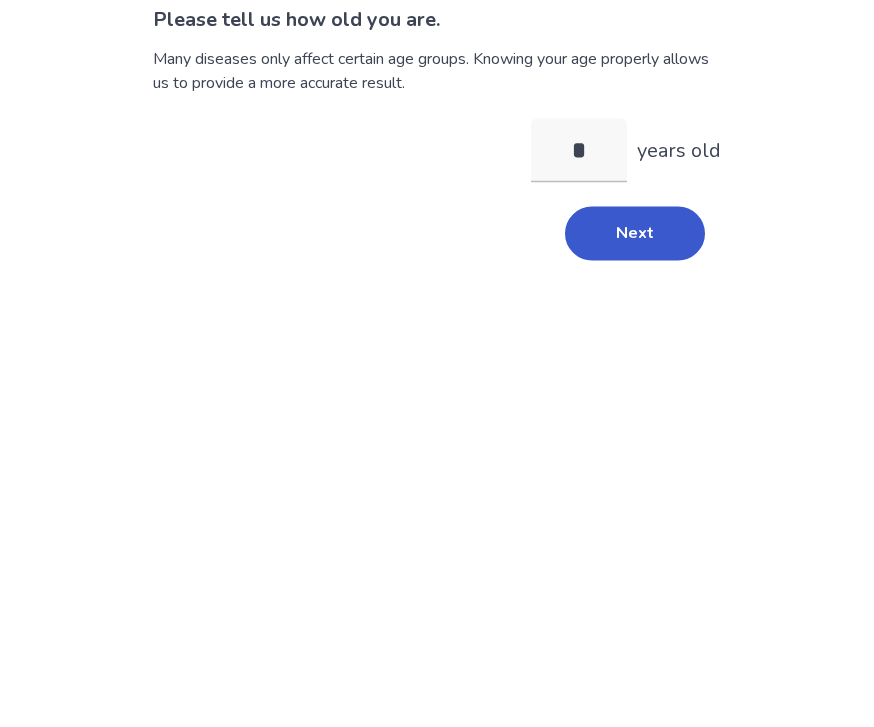type on "**" 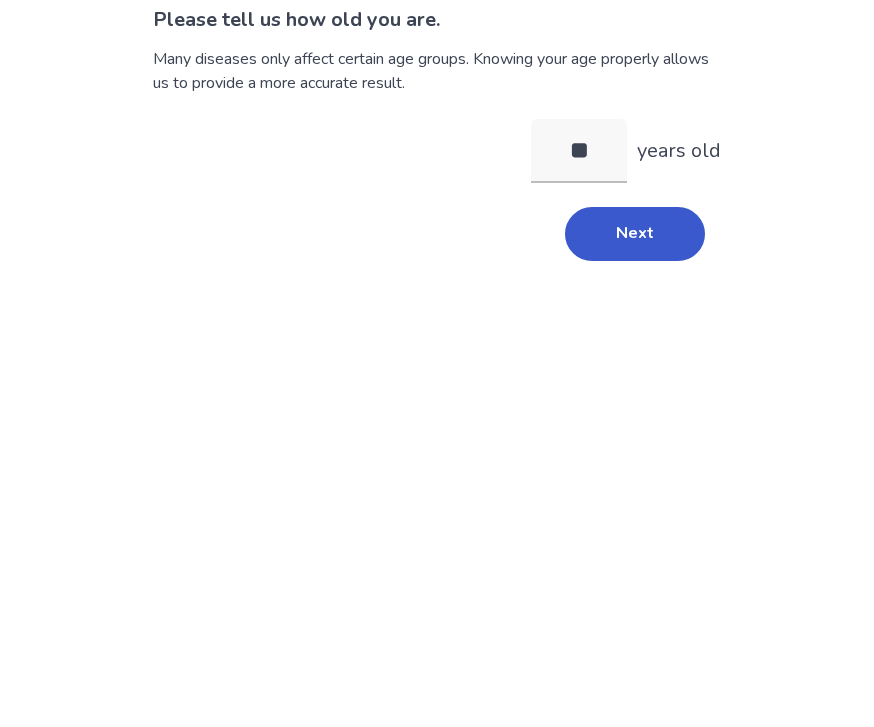 click on "Next" at bounding box center [635, 381] 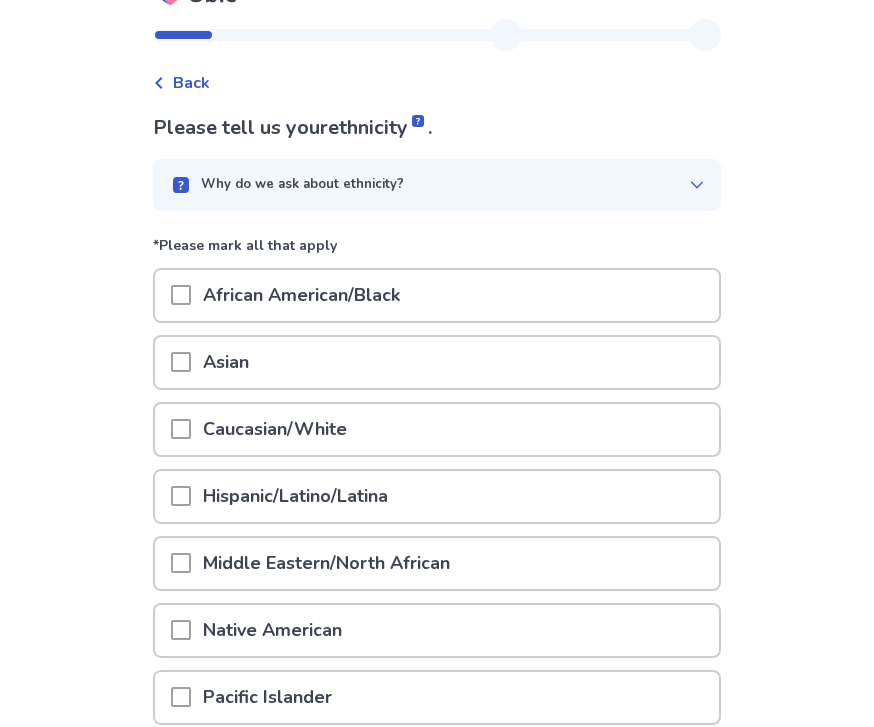 scroll, scrollTop: 41, scrollLeft: 0, axis: vertical 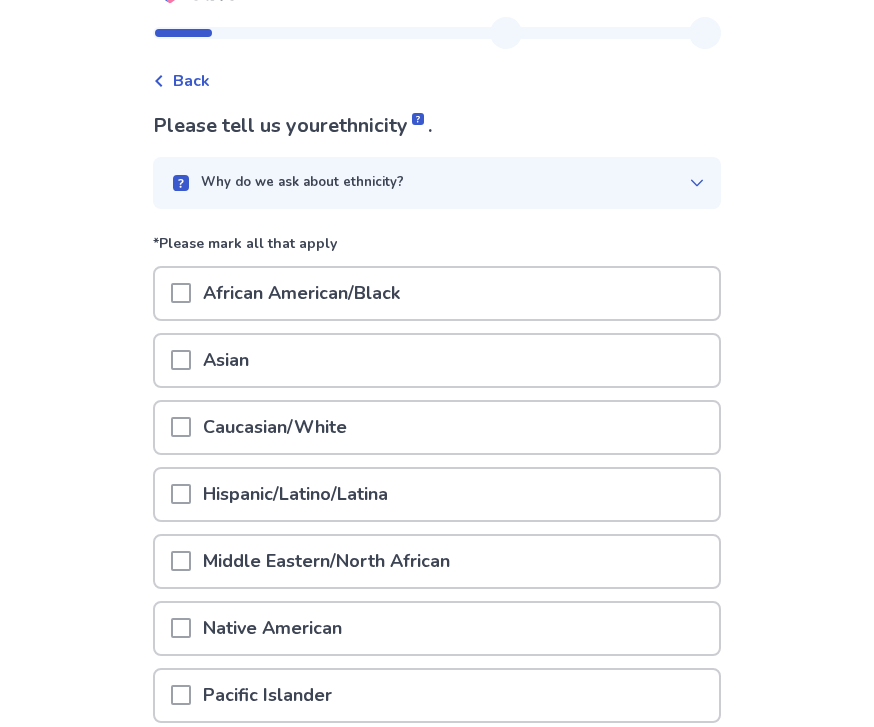 click at bounding box center [181, 360] 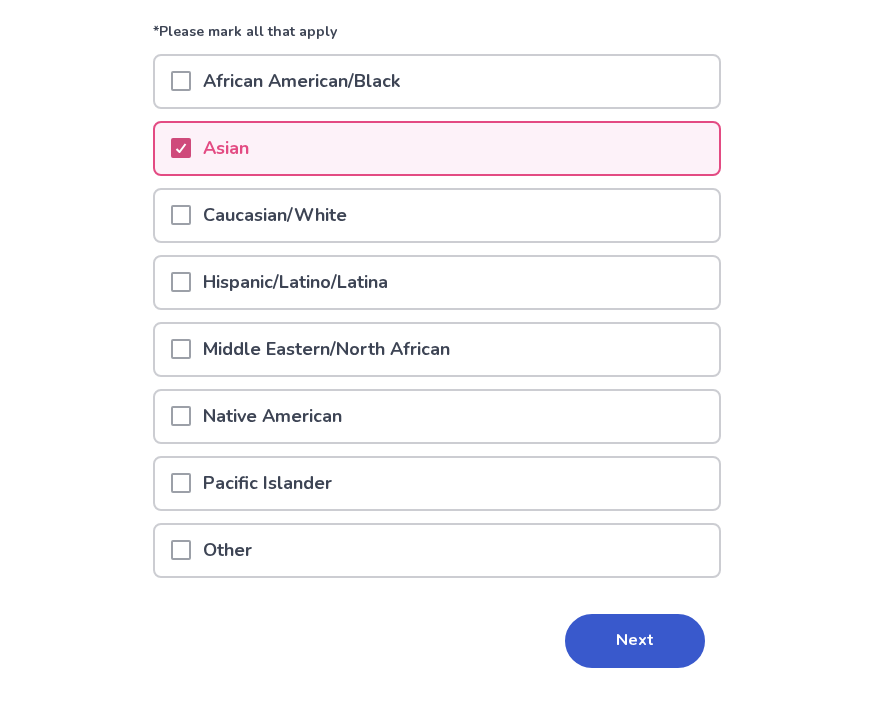 scroll, scrollTop: 217, scrollLeft: 0, axis: vertical 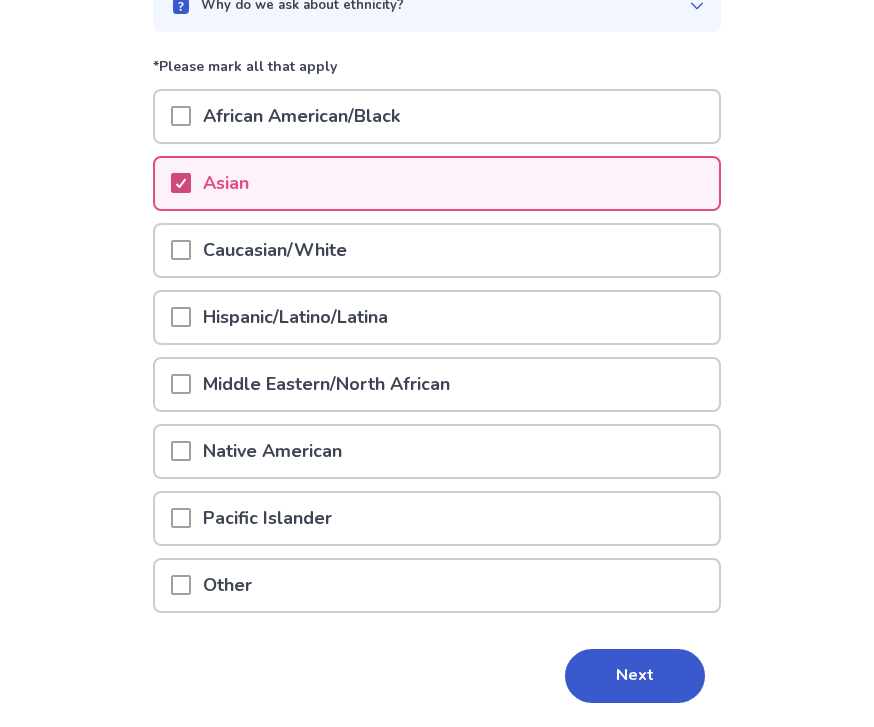 click on "Next" at bounding box center (635, 677) 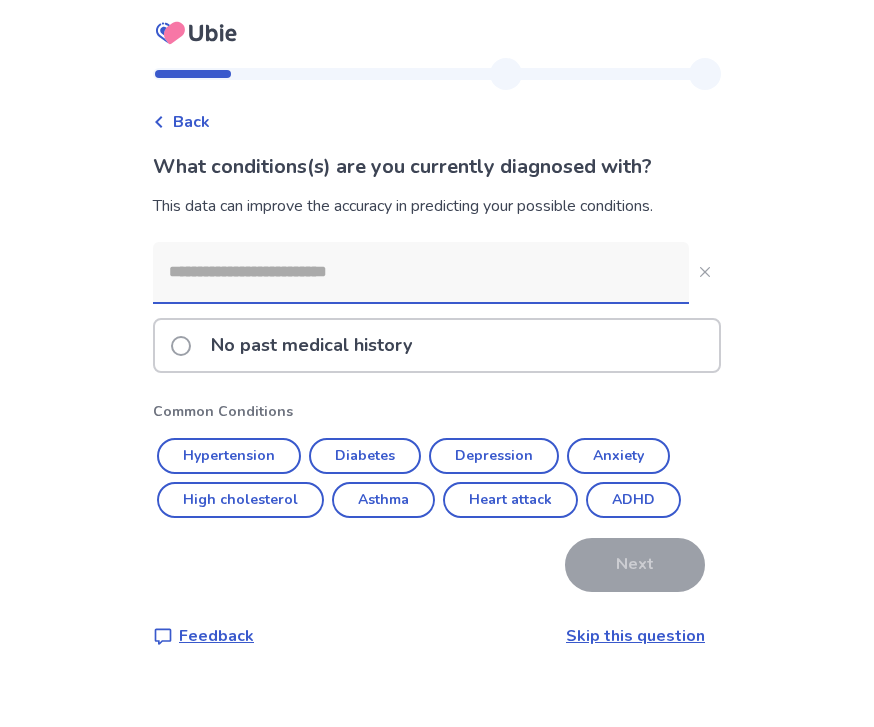 click on "ADHD" at bounding box center (633, 500) 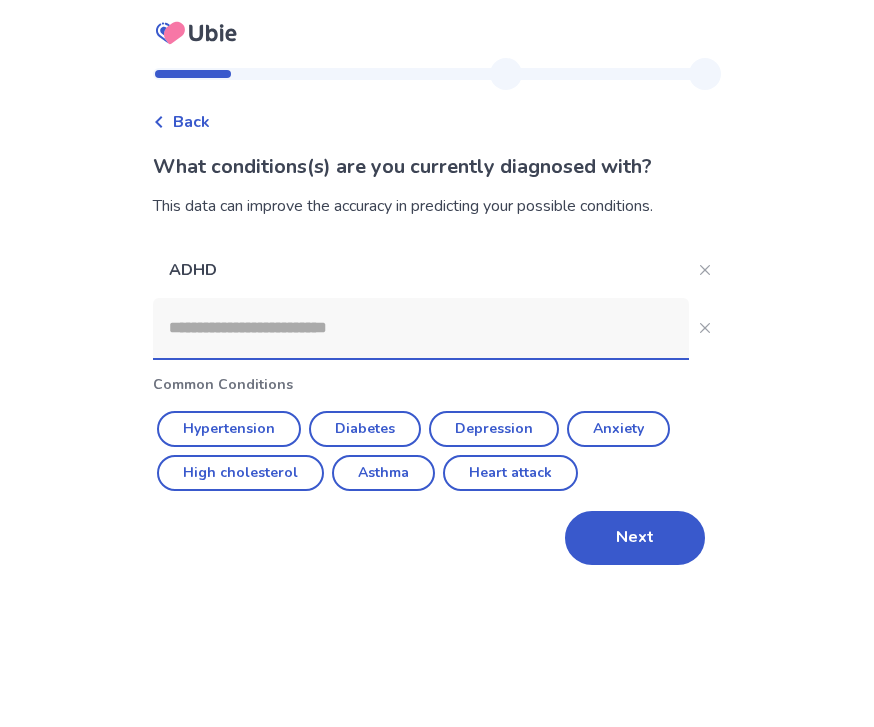 click on "Depression" at bounding box center (494, 429) 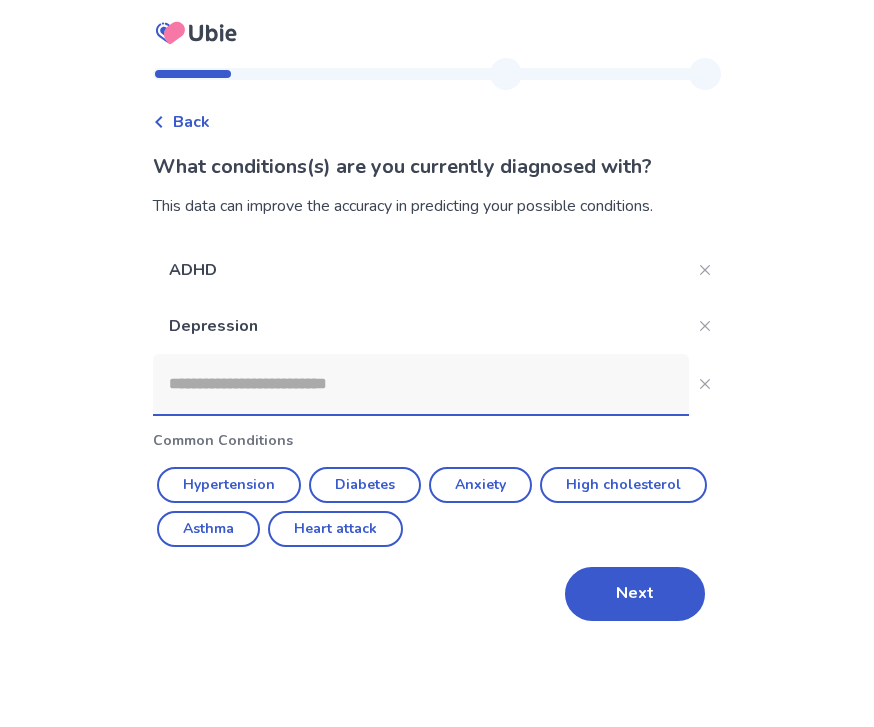 click on "Next" at bounding box center (635, 594) 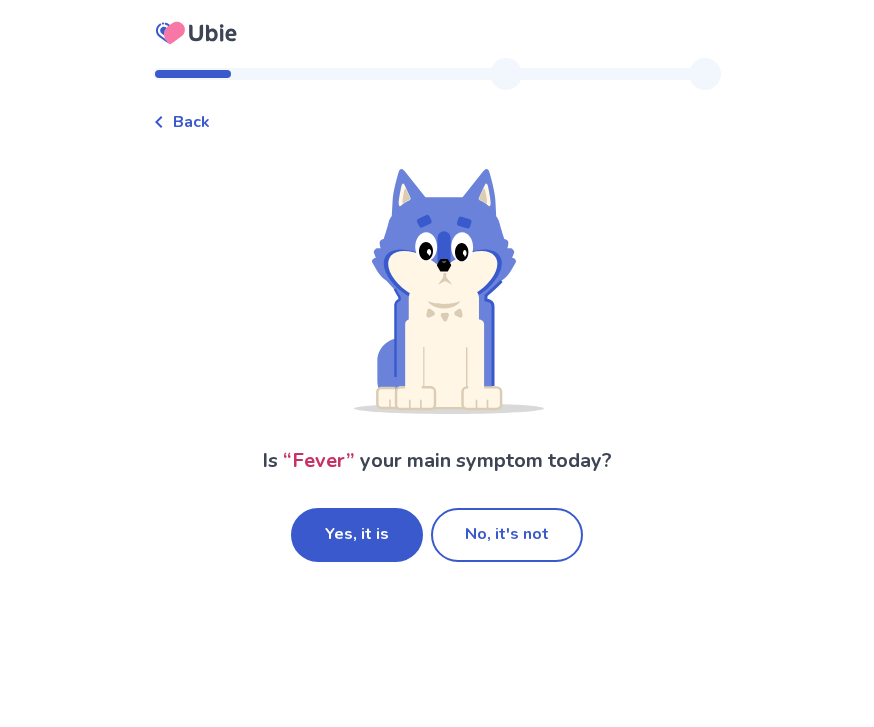 click on "No, it's not" at bounding box center (507, 535) 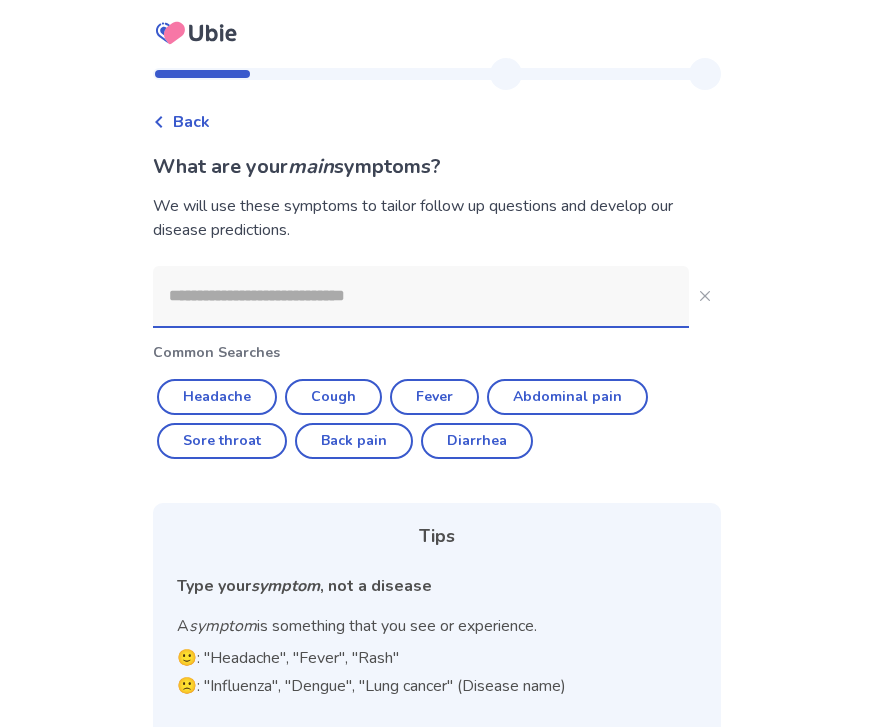 scroll, scrollTop: 33, scrollLeft: 0, axis: vertical 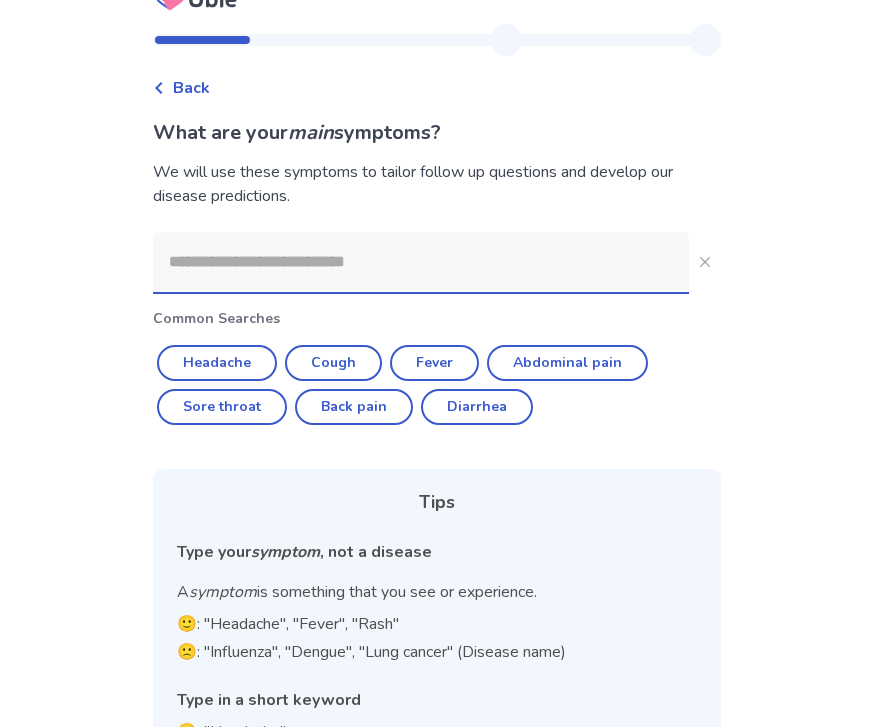 click on "Sore throat" 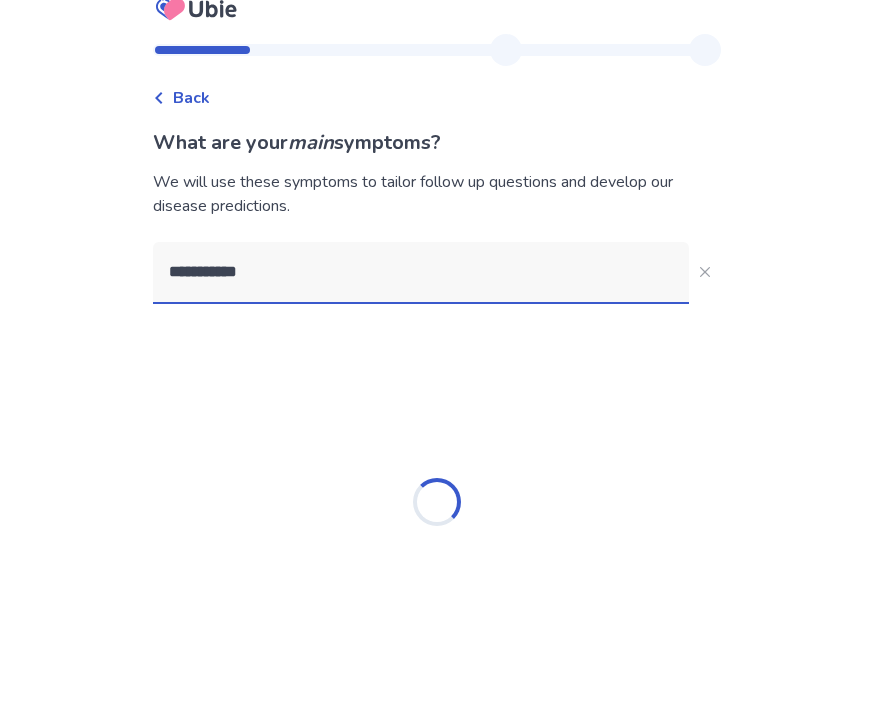 type on "**********" 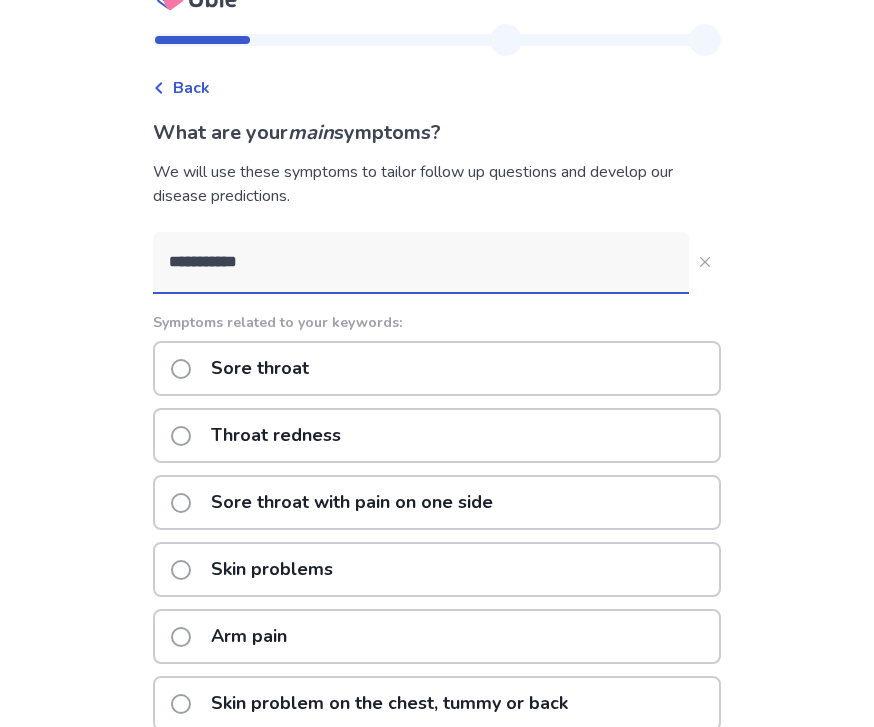 click on "Sore throat" 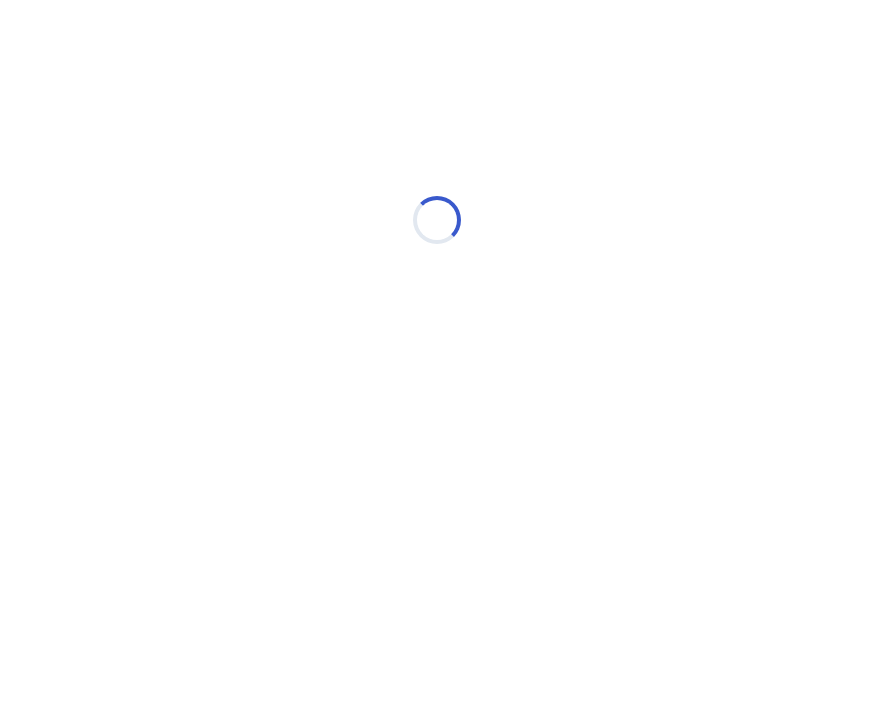 scroll, scrollTop: 0, scrollLeft: 0, axis: both 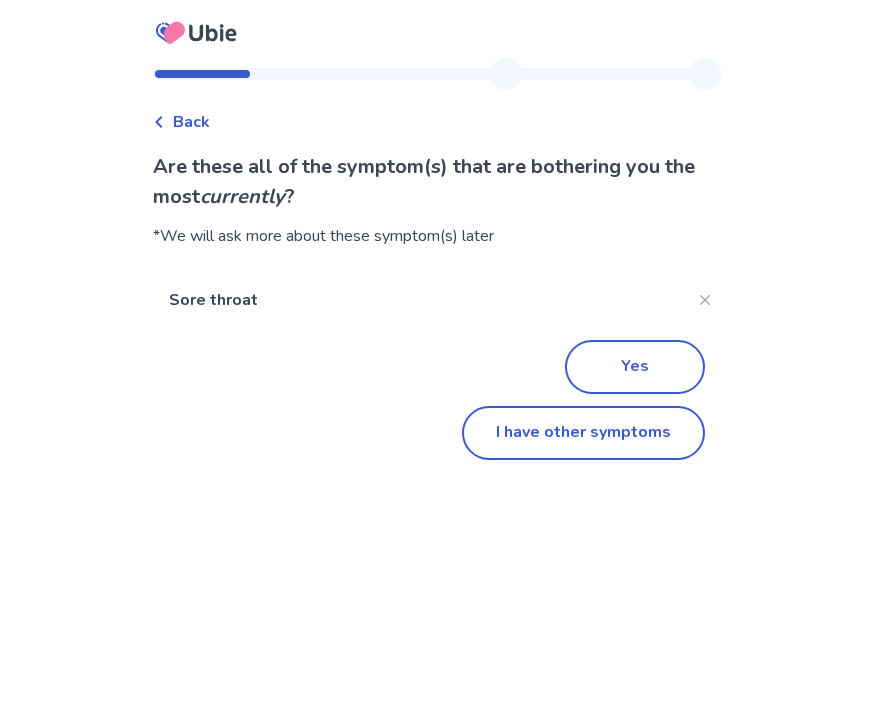 click on "Yes" 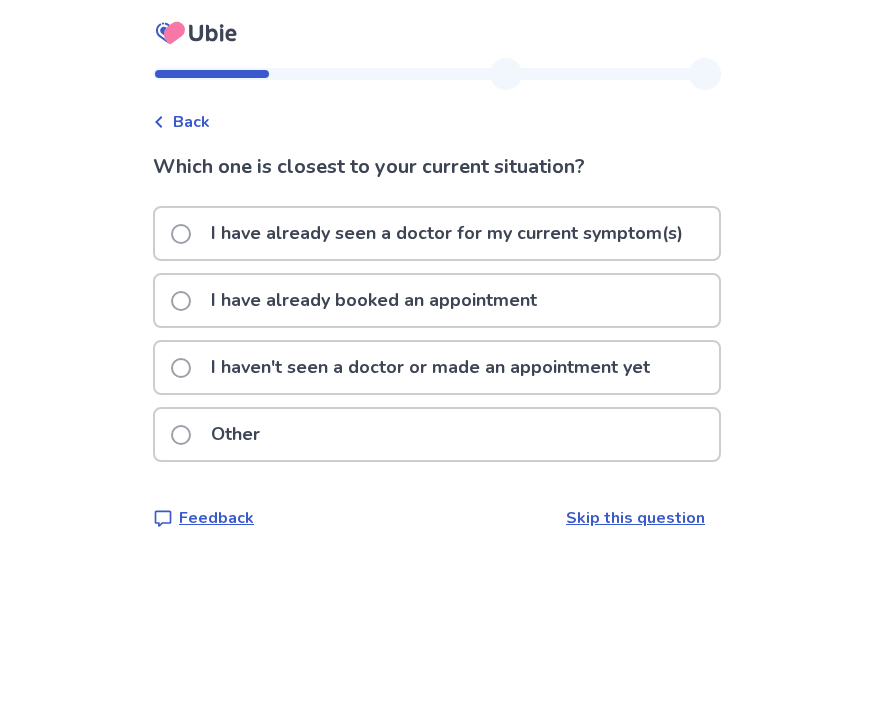 click on "Back" at bounding box center (191, 122) 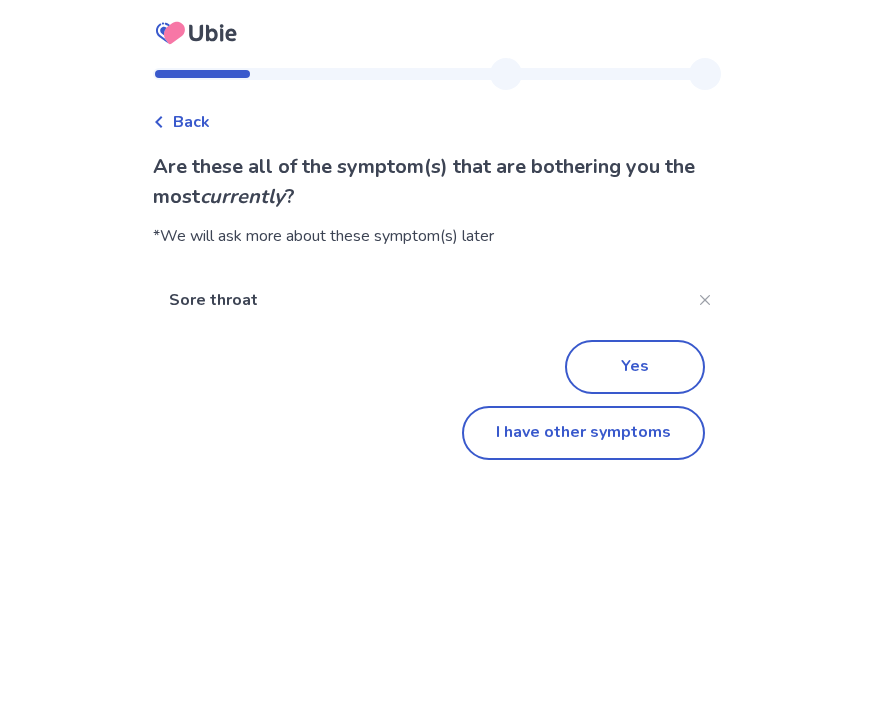 click on "I have other symptoms" 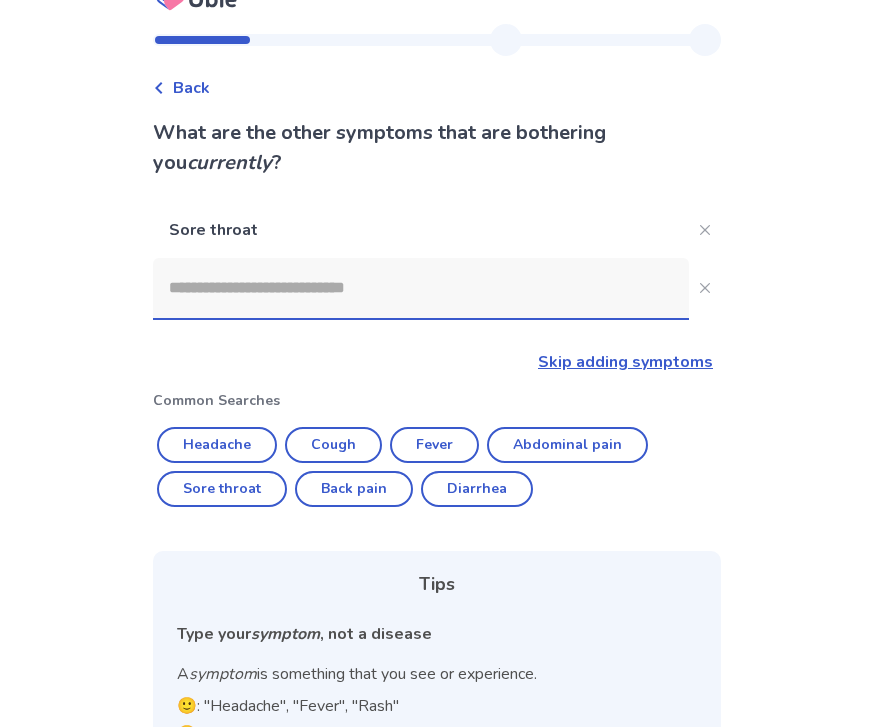click 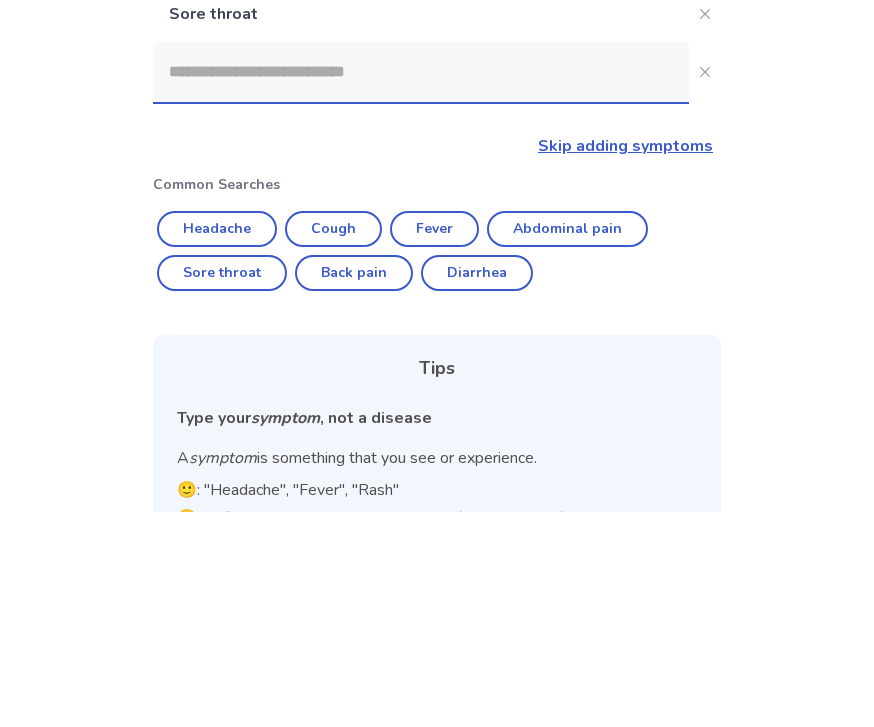 click on "Headache" 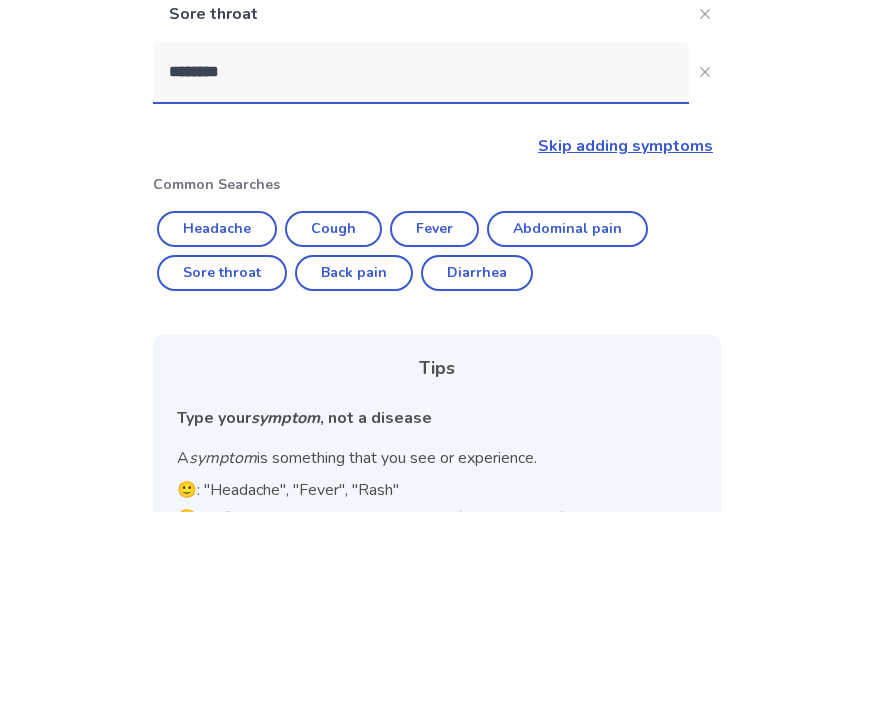 scroll, scrollTop: 105, scrollLeft: 0, axis: vertical 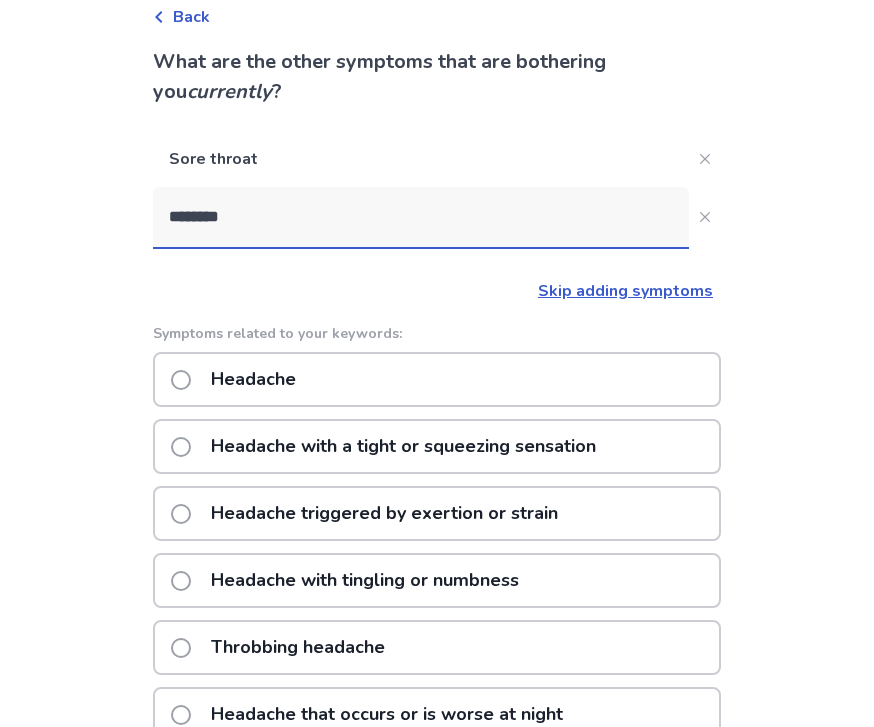 click on "Headache" 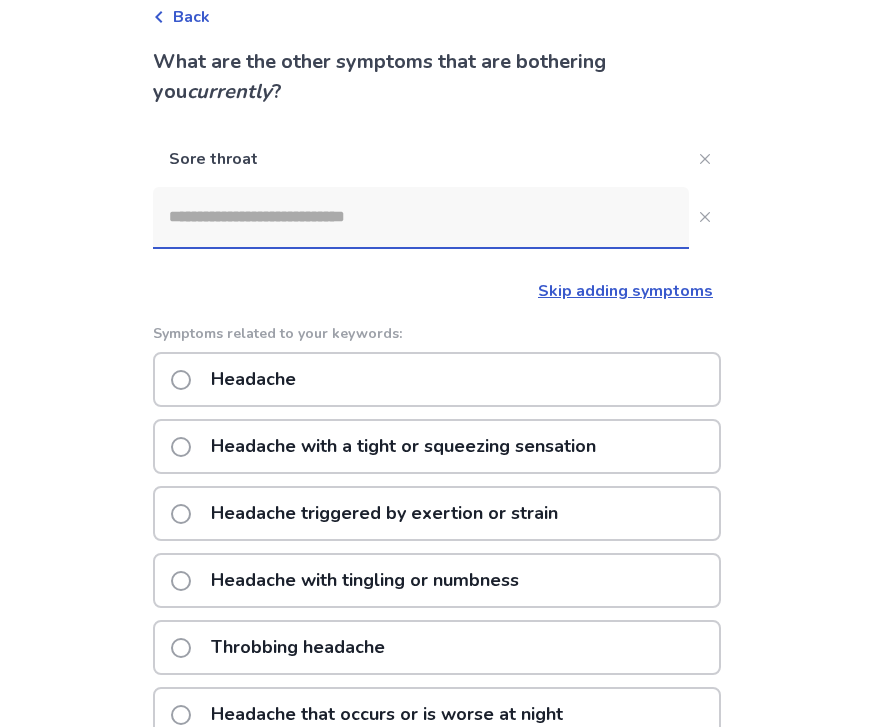 scroll, scrollTop: 0, scrollLeft: 0, axis: both 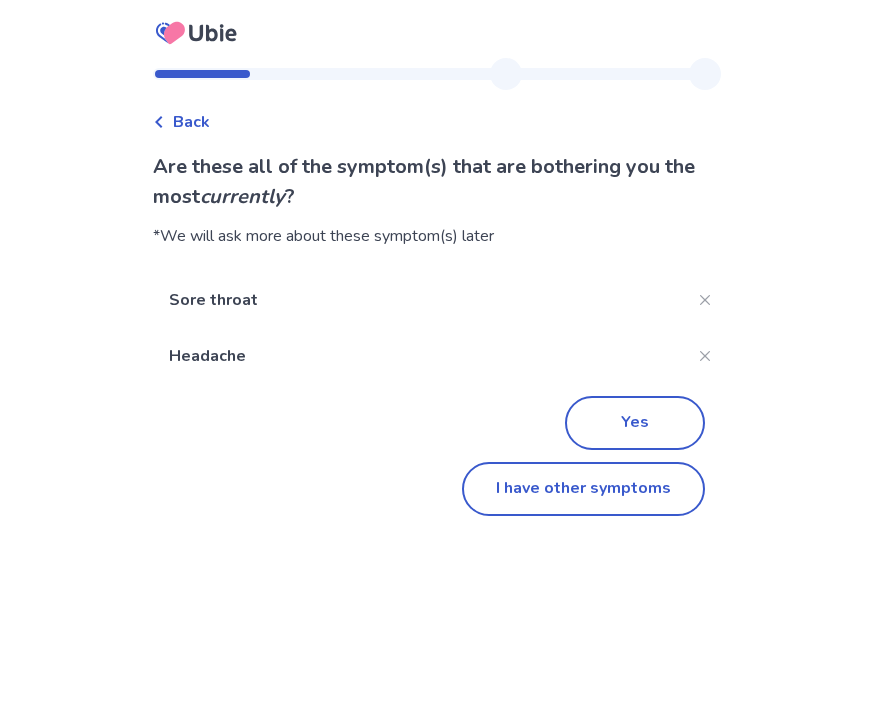 click on "I have other symptoms" 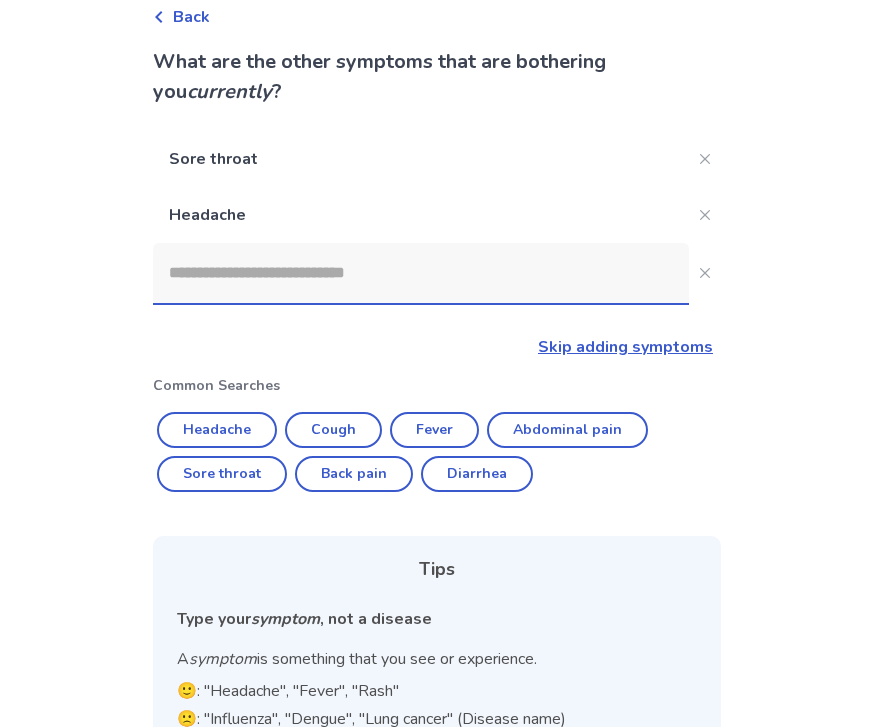 click on "Fever" 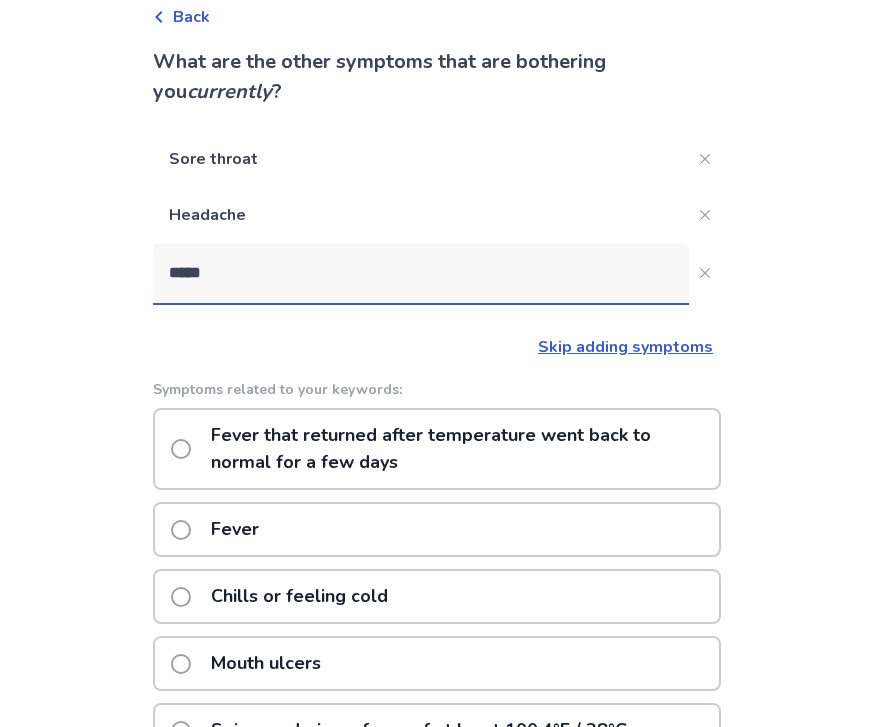click on "Fever" 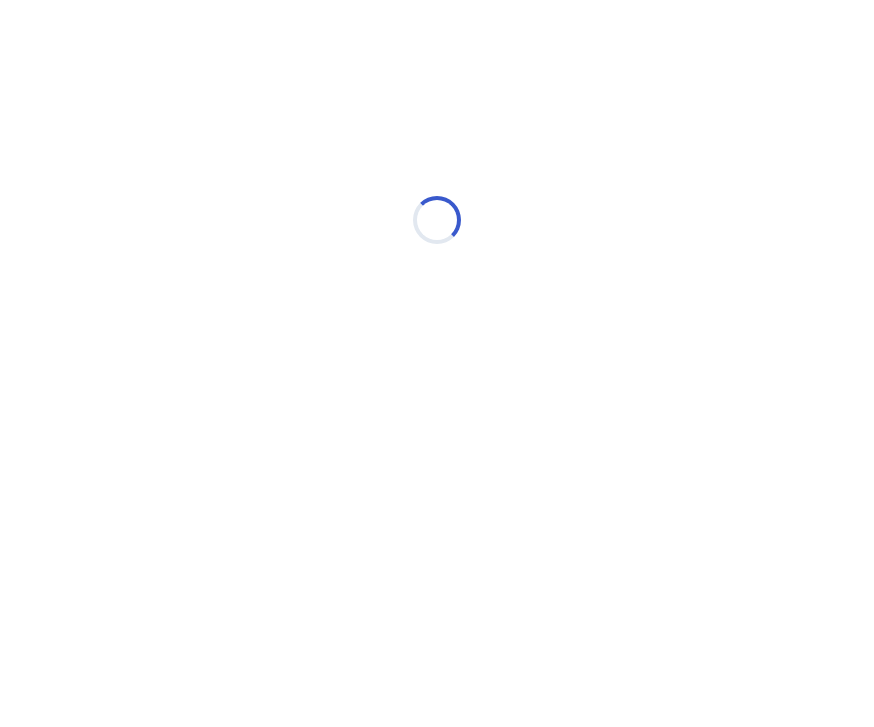 scroll, scrollTop: 0, scrollLeft: 0, axis: both 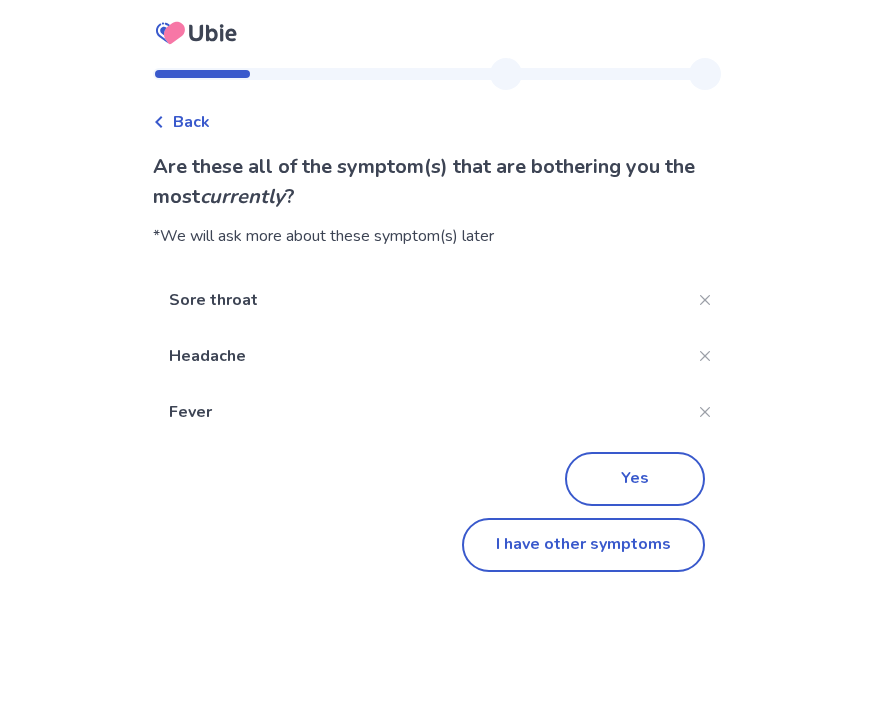 click on "I have other symptoms" 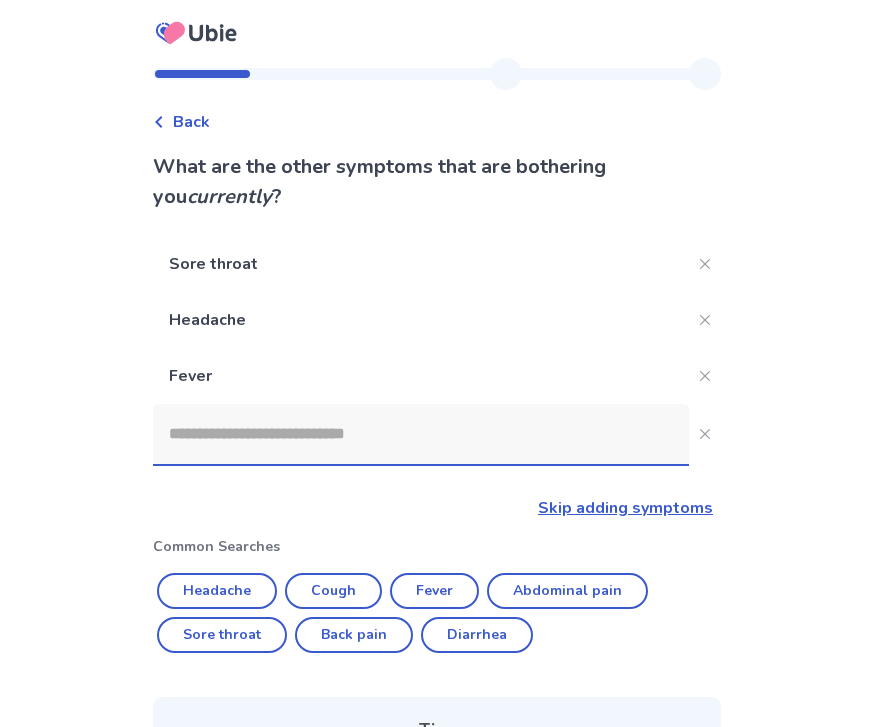 scroll, scrollTop: 105, scrollLeft: 0, axis: vertical 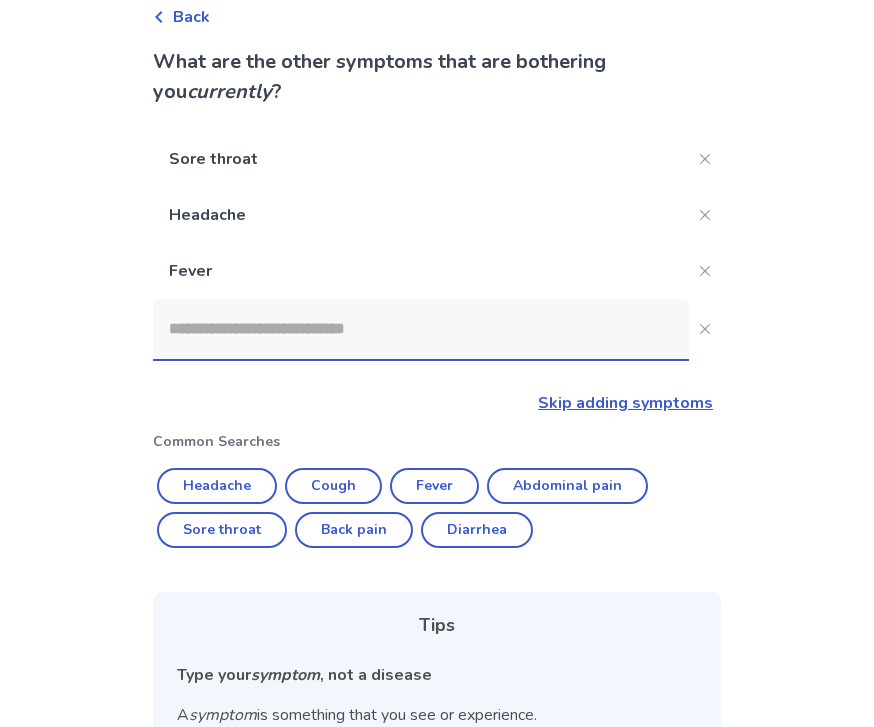click on "Back pain" 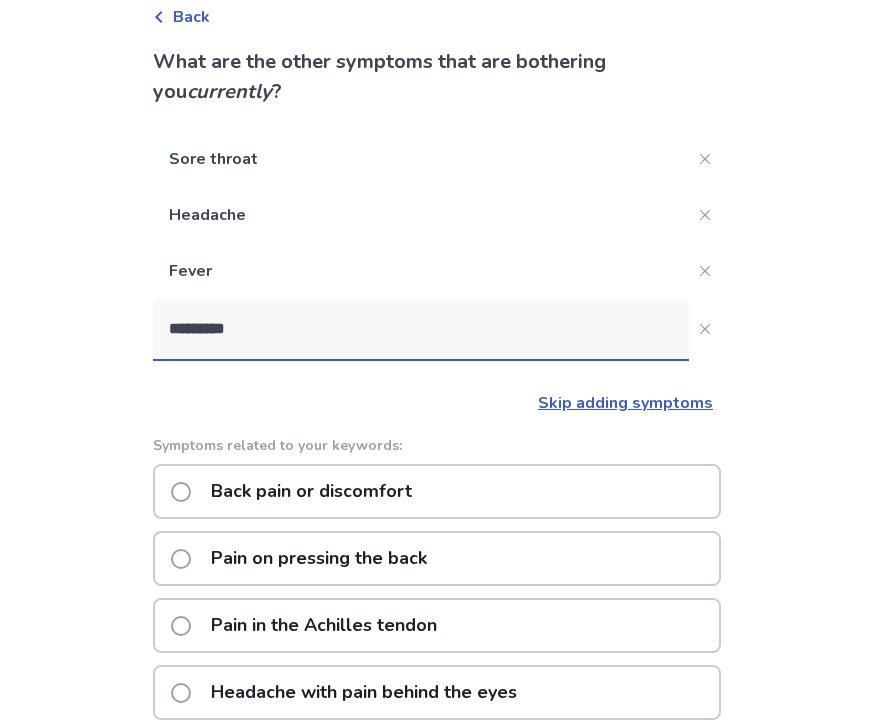 click on "Back pain or discomfort" 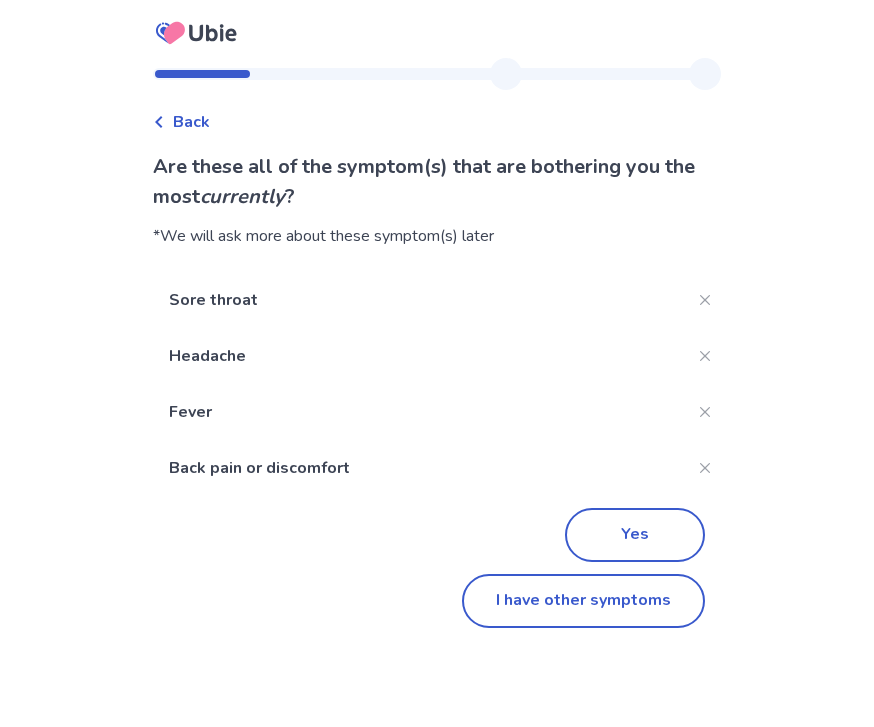 scroll, scrollTop: 0, scrollLeft: 0, axis: both 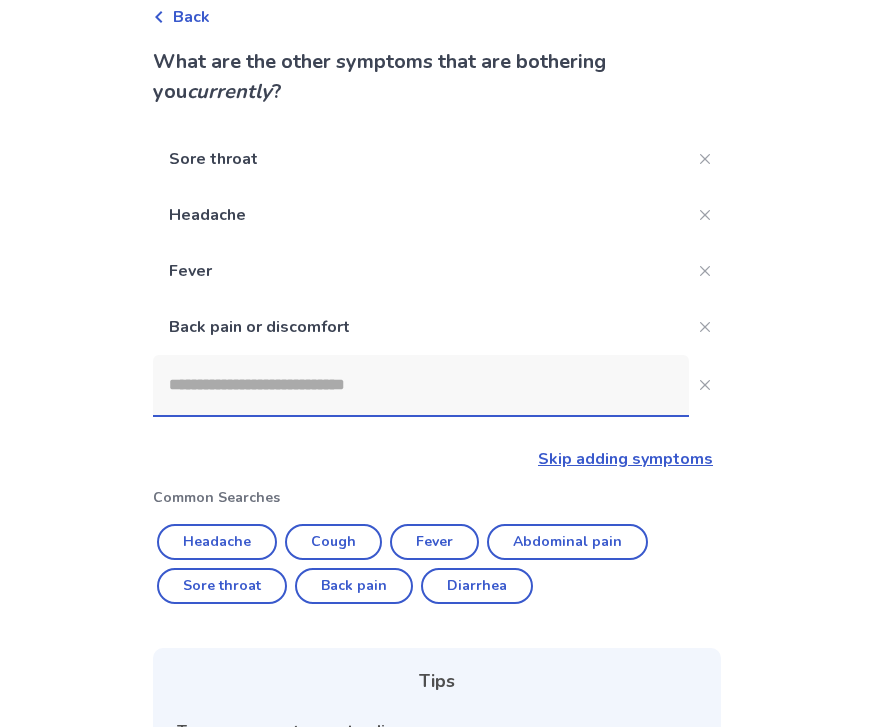 click on "Abdominal pain" 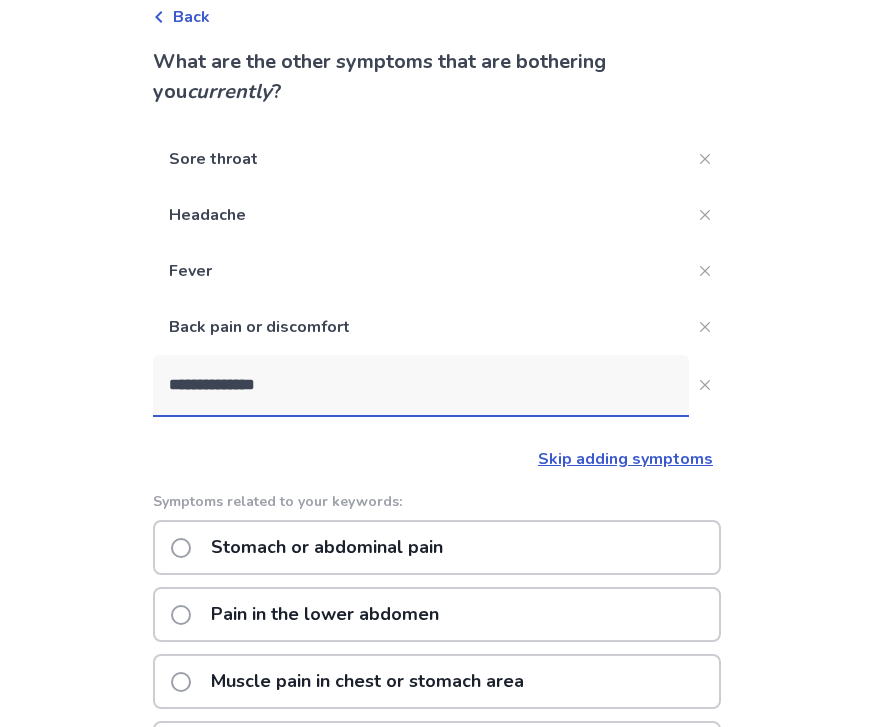 click on "Stomach or abdominal pain" 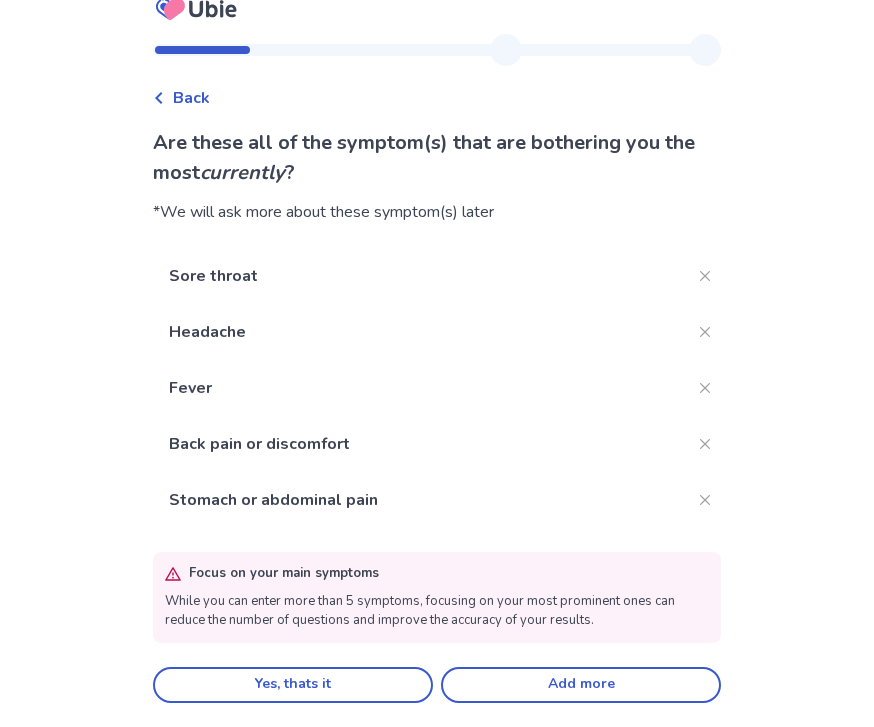 scroll, scrollTop: 53, scrollLeft: 0, axis: vertical 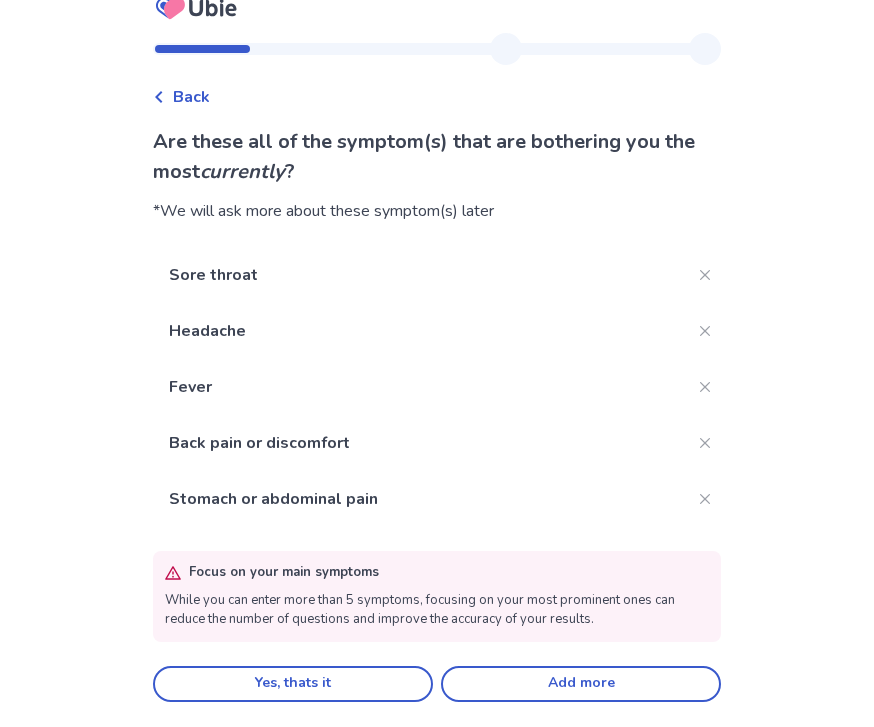 click on "Add more" 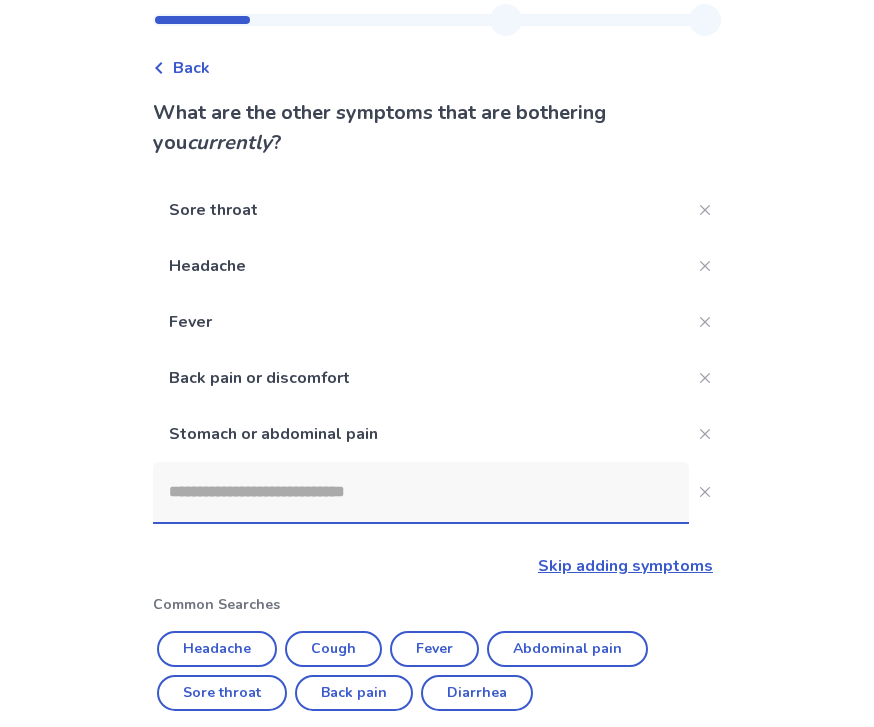 scroll, scrollTop: 105, scrollLeft: 0, axis: vertical 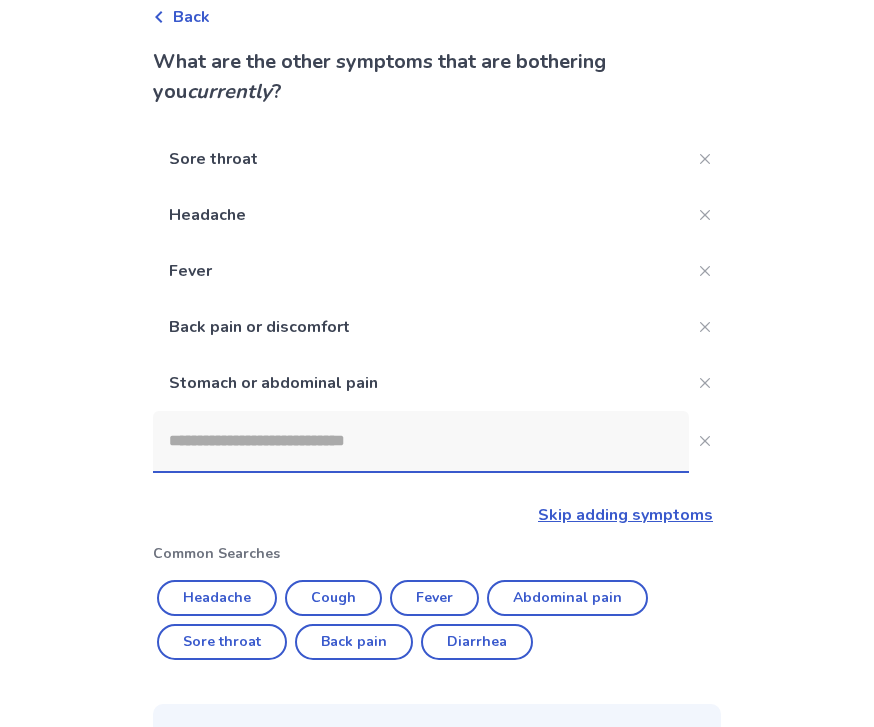 click 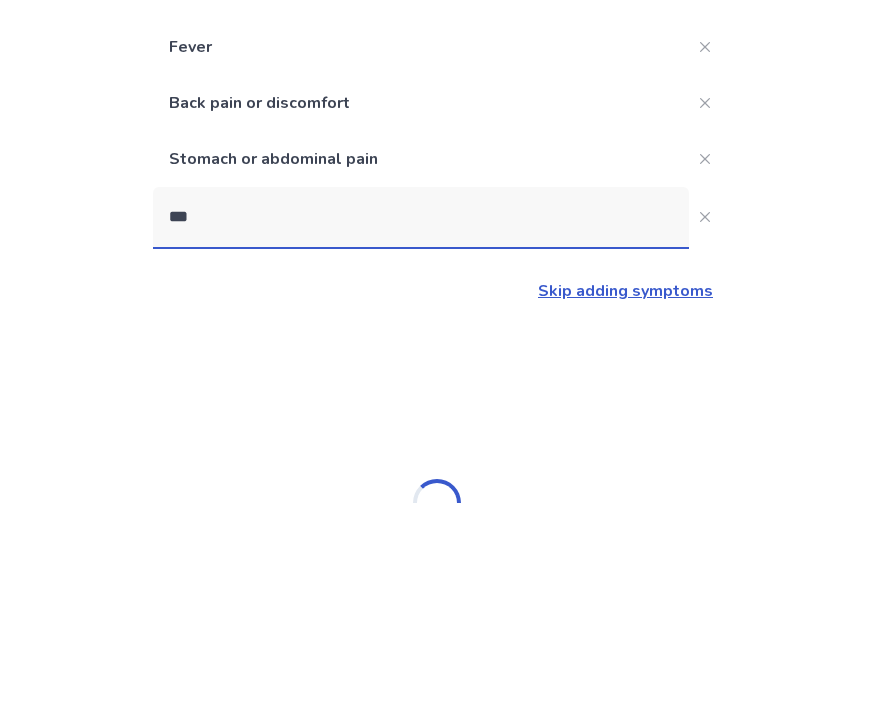 scroll, scrollTop: 64, scrollLeft: 0, axis: vertical 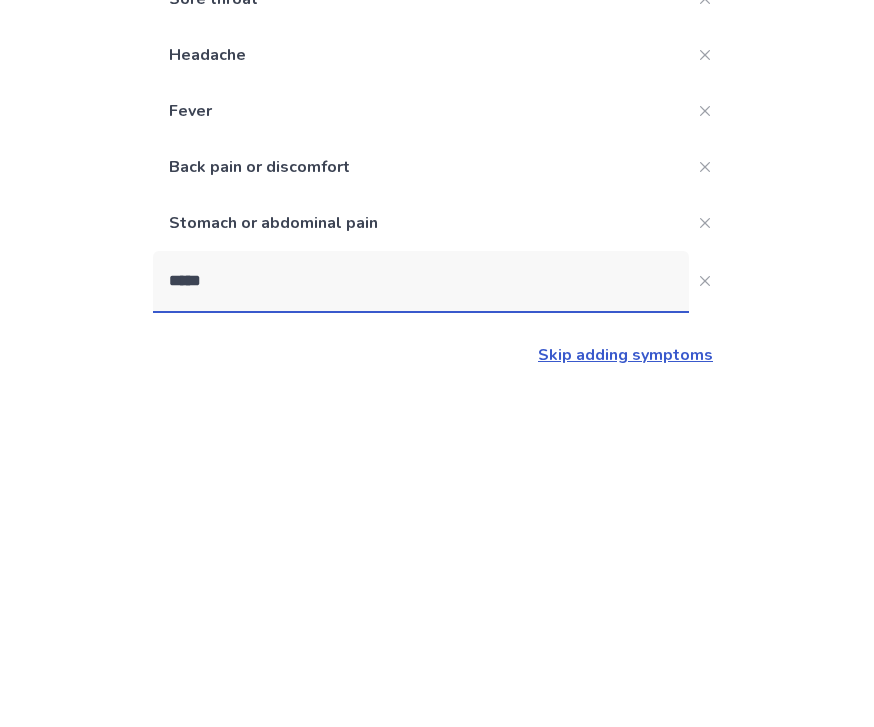 type on "*****" 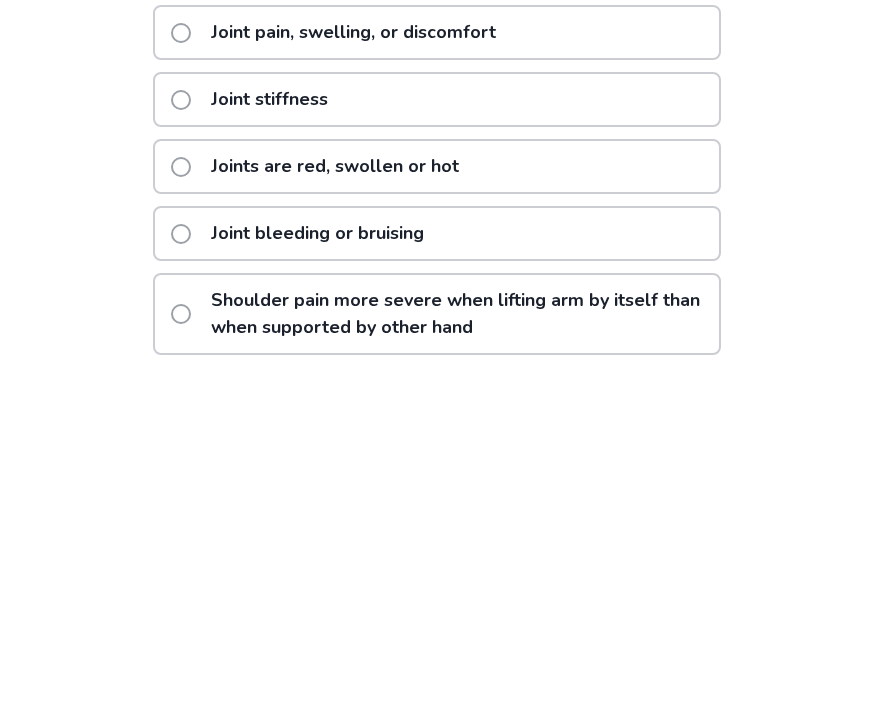 scroll, scrollTop: 398, scrollLeft: 0, axis: vertical 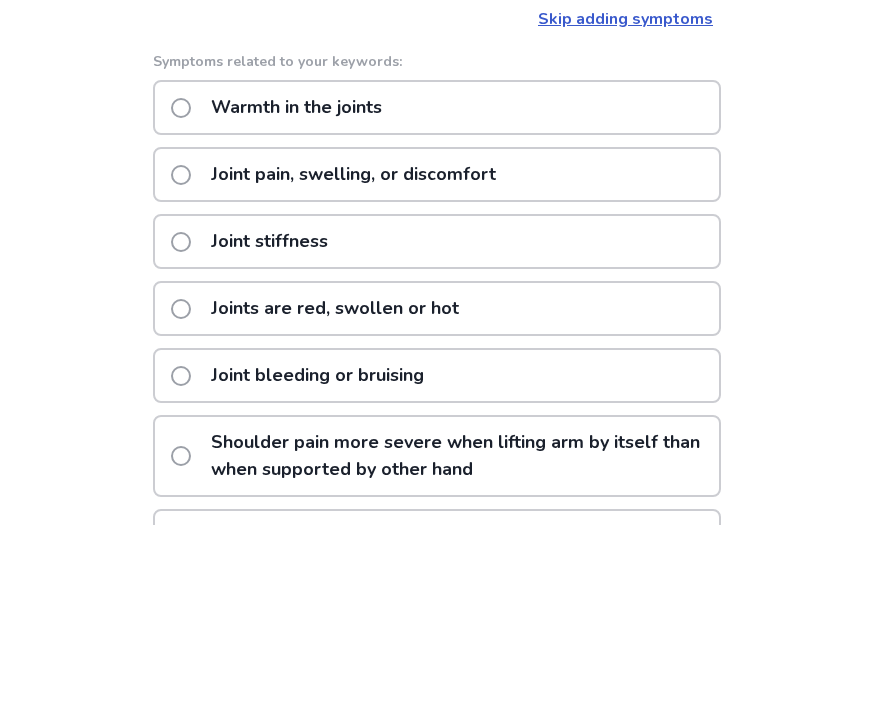 click on "Joint pain, swelling, or discomfort" 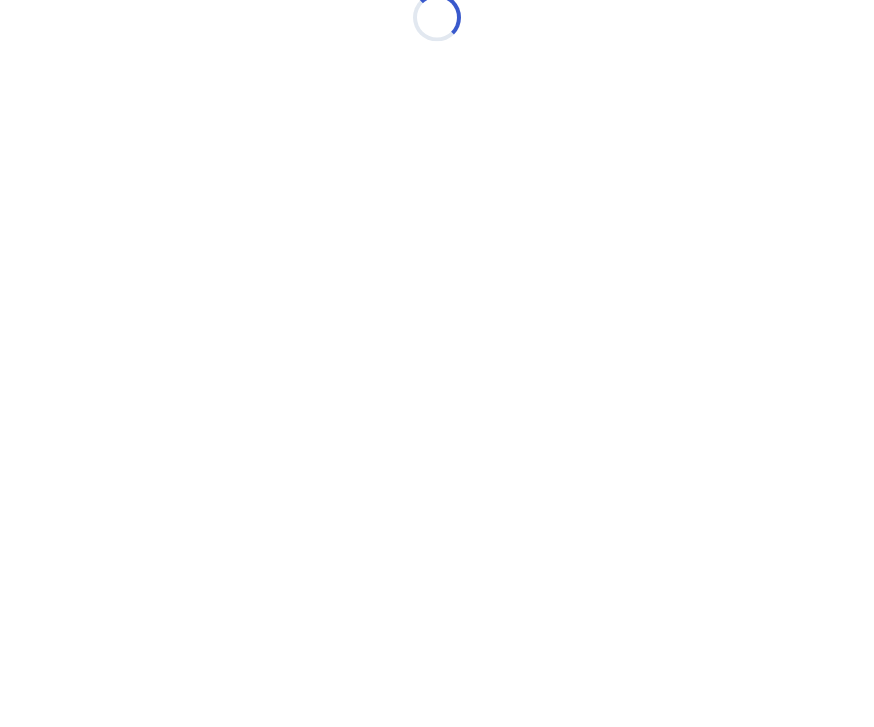scroll, scrollTop: 0, scrollLeft: 0, axis: both 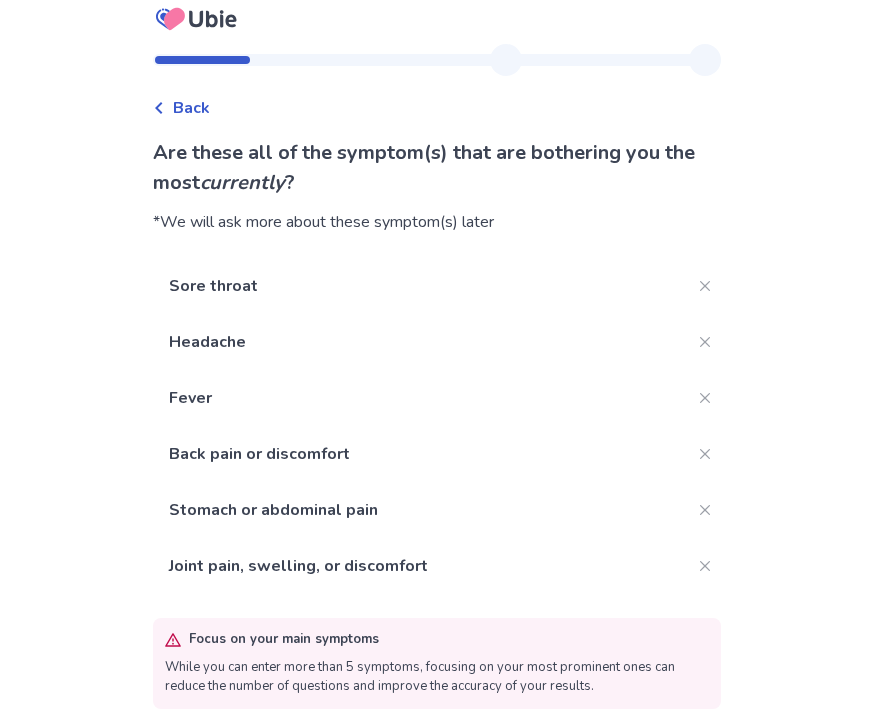 click on "Add more" 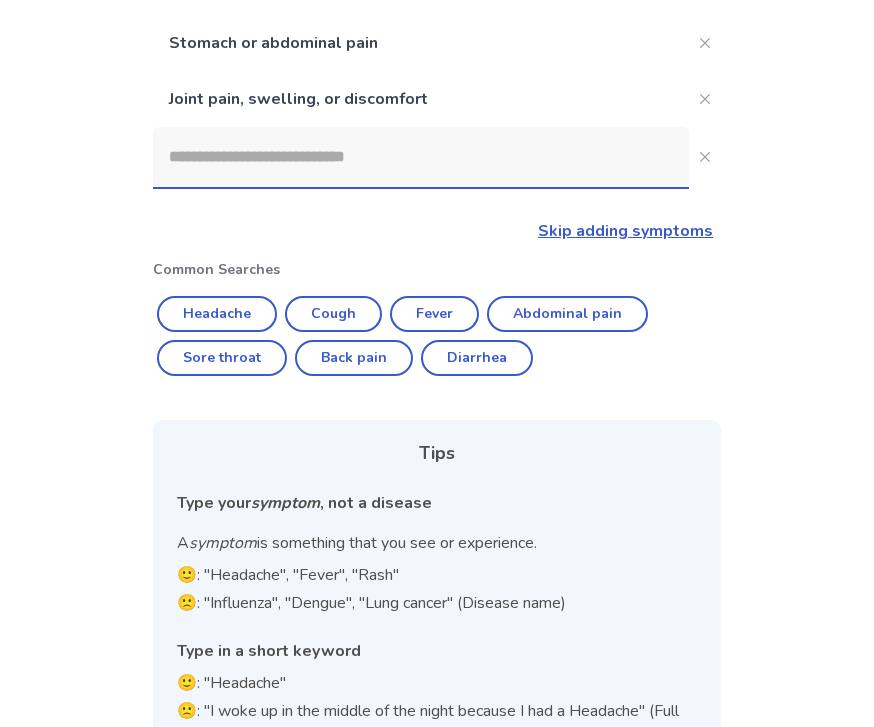 click 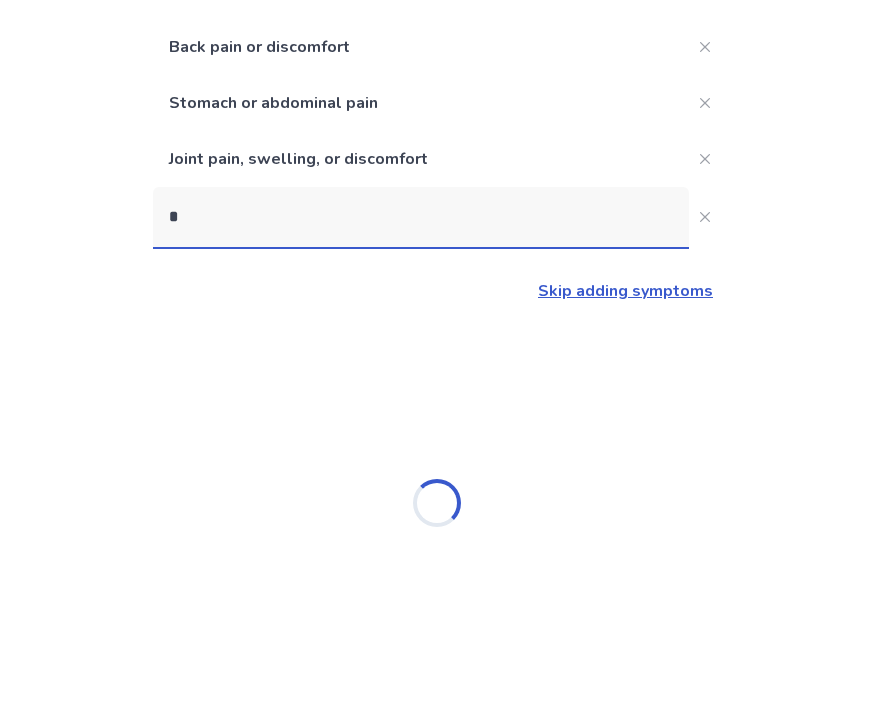 scroll, scrollTop: 321, scrollLeft: 0, axis: vertical 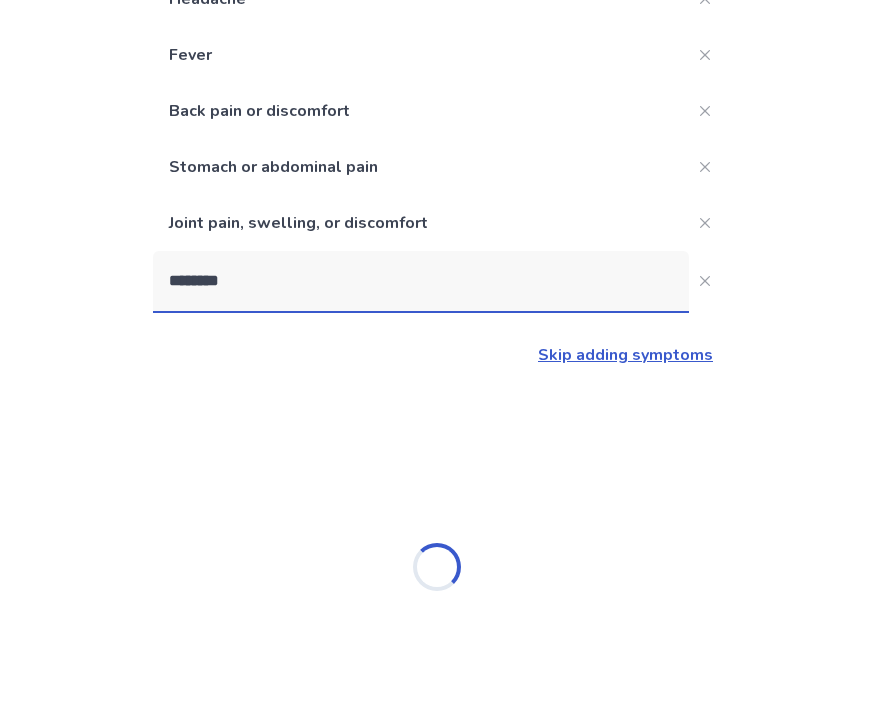 type on "*********" 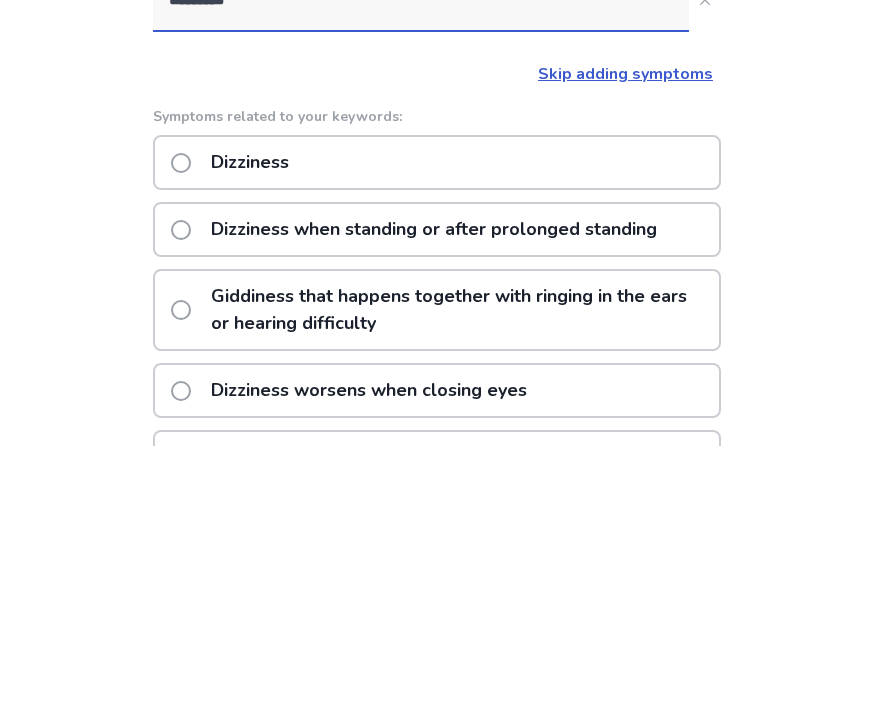 click on "Dizziness when standing or after prolonged standing" 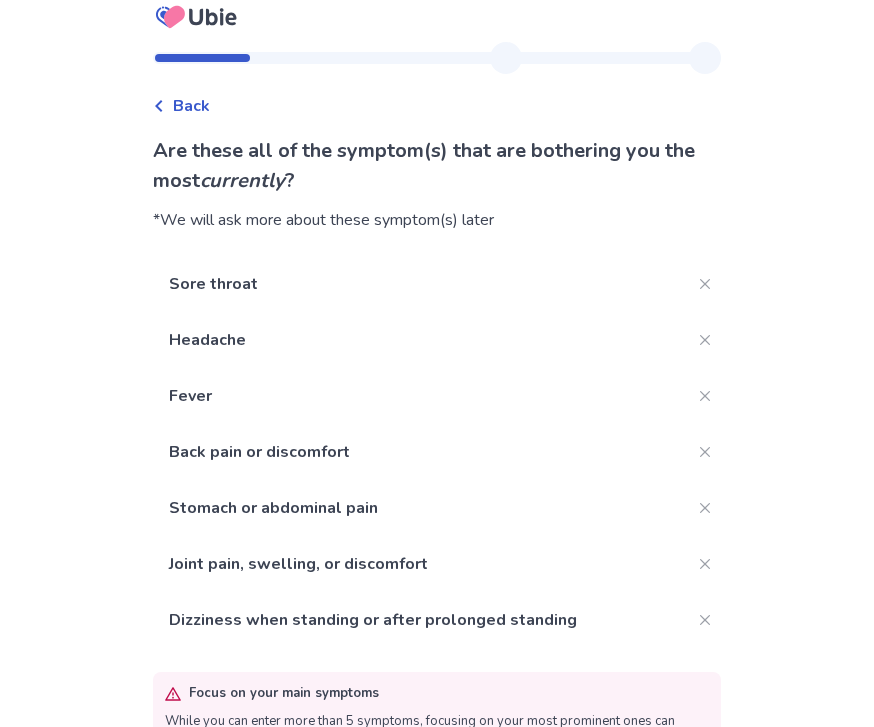 scroll, scrollTop: 70, scrollLeft: 0, axis: vertical 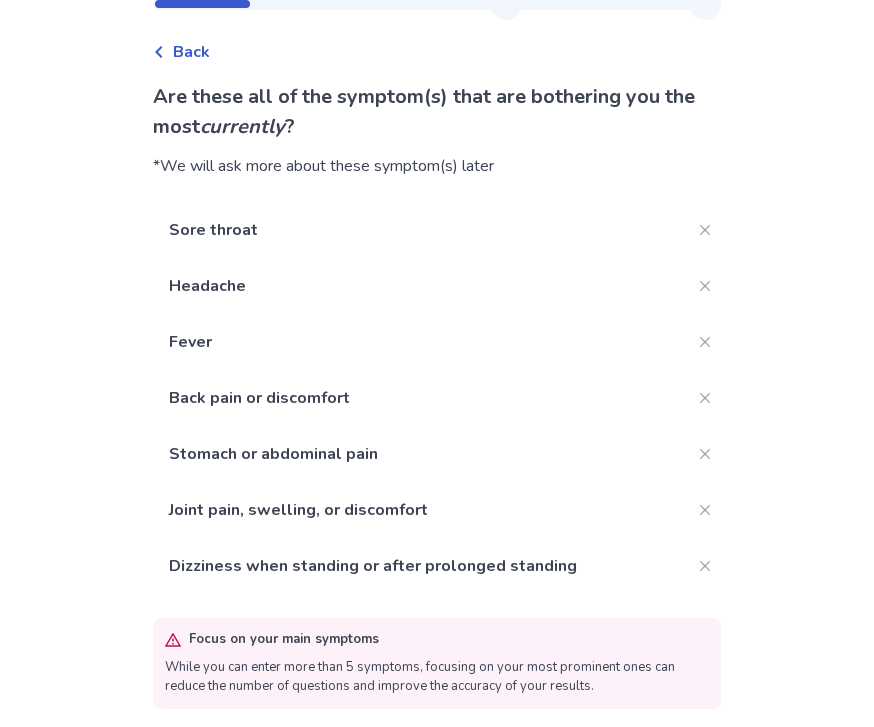 click on "Add more" 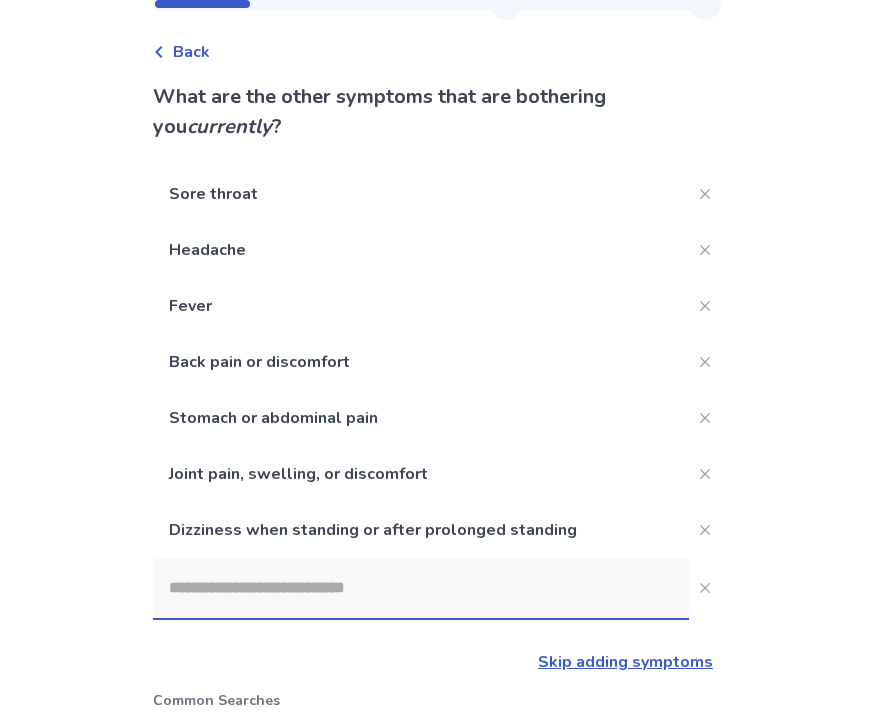 scroll, scrollTop: 501, scrollLeft: 0, axis: vertical 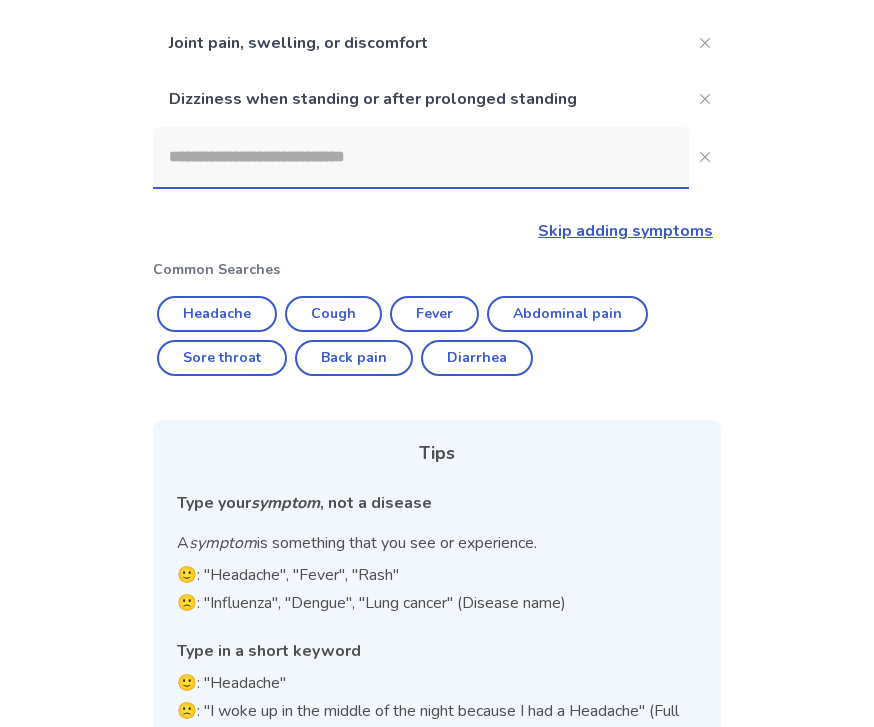 click 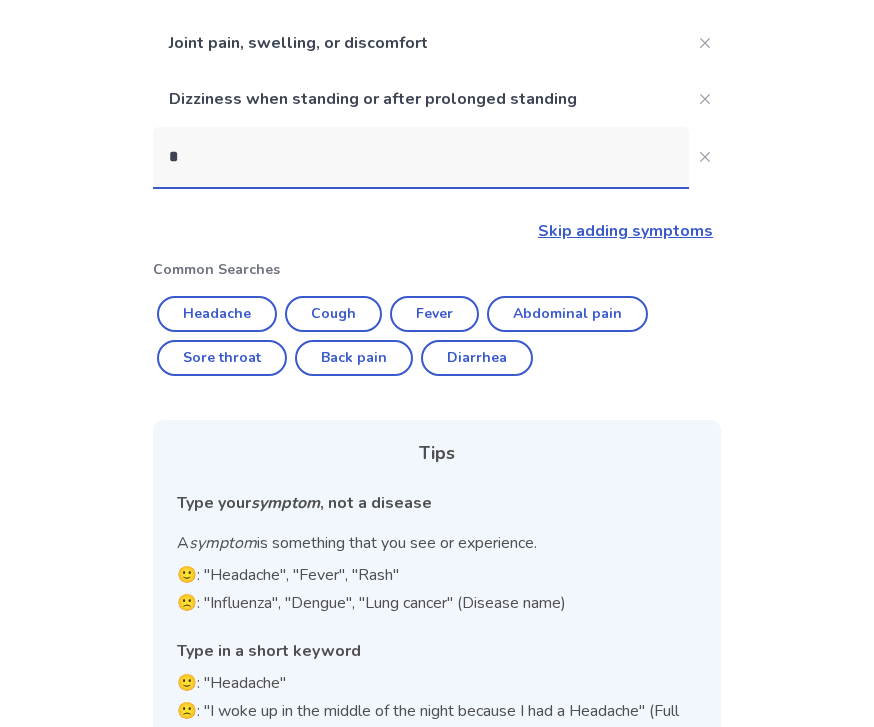 scroll, scrollTop: 377, scrollLeft: 0, axis: vertical 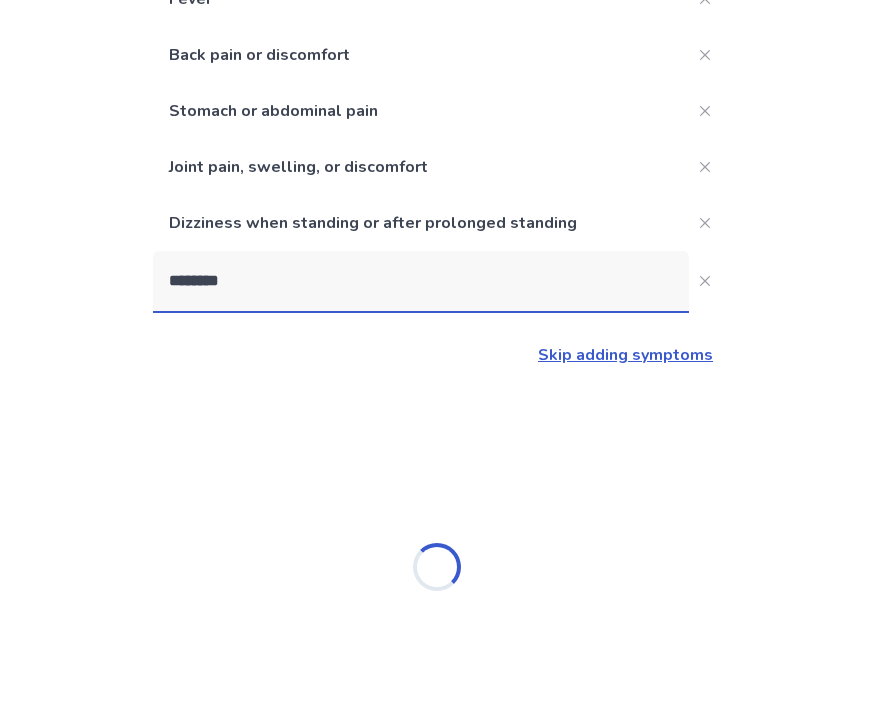 type on "*********" 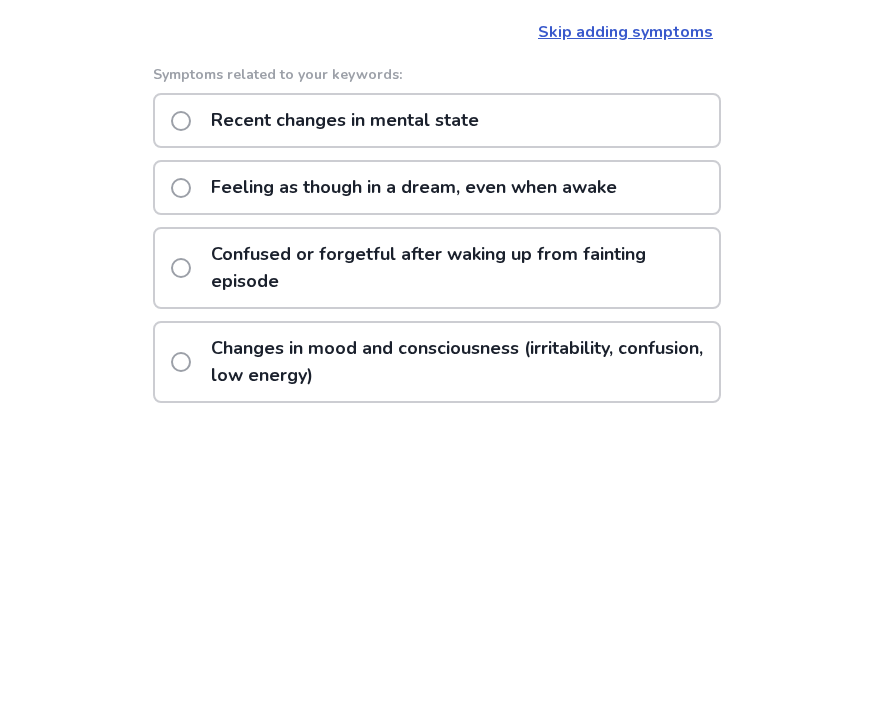 click 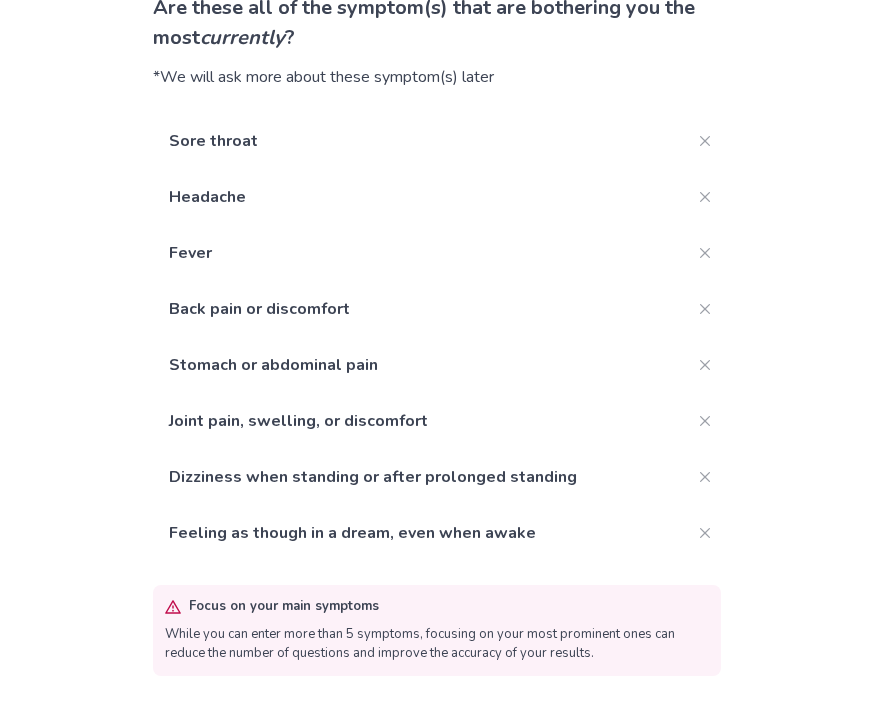 scroll, scrollTop: 126, scrollLeft: 0, axis: vertical 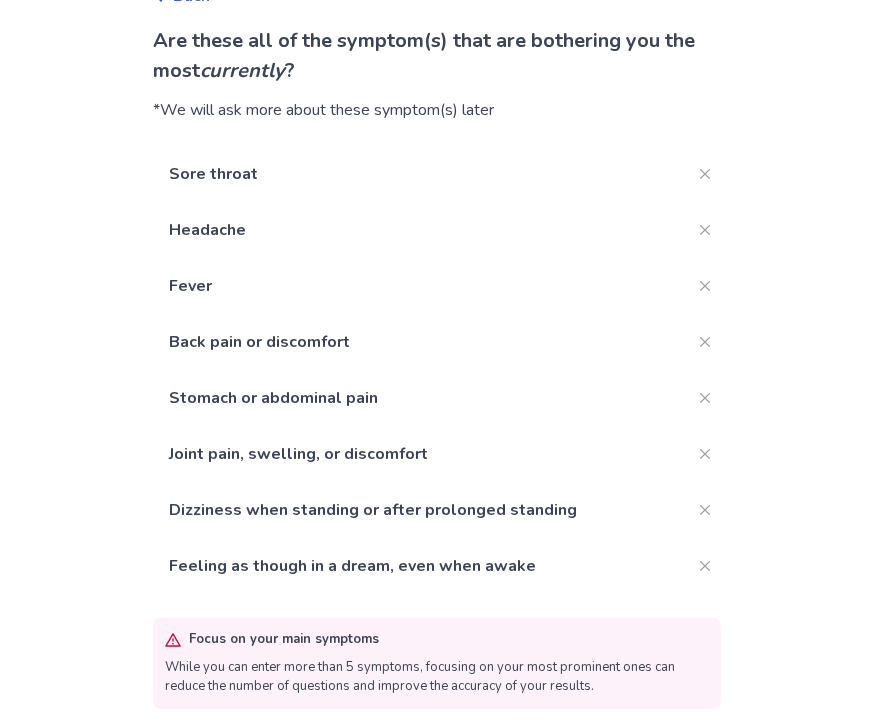 click on "Add more" 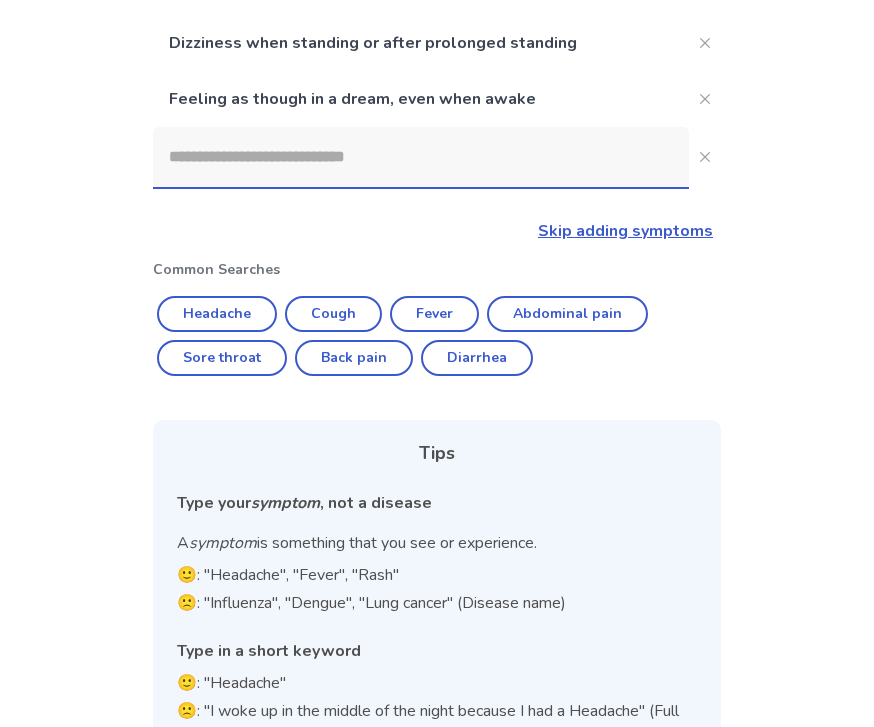 click 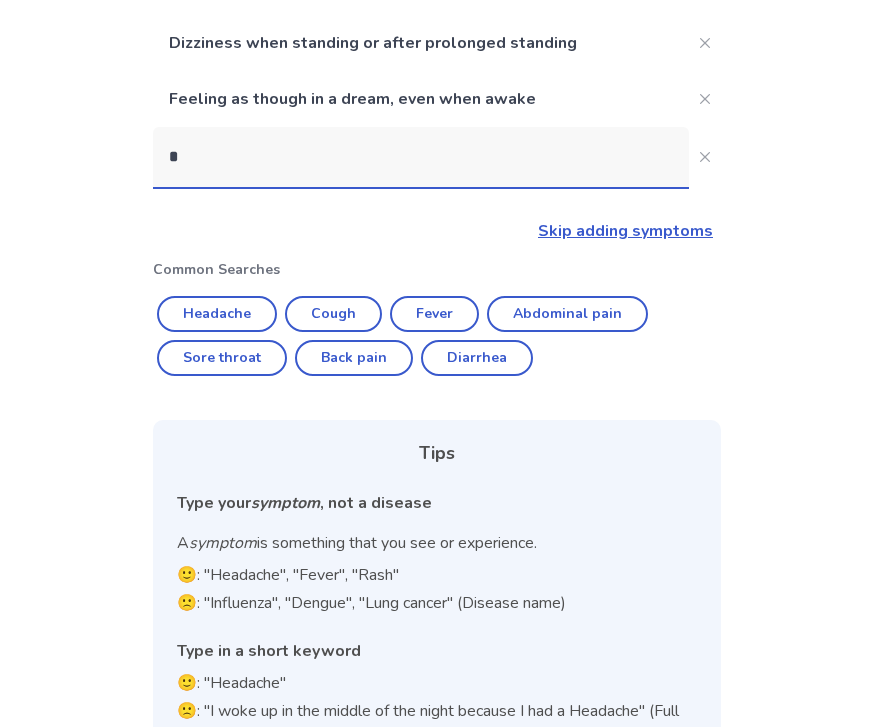 scroll, scrollTop: 433, scrollLeft: 0, axis: vertical 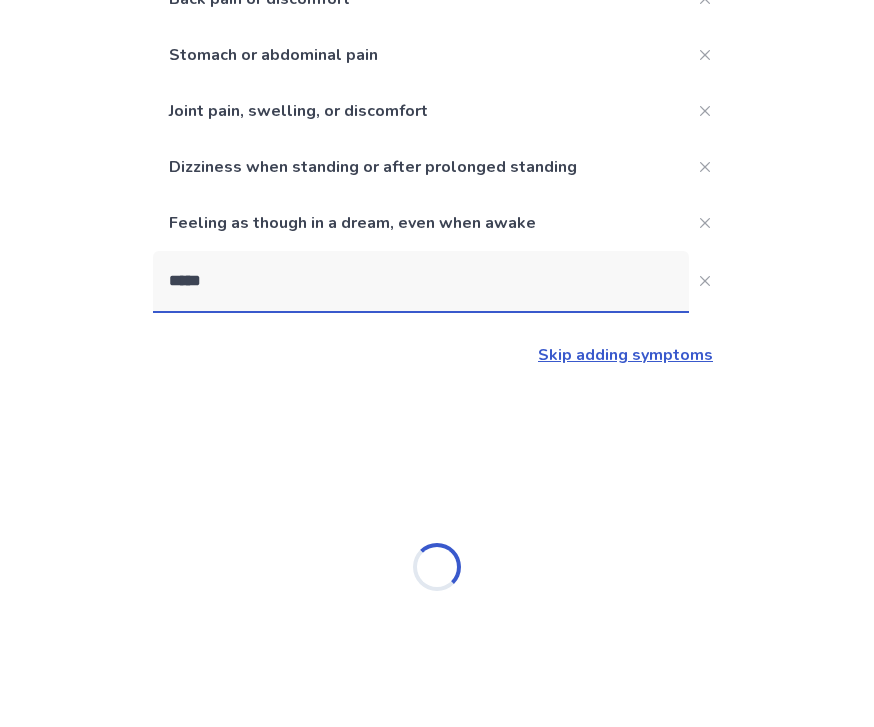 type on "******" 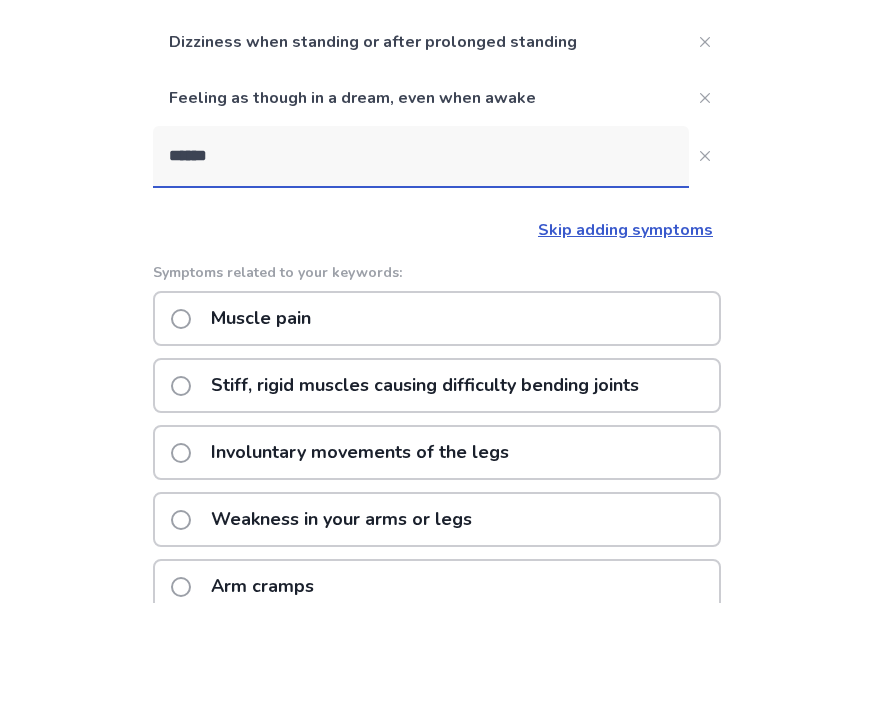 click on "Muscle pain" 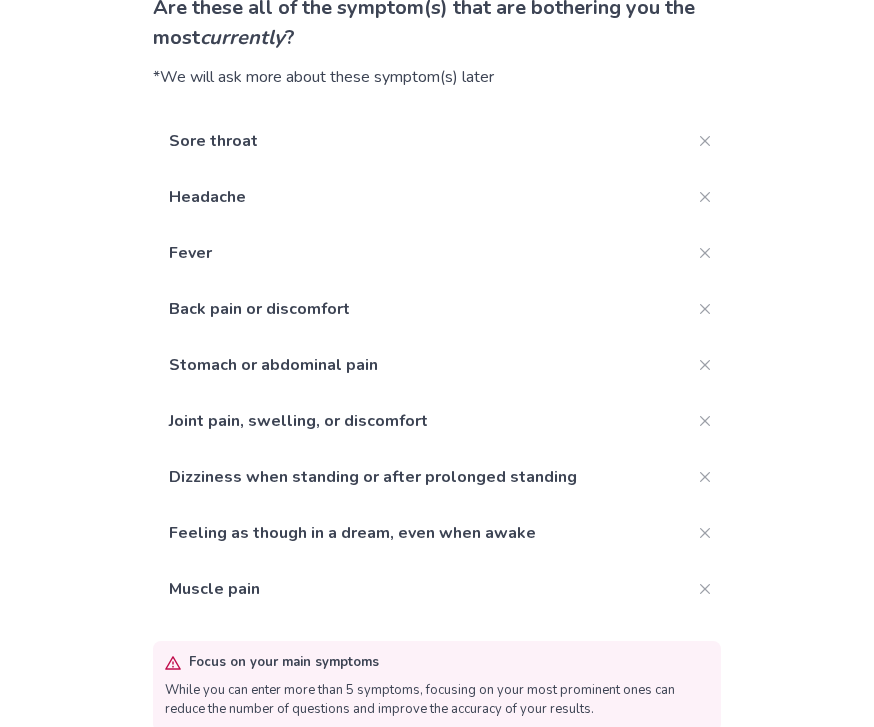 scroll, scrollTop: 182, scrollLeft: 0, axis: vertical 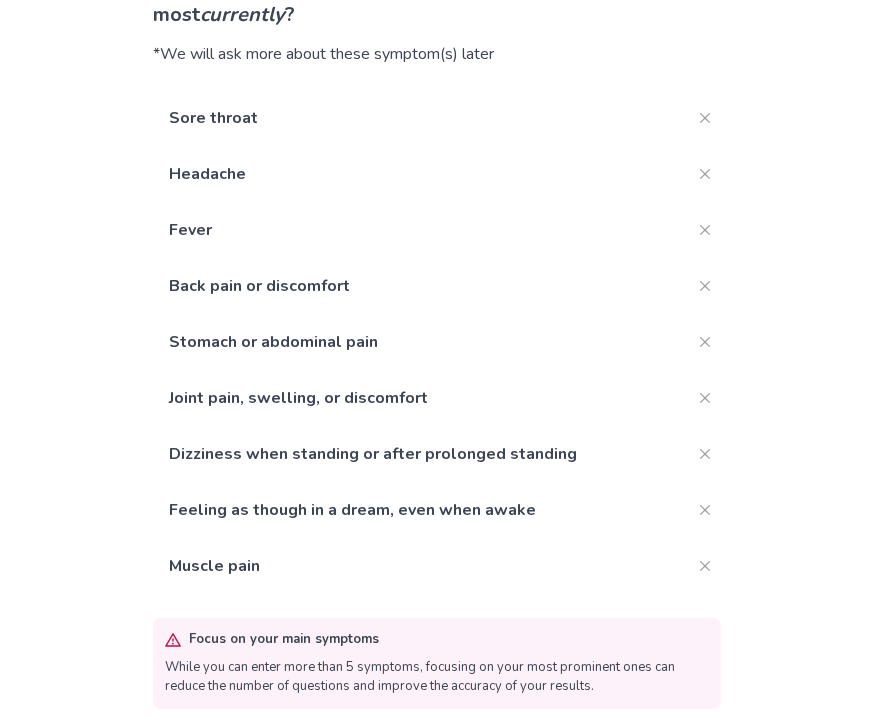 click on "Add more" 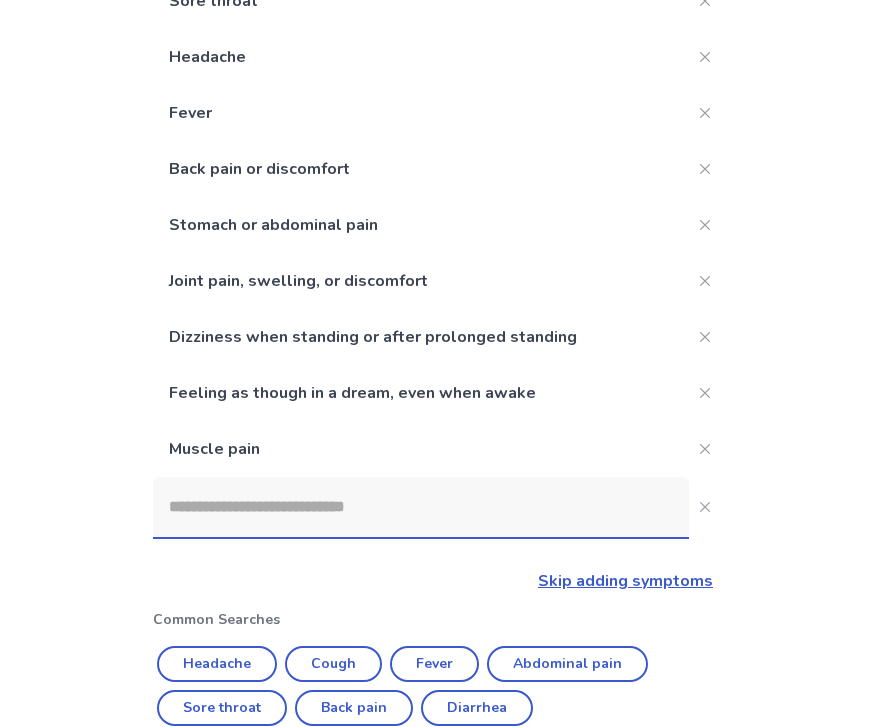 scroll, scrollTop: 289, scrollLeft: 0, axis: vertical 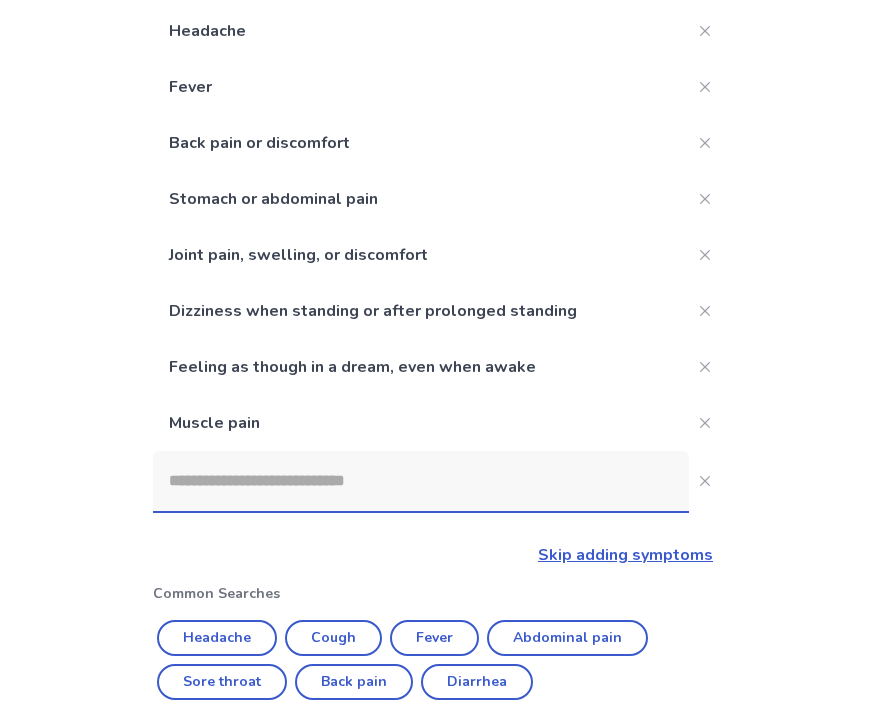 click 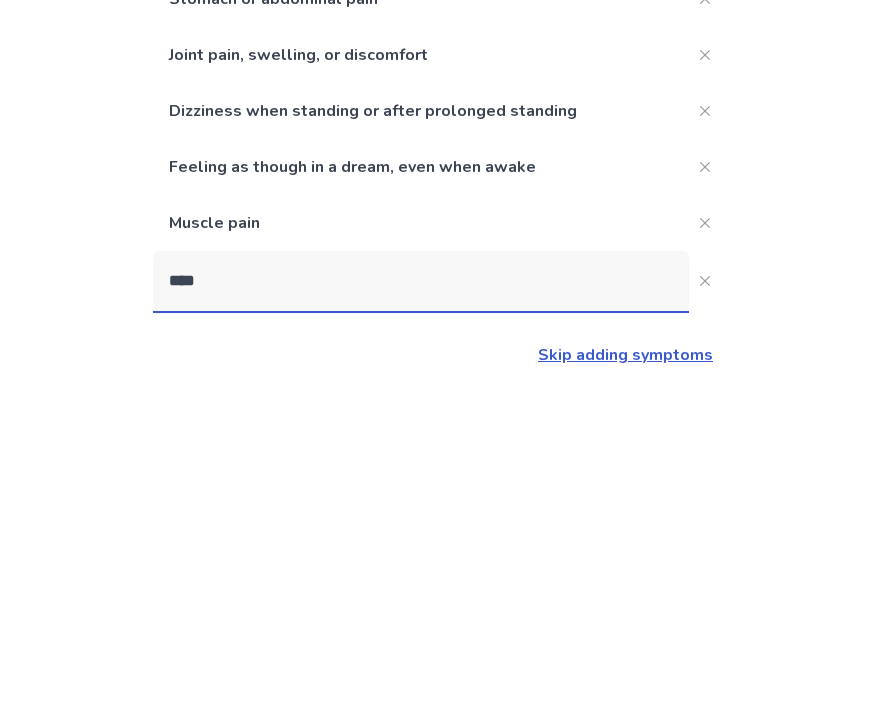 type on "*****" 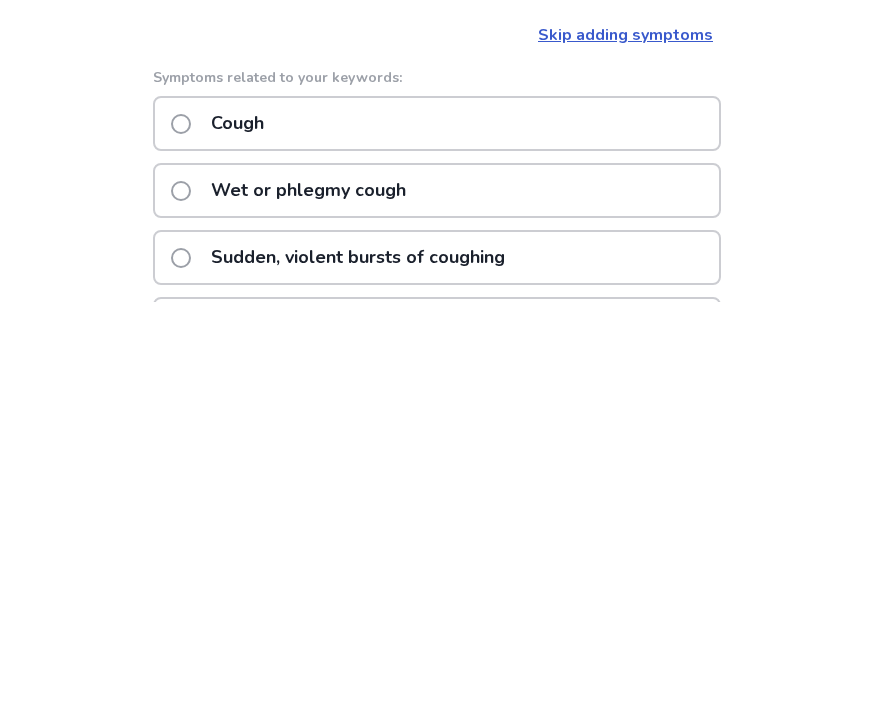 scroll, scrollTop: 384, scrollLeft: 0, axis: vertical 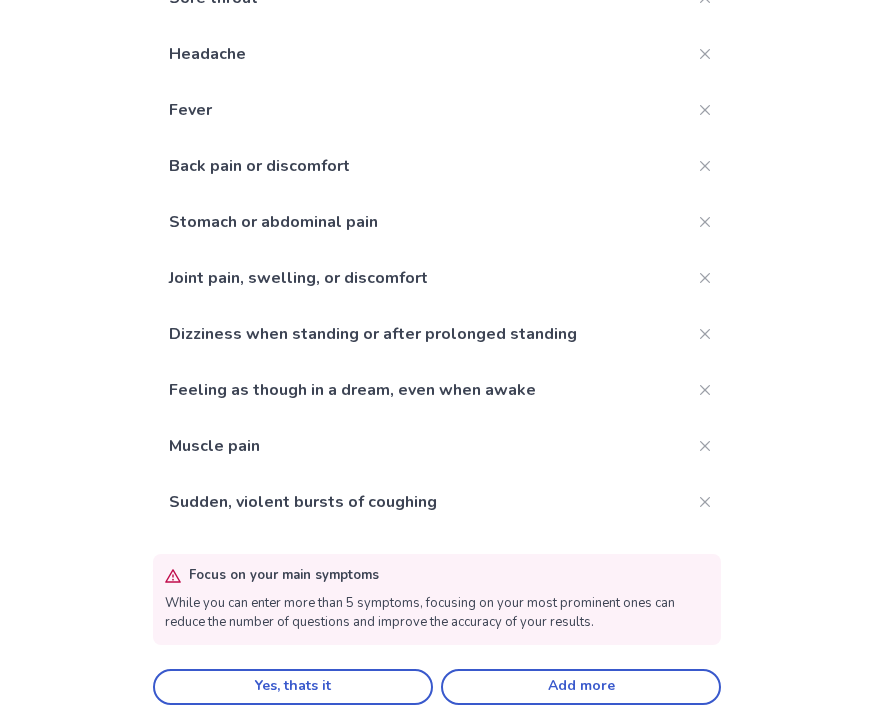 click on "Yes, thats it" 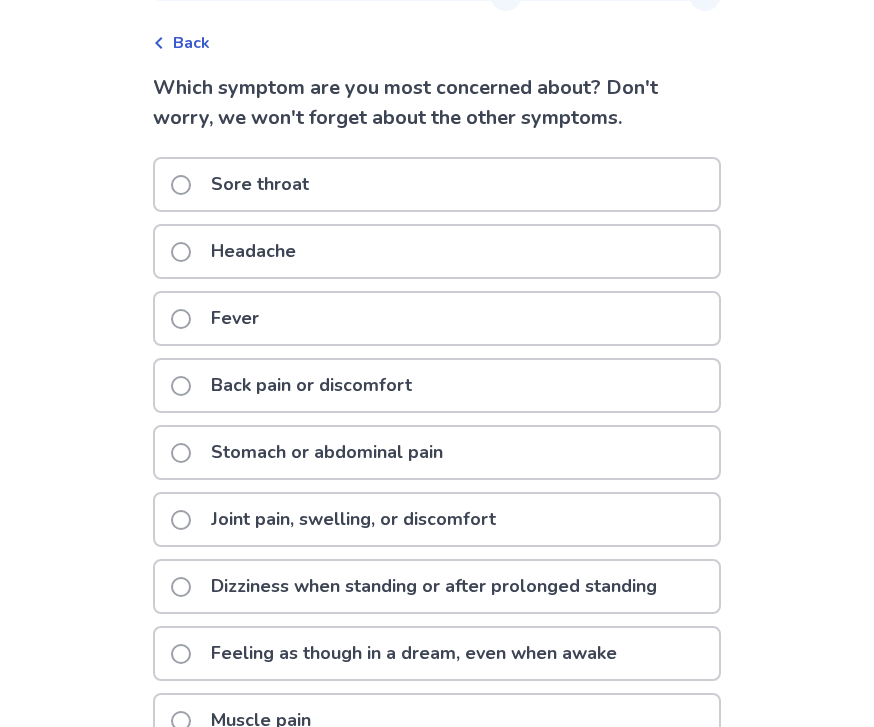 scroll, scrollTop: 81, scrollLeft: 0, axis: vertical 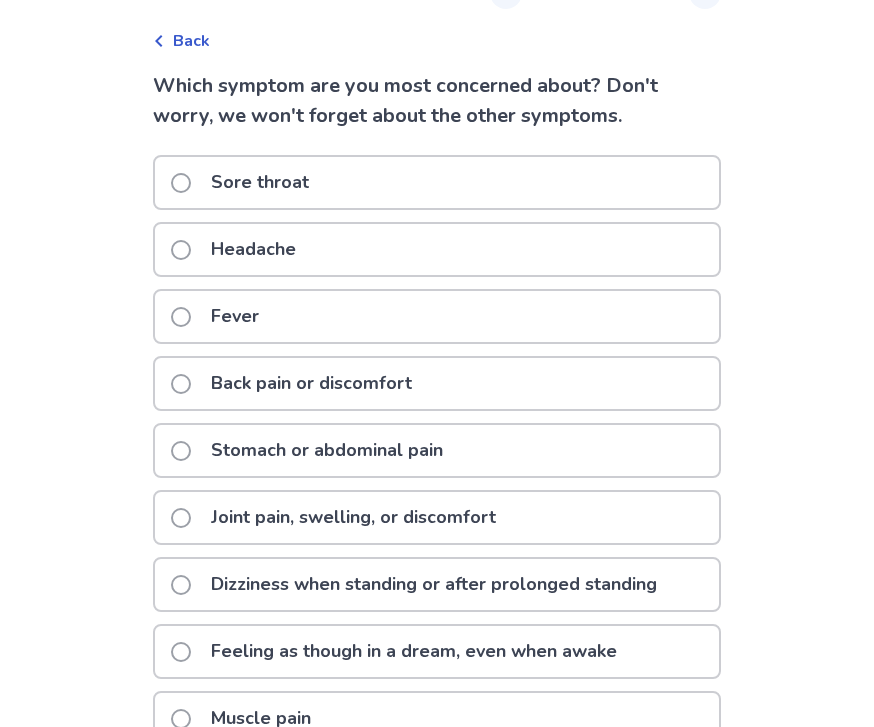 click on "Dizziness when standing or after prolonged standing" 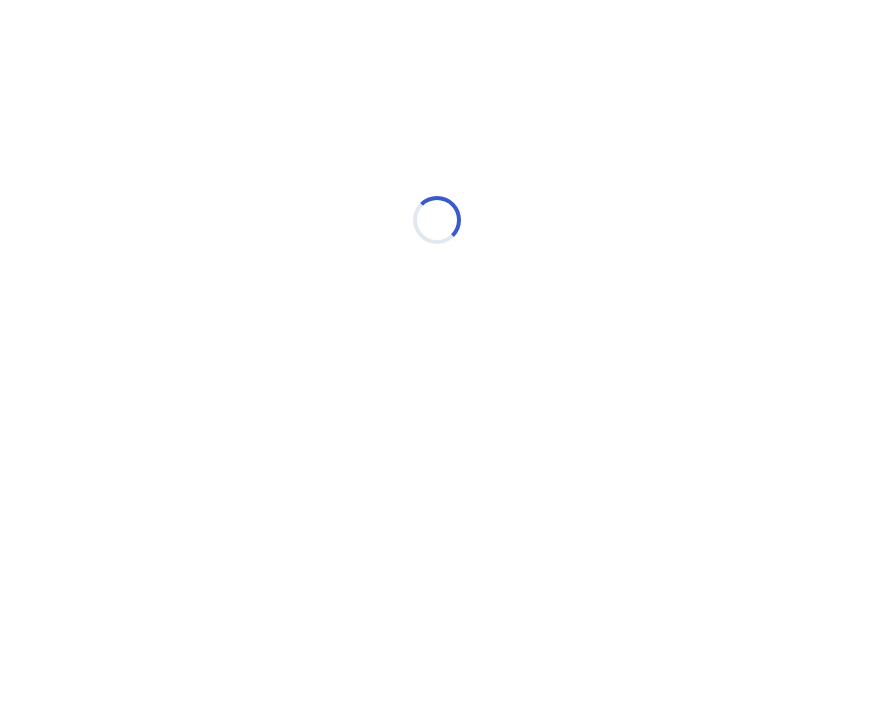 scroll, scrollTop: 0, scrollLeft: 0, axis: both 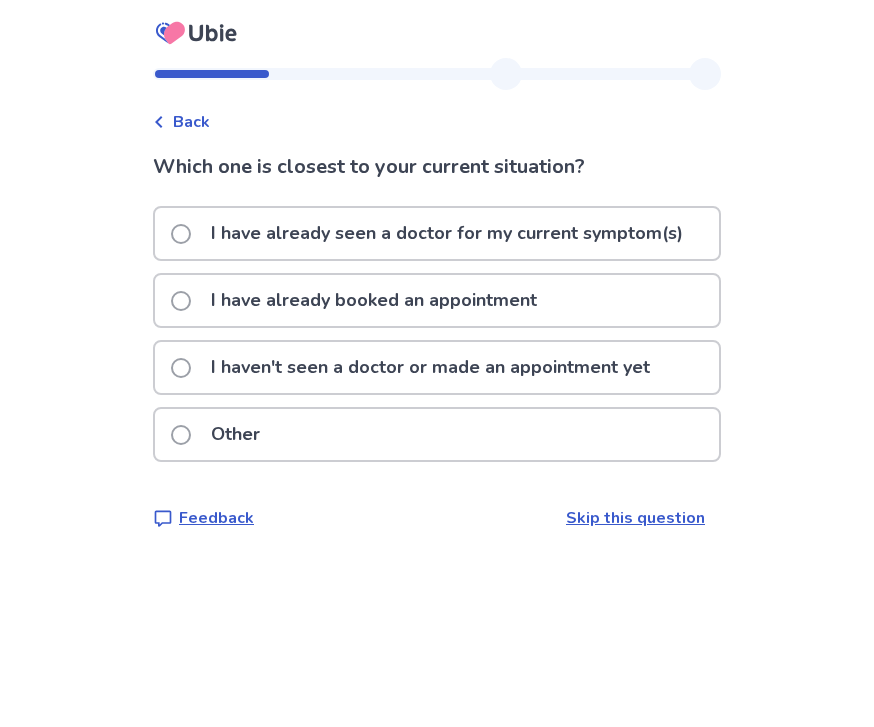 click at bounding box center [181, 368] 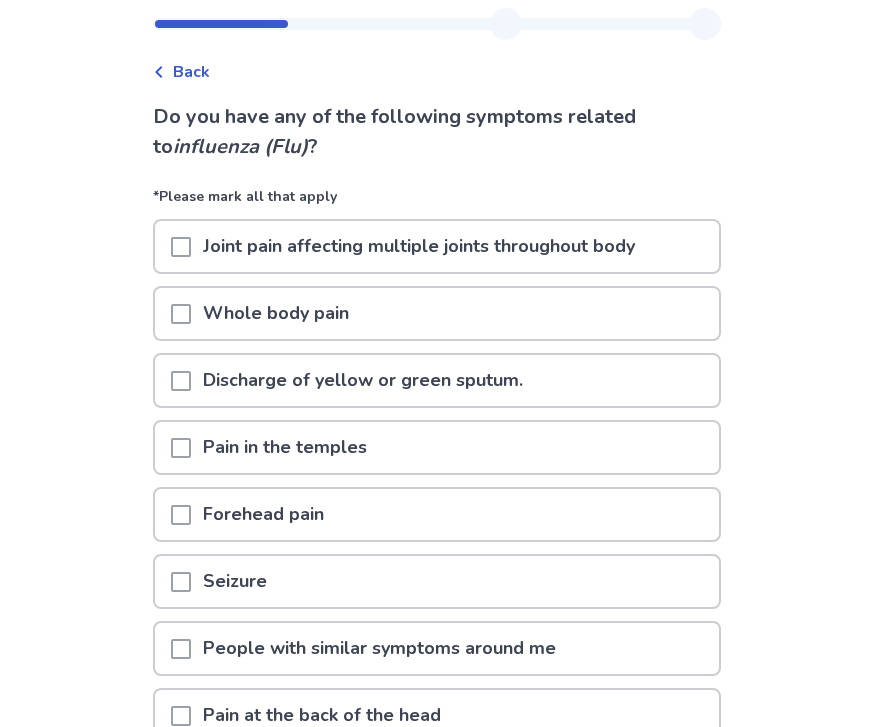 click at bounding box center [181, 248] 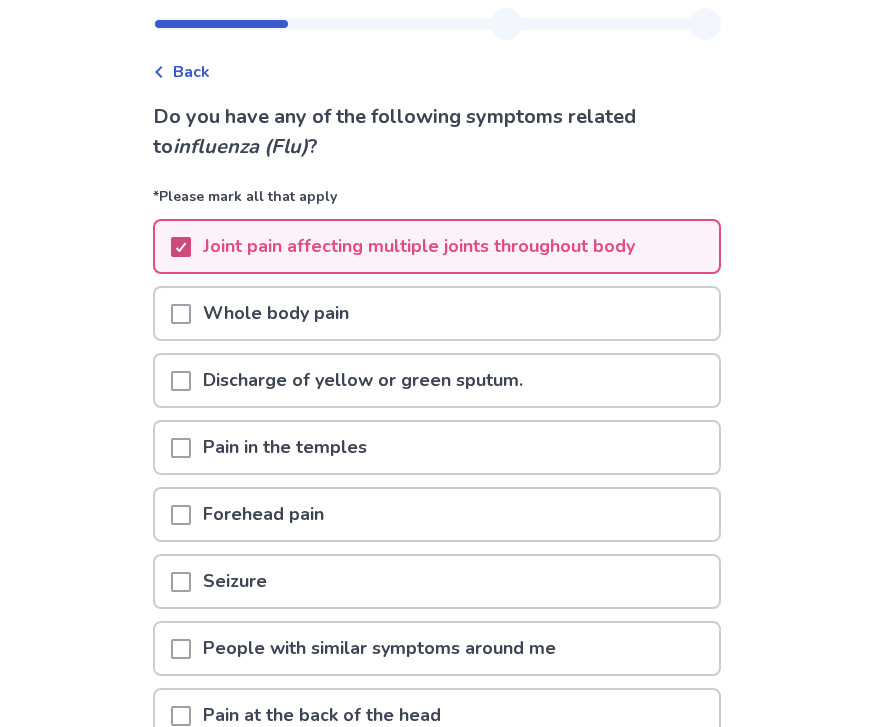 scroll, scrollTop: 50, scrollLeft: 0, axis: vertical 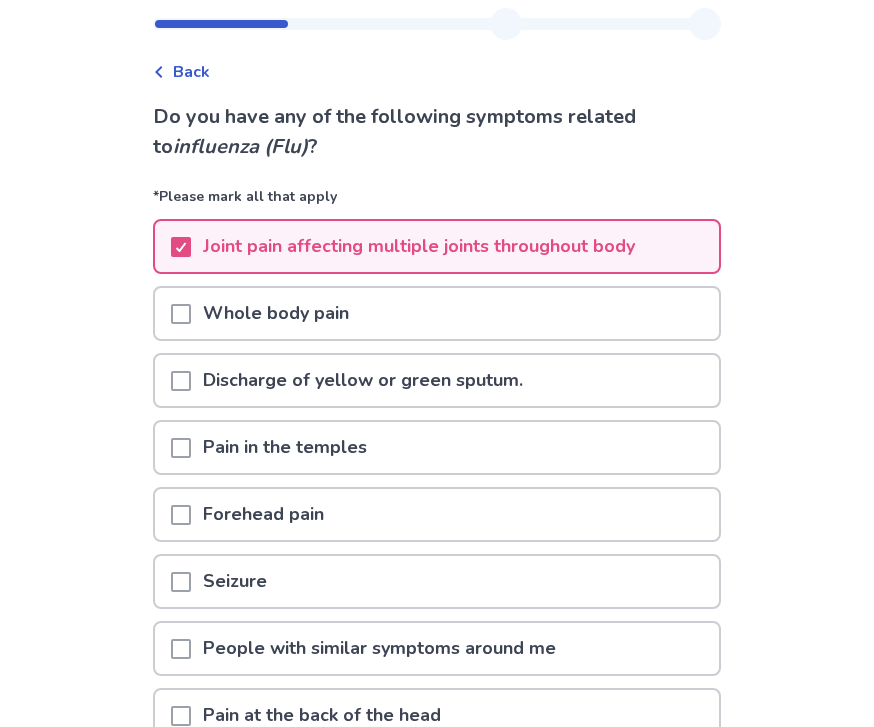 click on "Whole body pain" at bounding box center [437, 313] 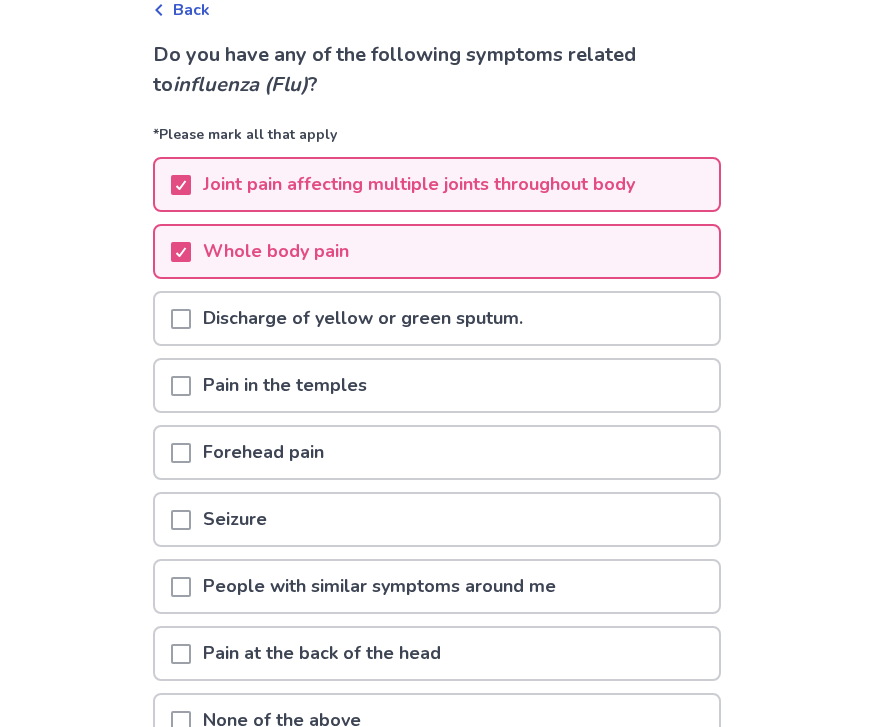 click on "Pain in the temples" at bounding box center (437, 386) 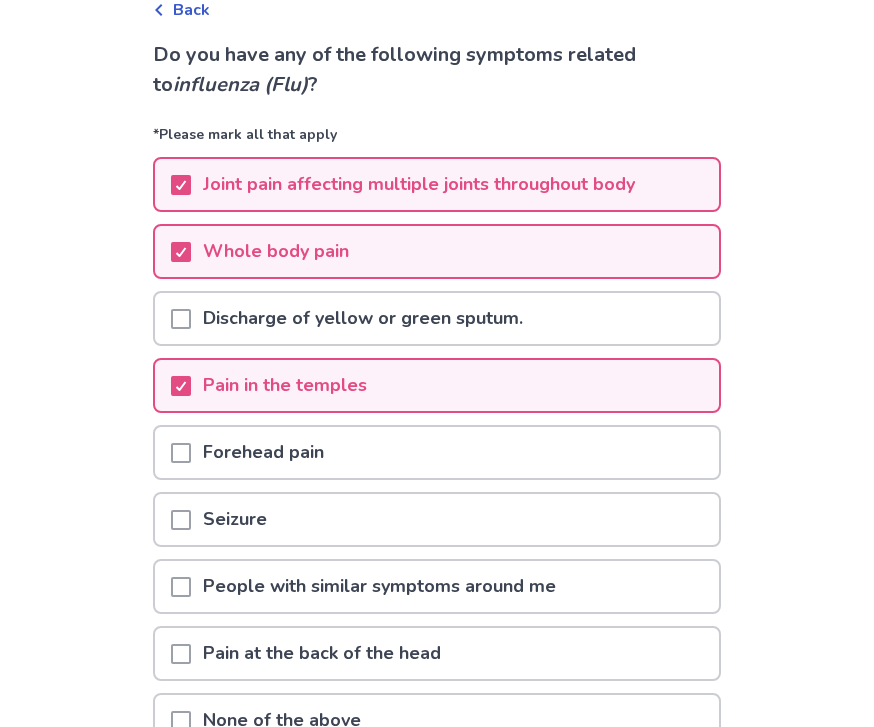 click at bounding box center (181, 453) 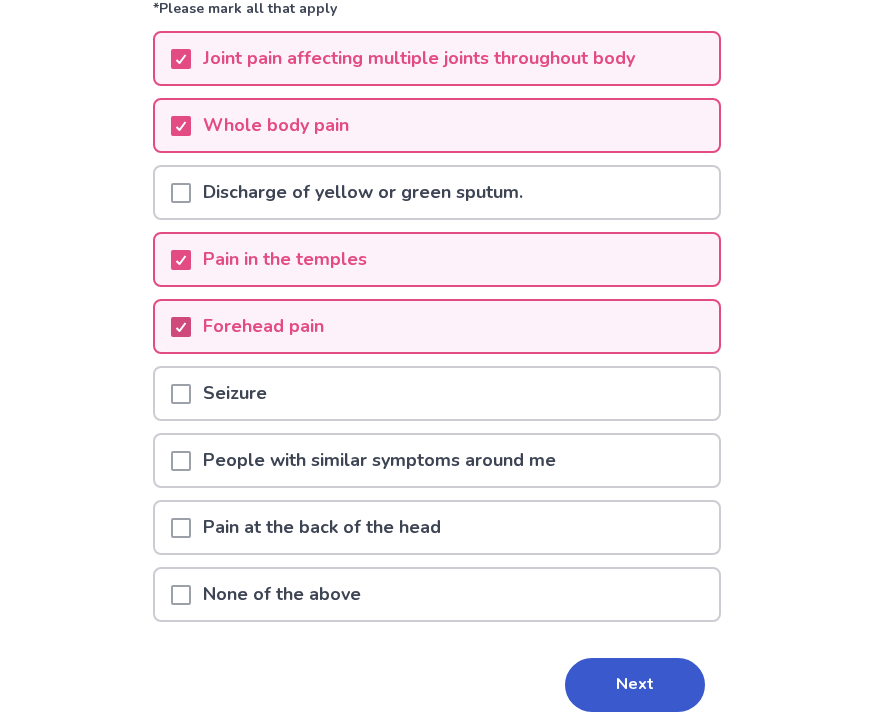 scroll, scrollTop: 247, scrollLeft: 0, axis: vertical 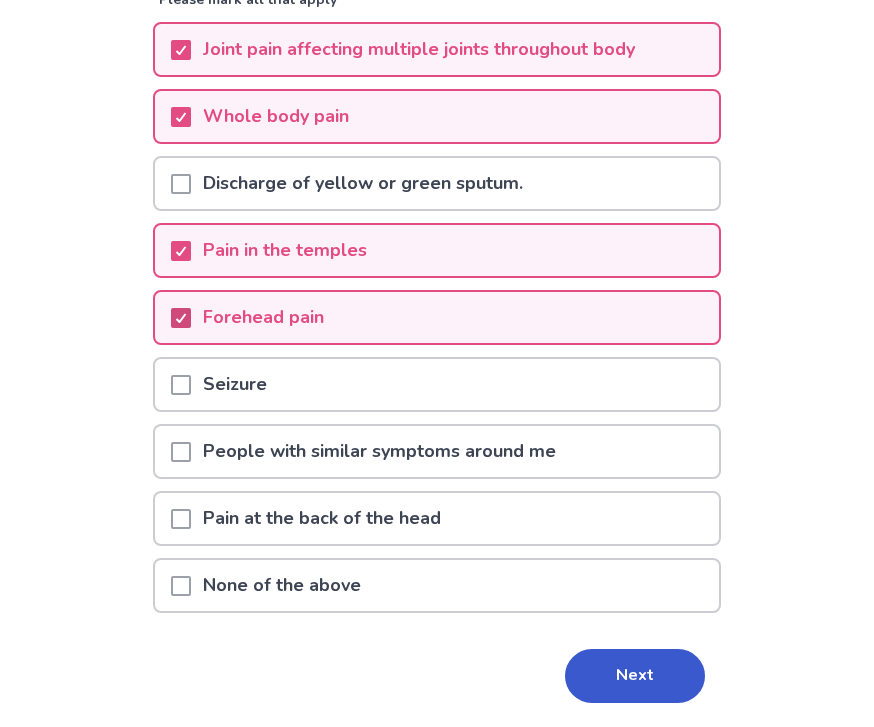 click at bounding box center (181, 518) 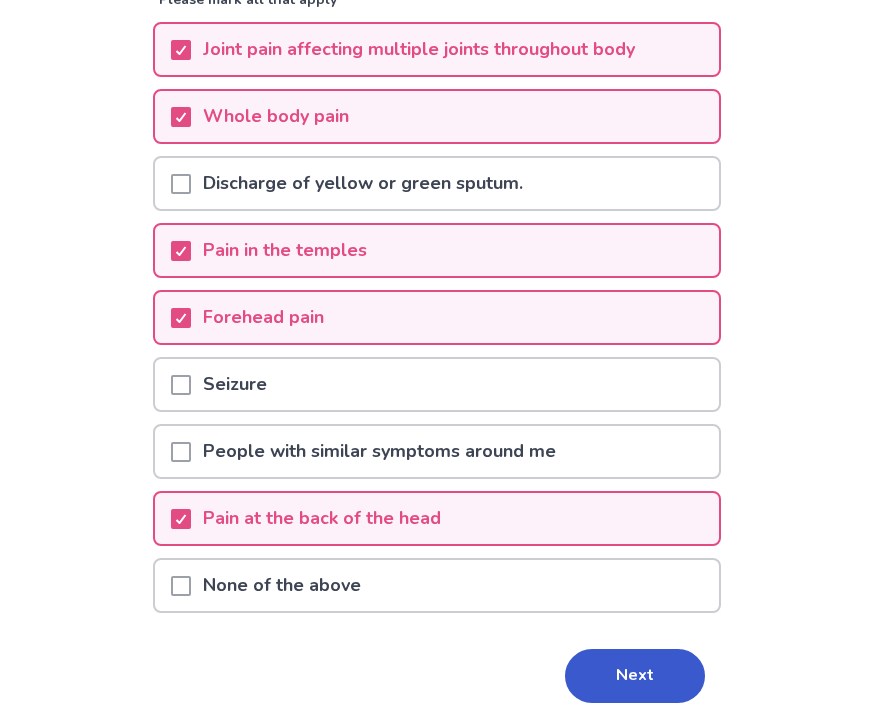 click on "Next" at bounding box center (635, 676) 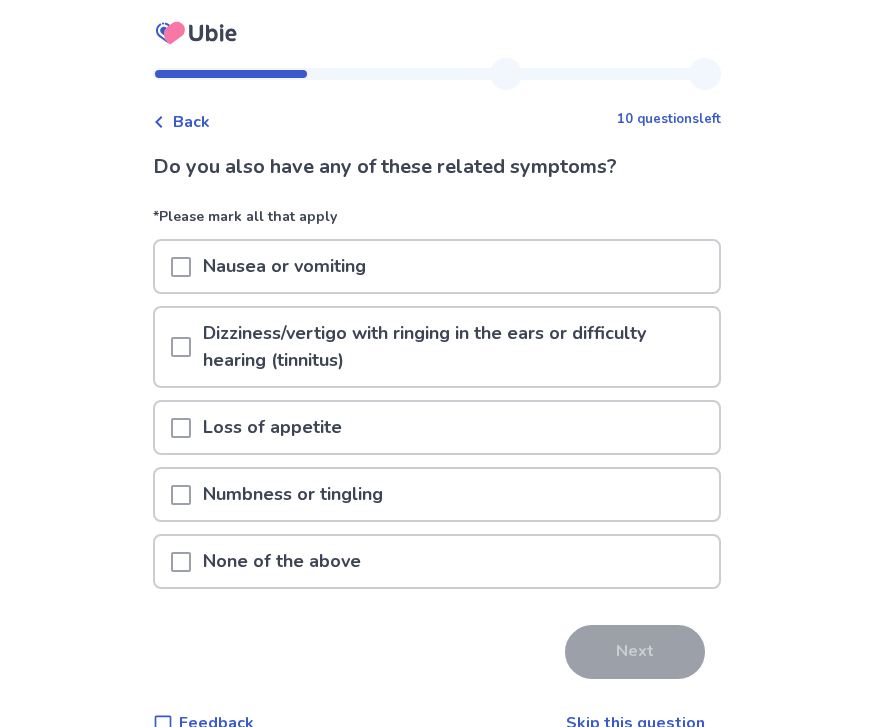 click at bounding box center (181, 347) 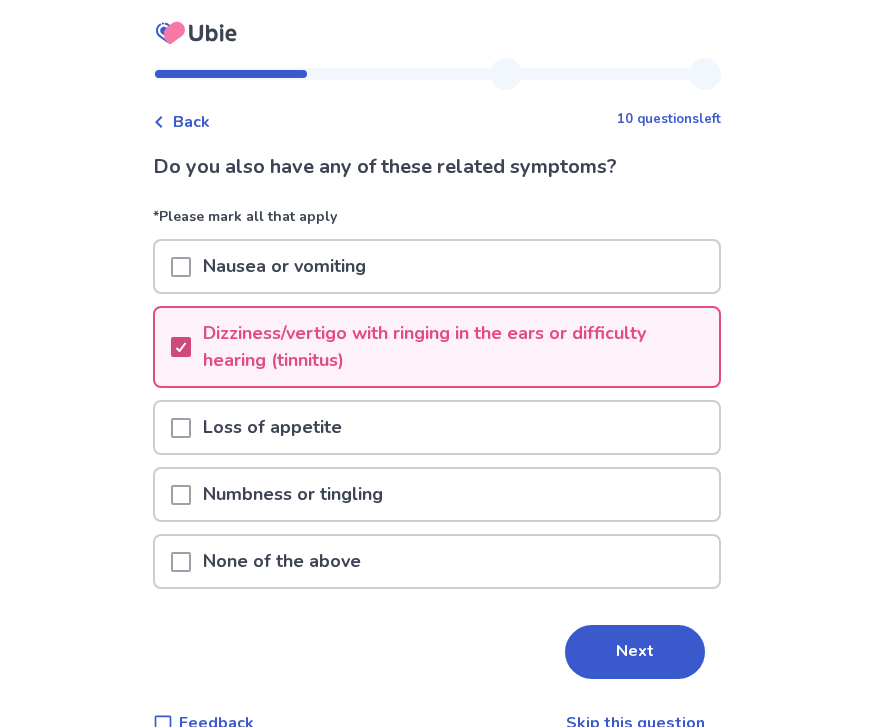 click on "Loss of appetite" at bounding box center [437, 427] 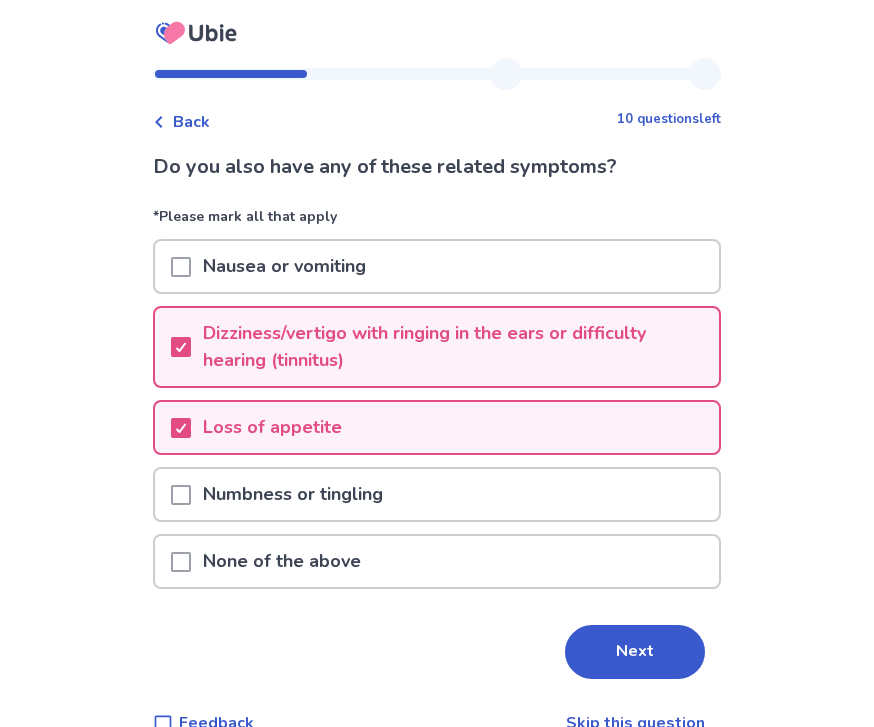 click at bounding box center [181, 495] 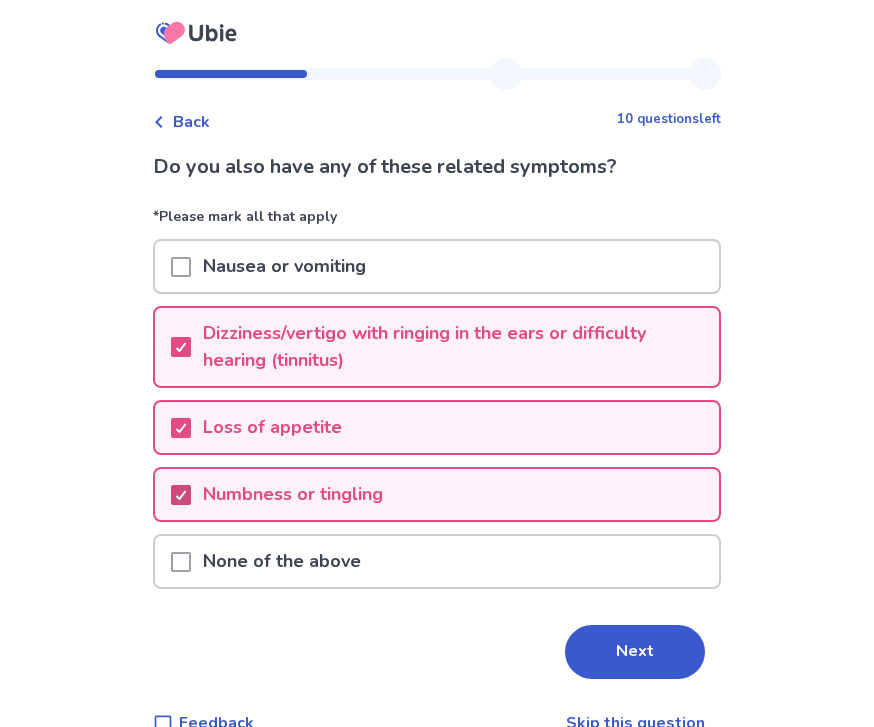click on "Next" at bounding box center [635, 652] 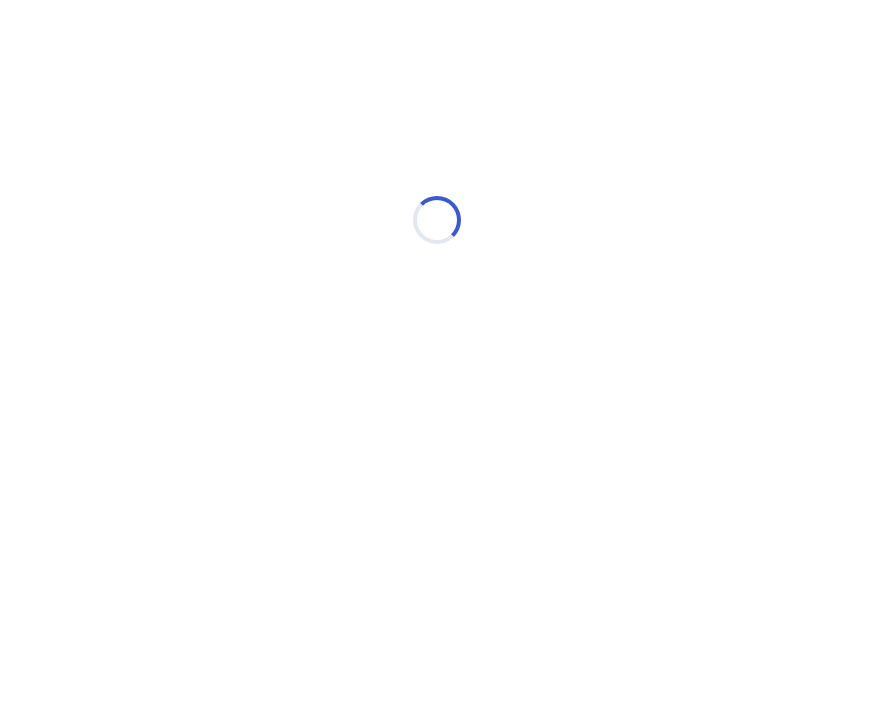 select on "*" 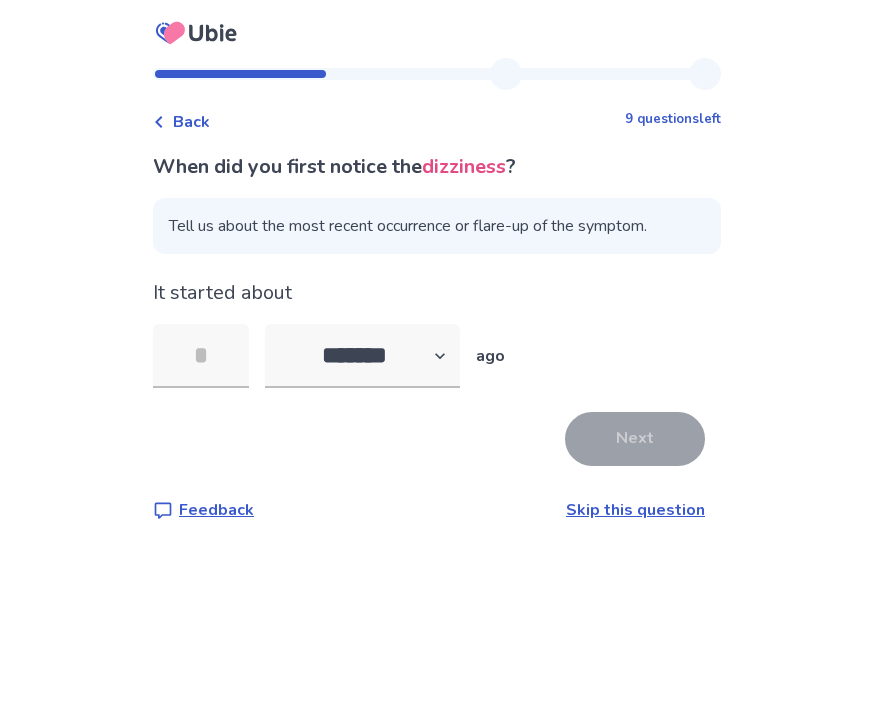 click at bounding box center (201, 356) 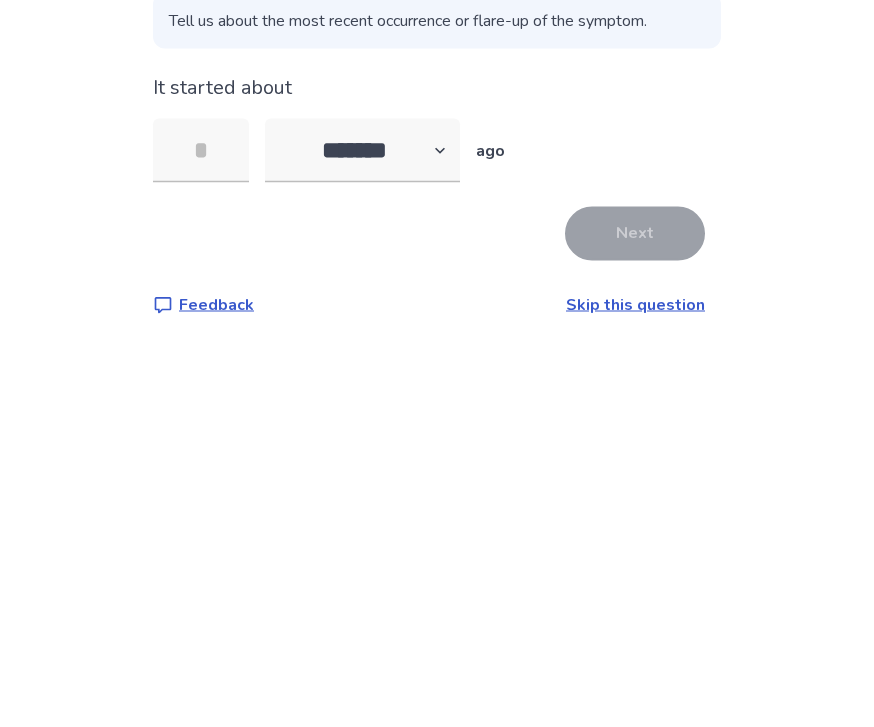 type on "*" 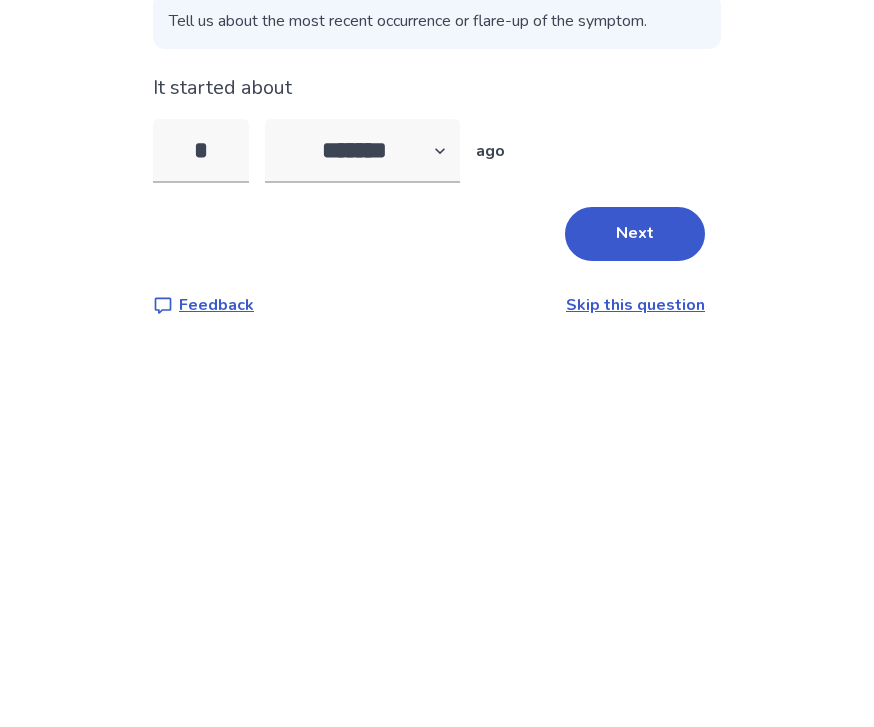 click on "Next" at bounding box center [635, 439] 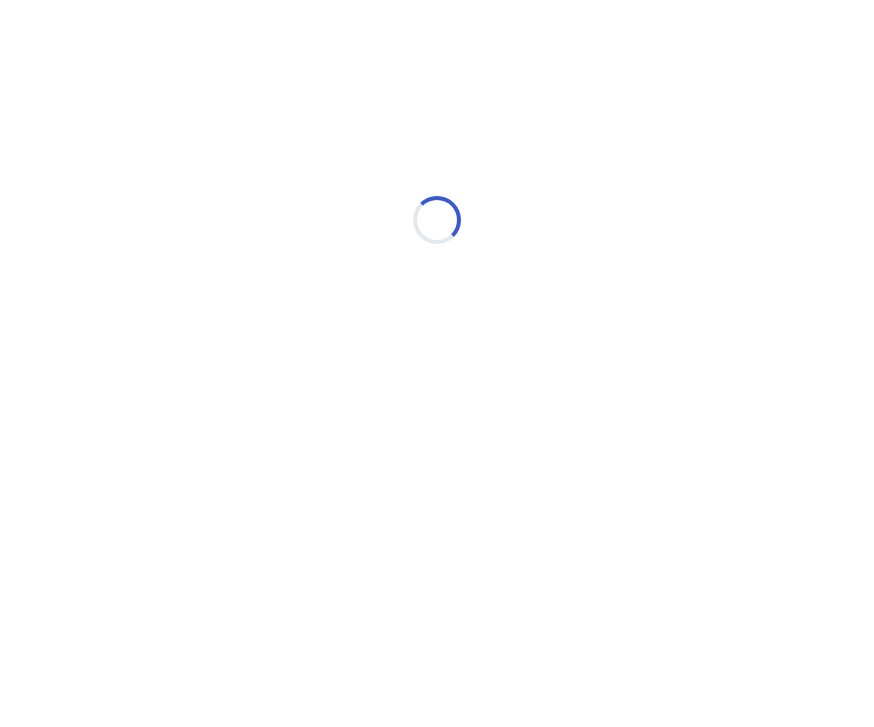 select on "*" 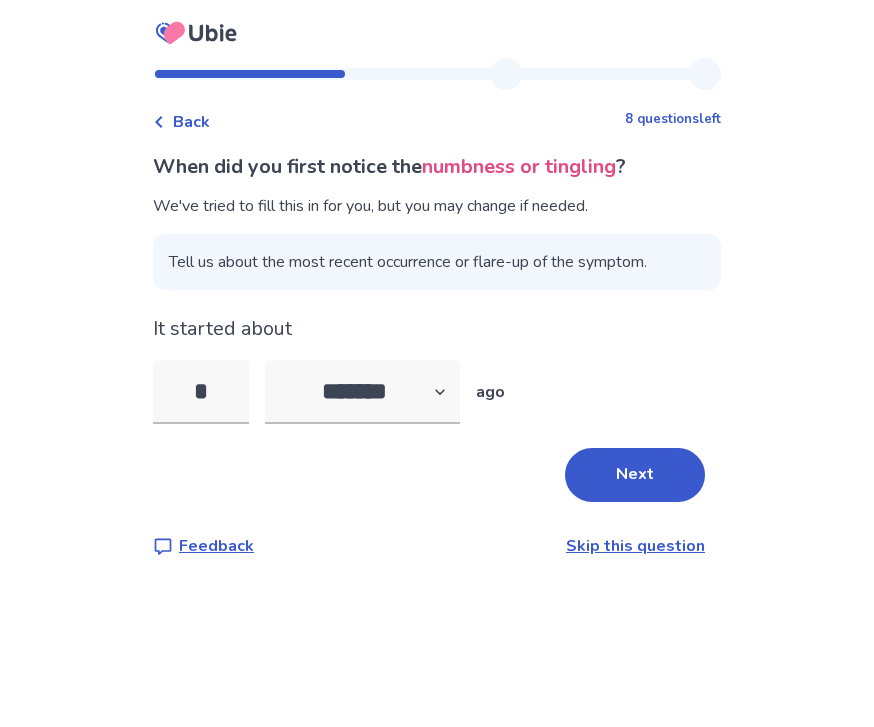click on "*" at bounding box center [201, 392] 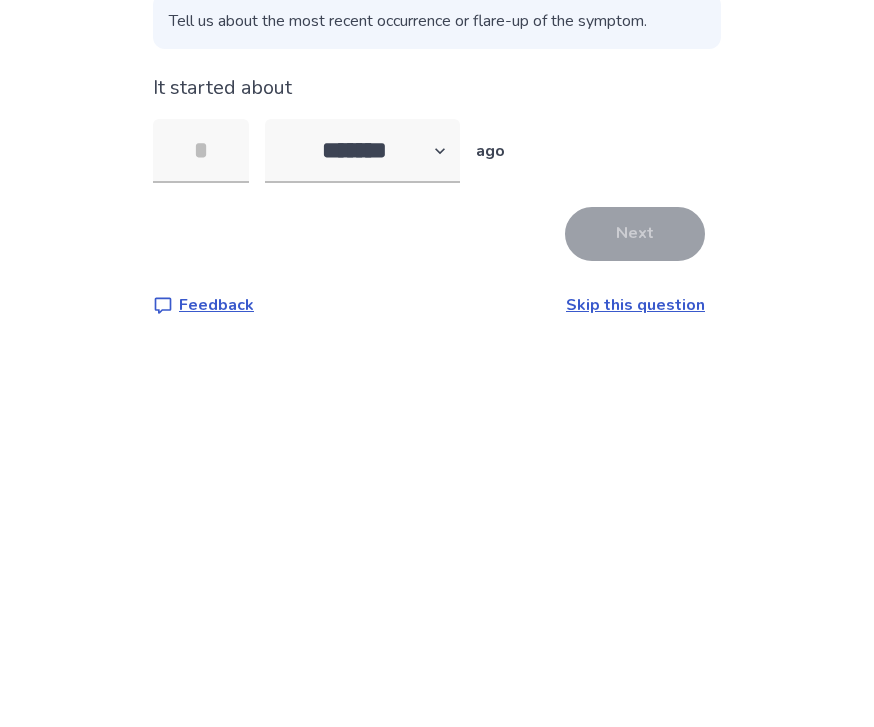 type on "*" 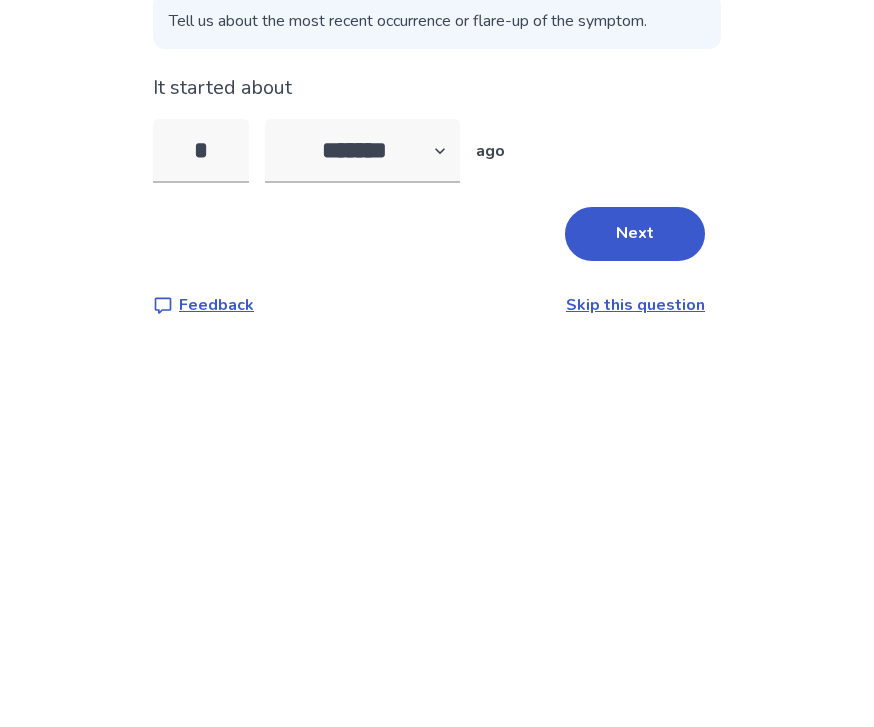 click on "Next" at bounding box center [635, 475] 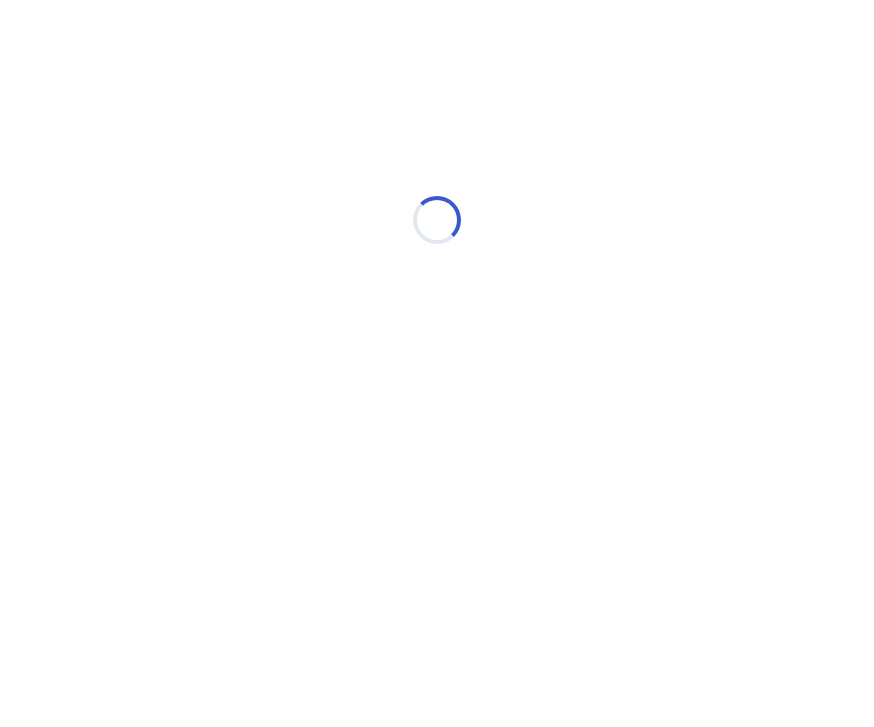 select on "*" 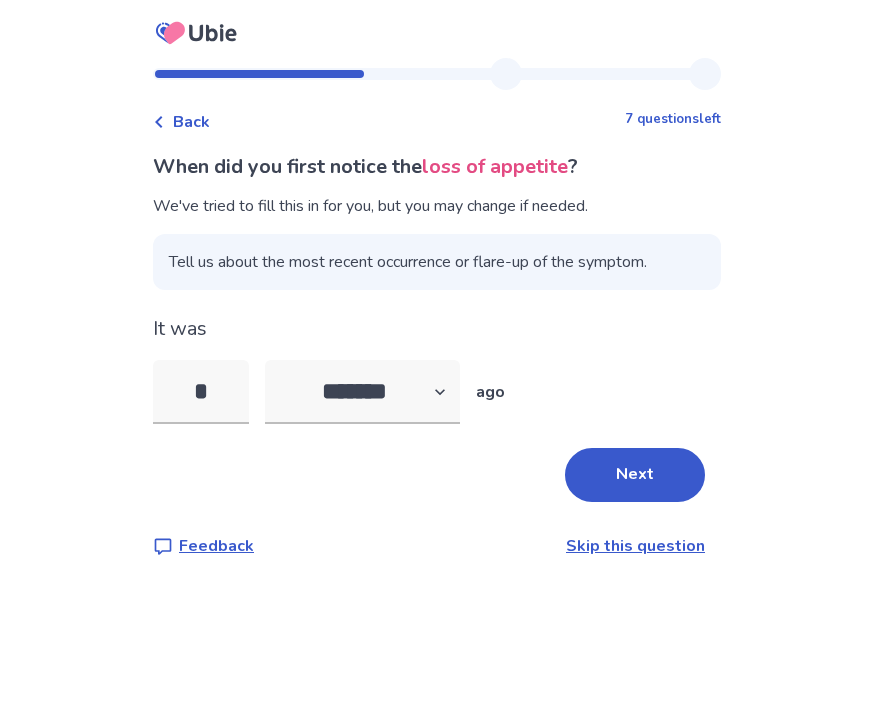 click on "*" at bounding box center (201, 392) 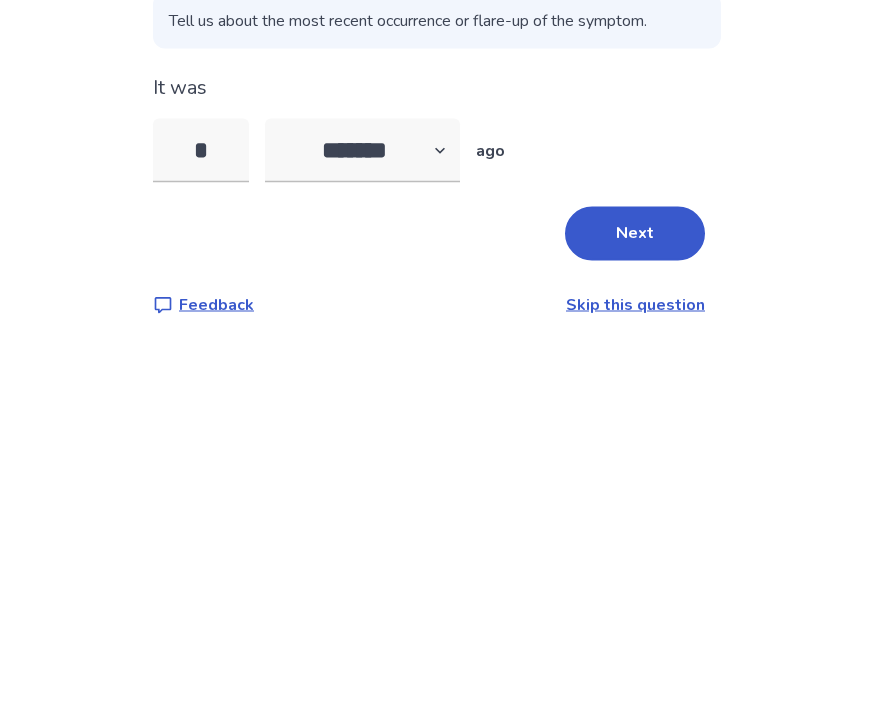 click on "*" at bounding box center [201, 392] 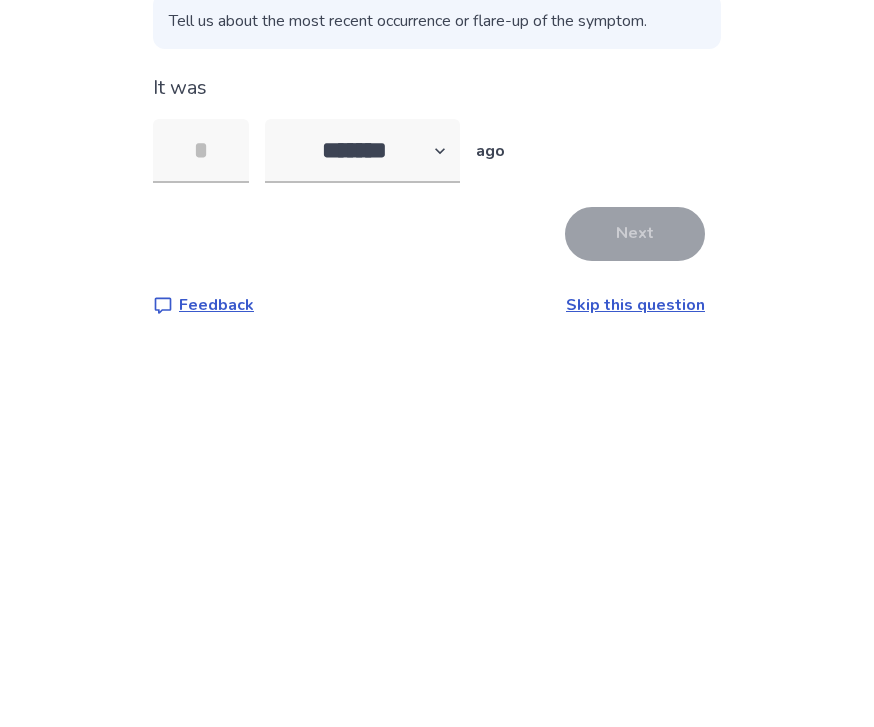 type on "*" 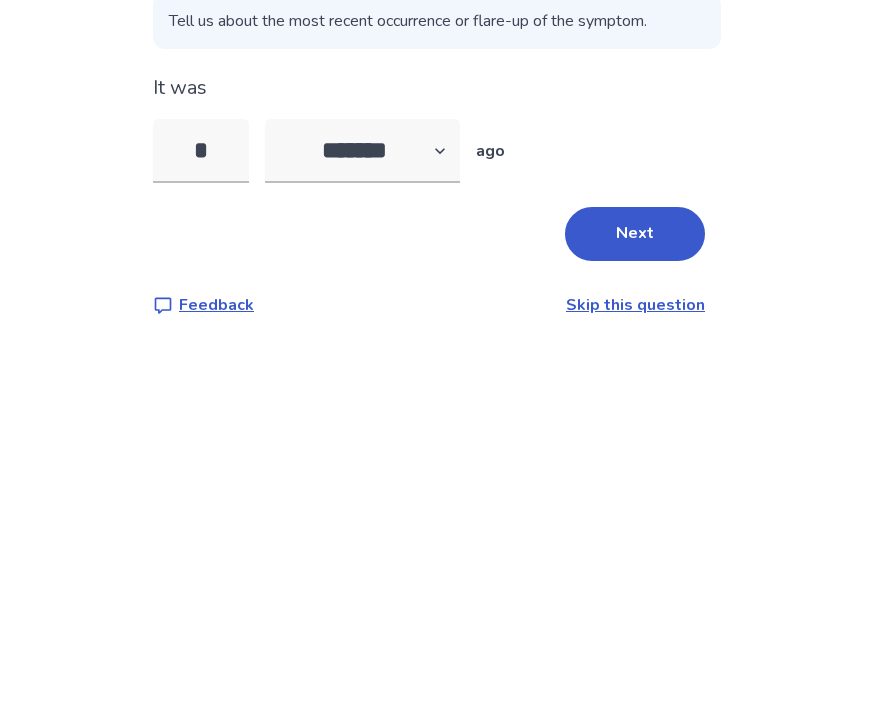 click on "Next" at bounding box center [635, 475] 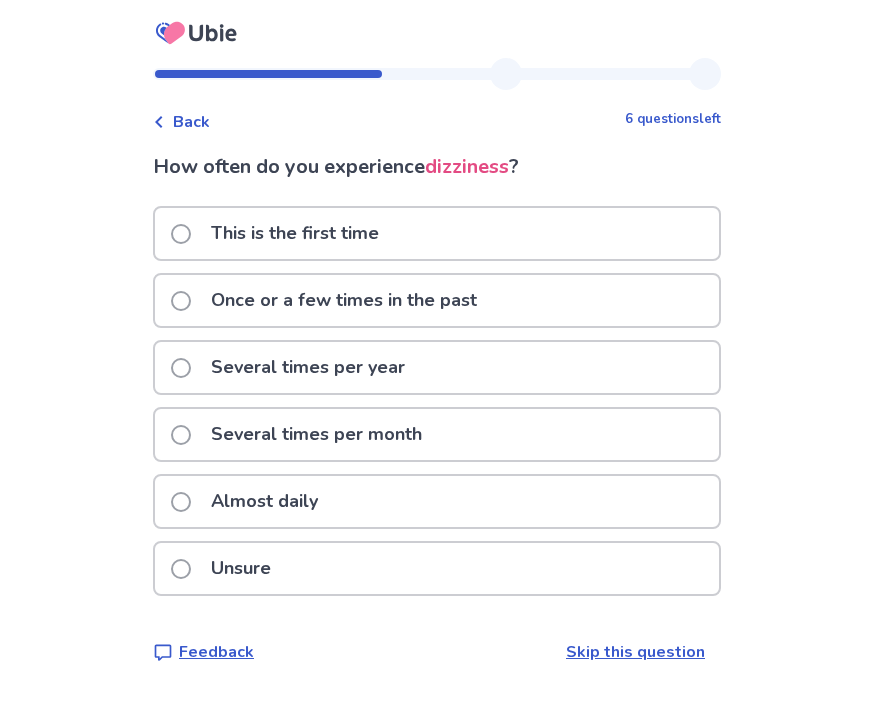 click on "This is the first time" at bounding box center (281, 233) 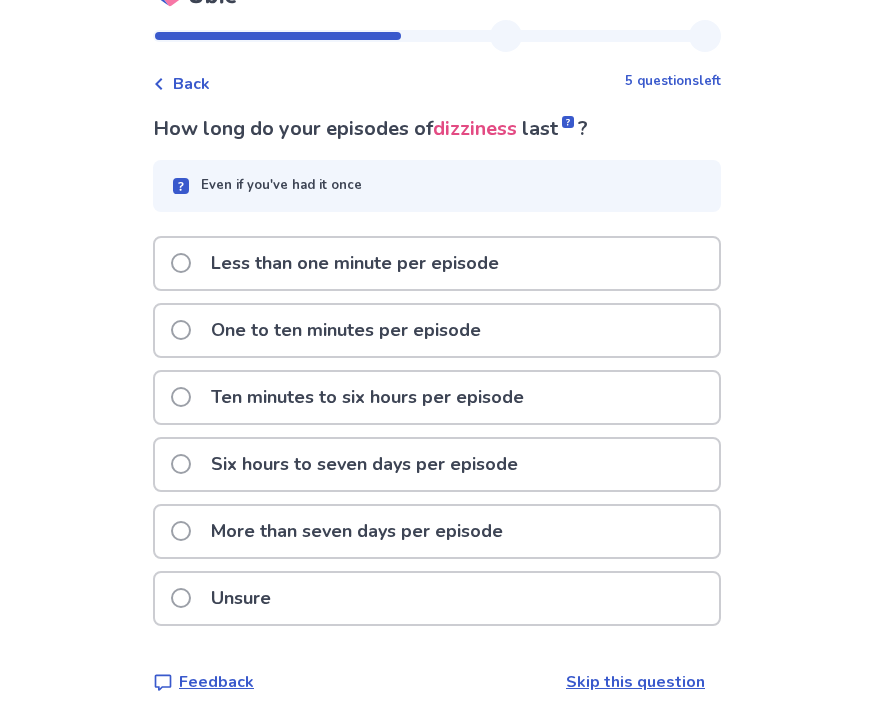 scroll, scrollTop: 64, scrollLeft: 0, axis: vertical 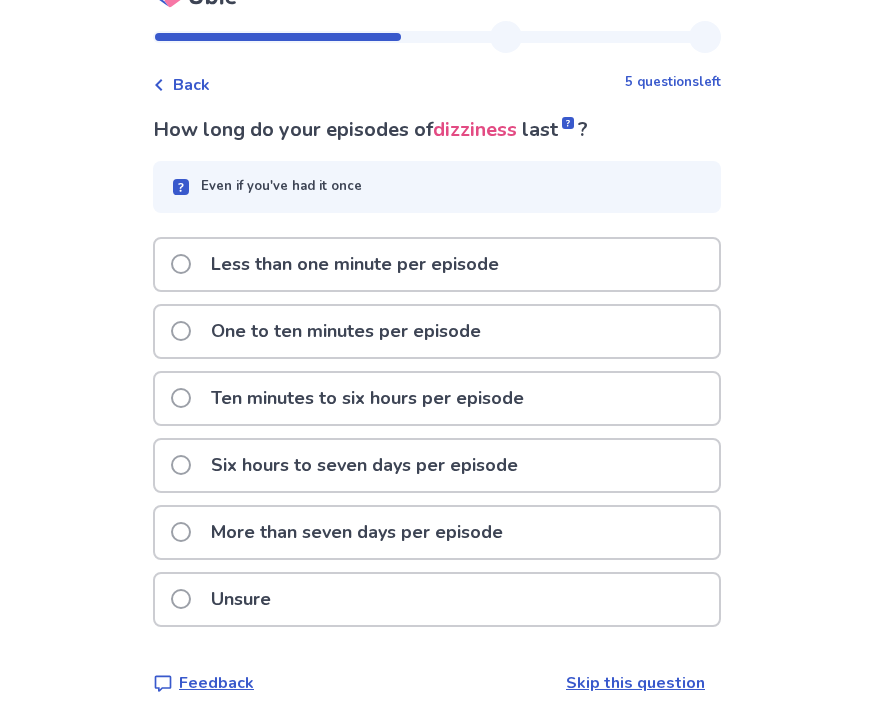 click at bounding box center [181, 331] 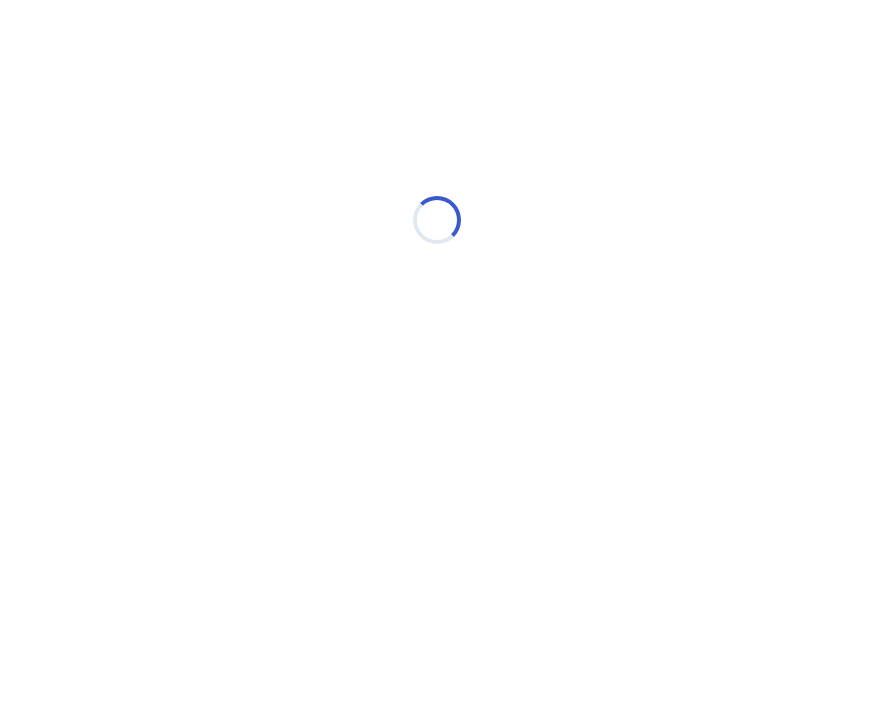 scroll, scrollTop: 0, scrollLeft: 0, axis: both 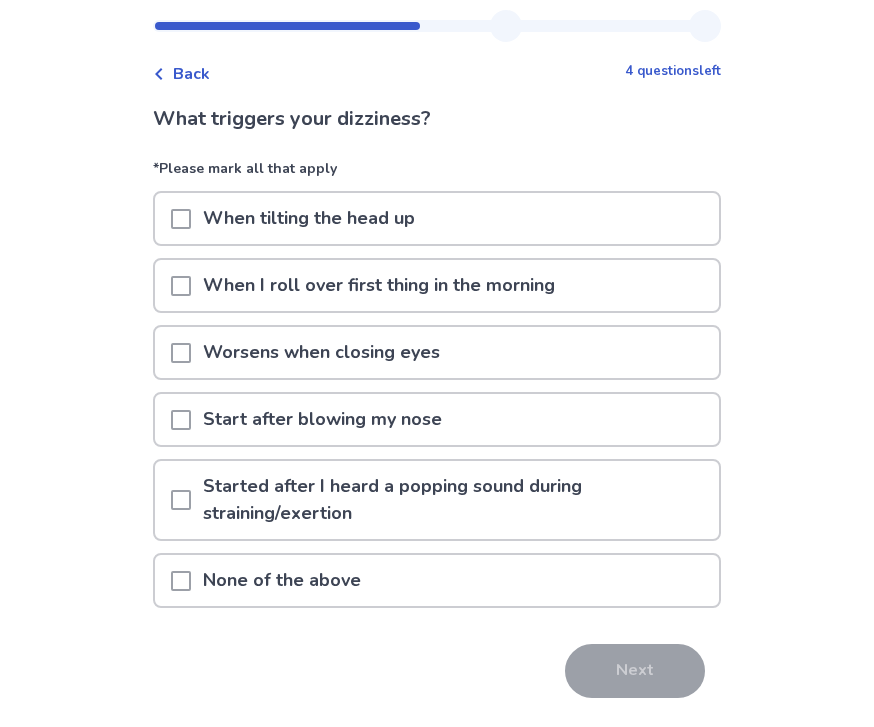 click at bounding box center [181, 286] 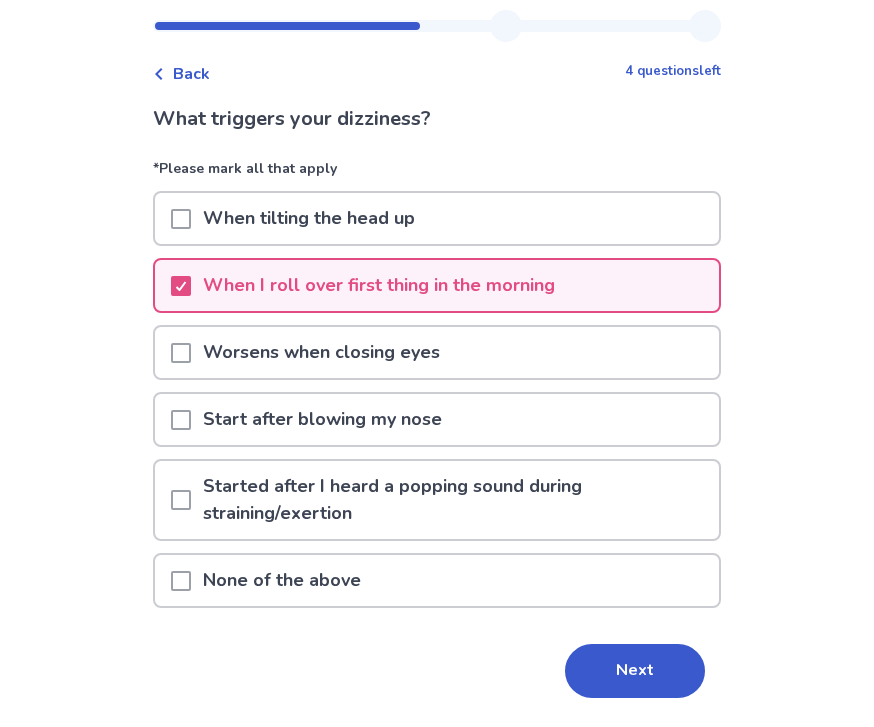 click at bounding box center (181, 219) 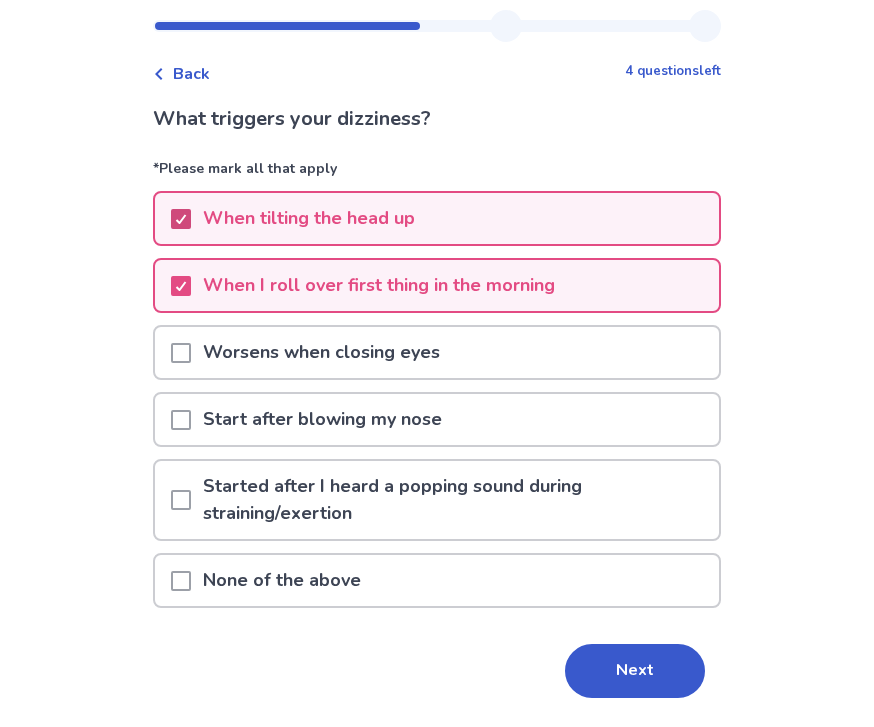 scroll, scrollTop: 49, scrollLeft: 0, axis: vertical 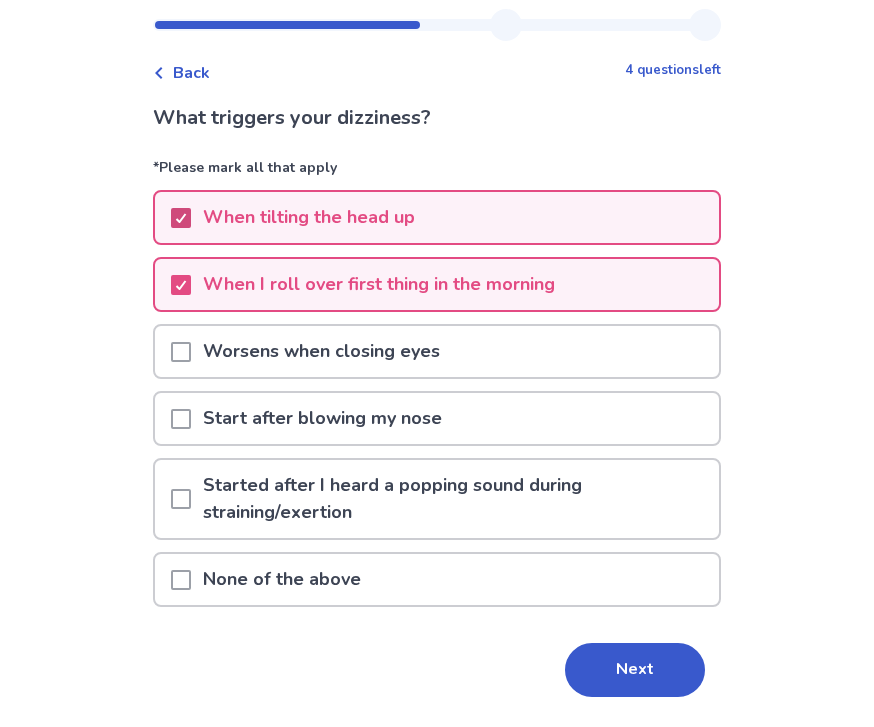 click on "Next" at bounding box center (635, 670) 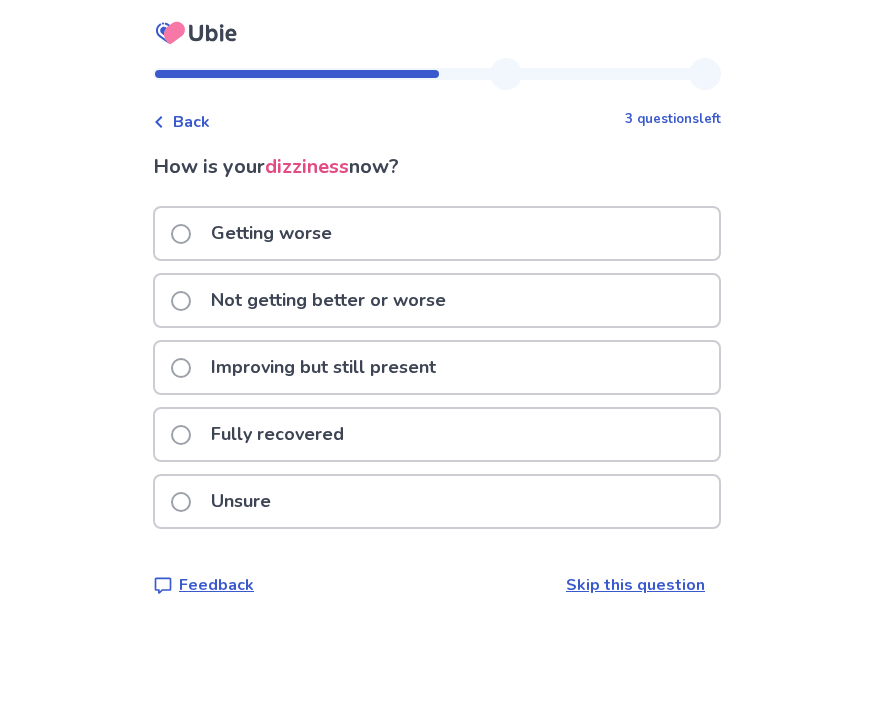 click on "Not getting better or worse" at bounding box center [314, 300] 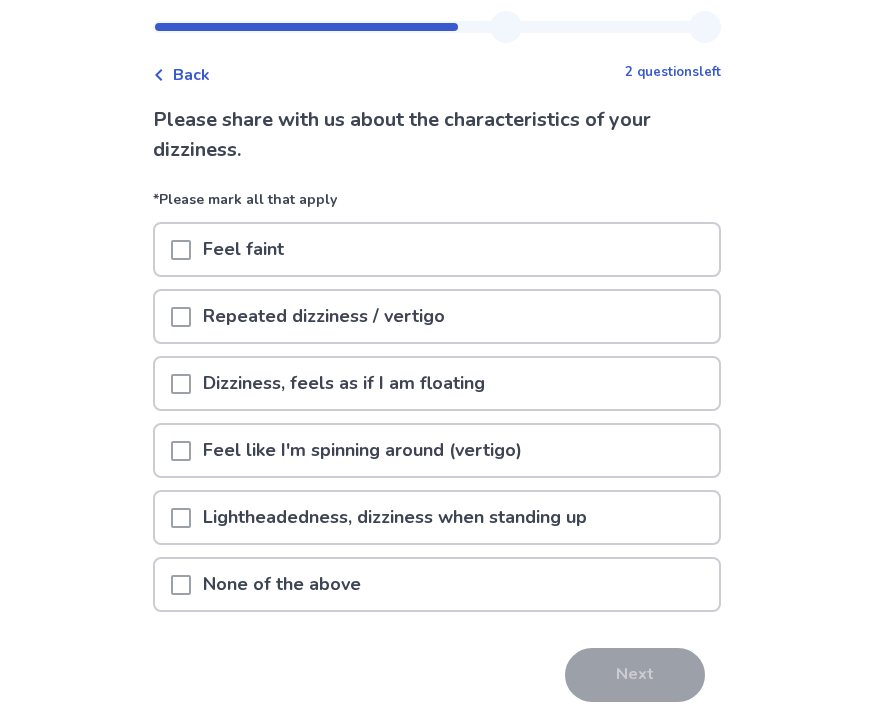 scroll, scrollTop: 50, scrollLeft: 0, axis: vertical 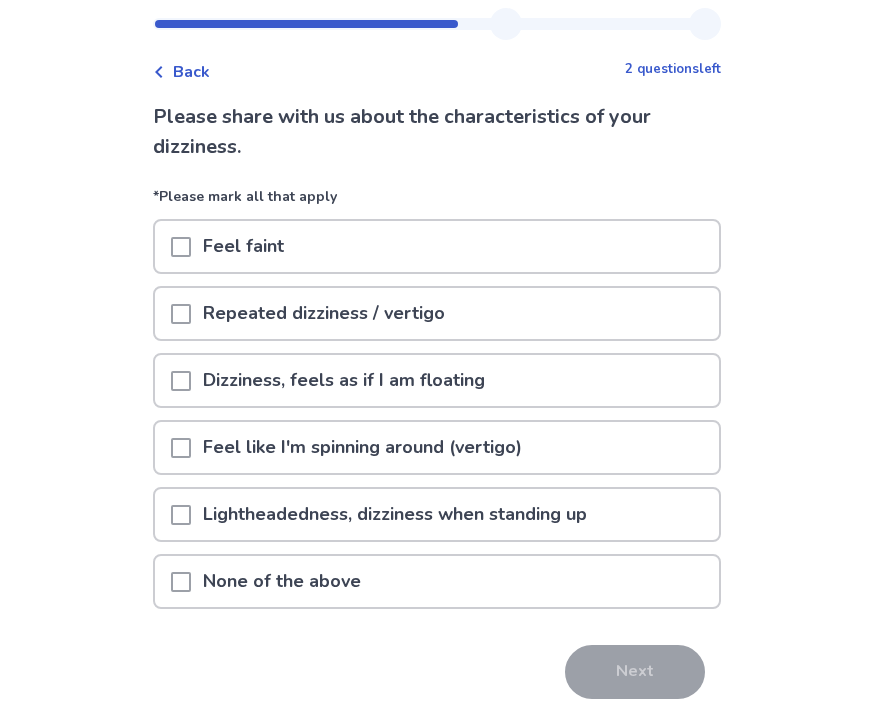 click at bounding box center (181, 247) 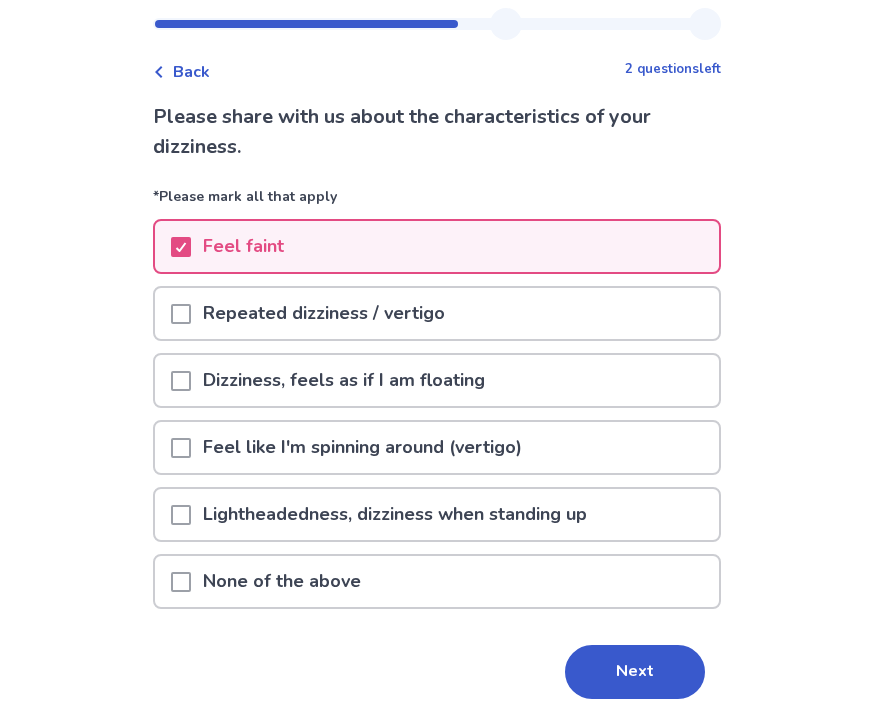 click at bounding box center (181, 314) 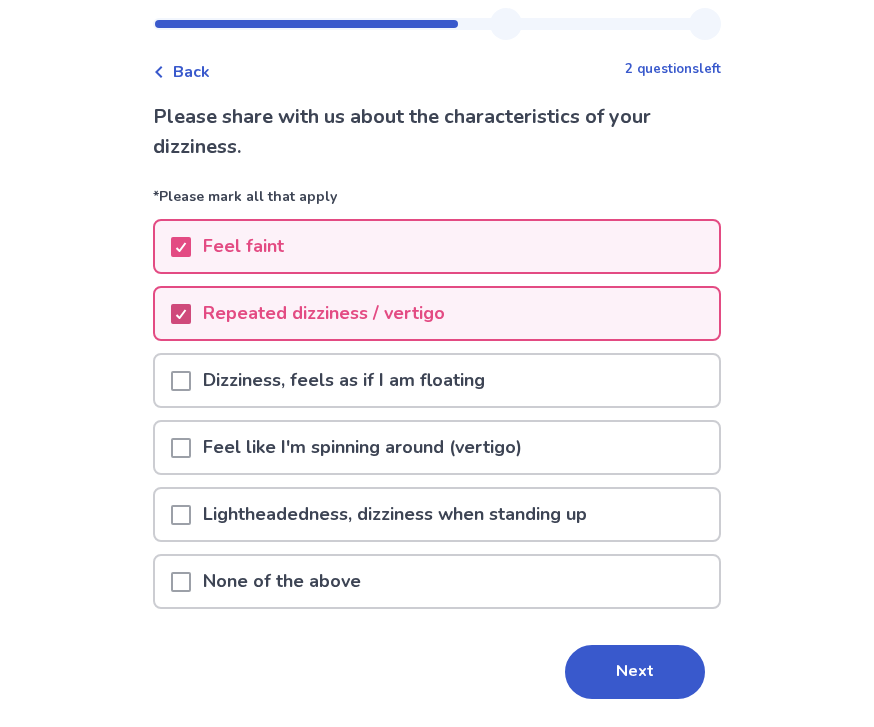 click at bounding box center (181, 381) 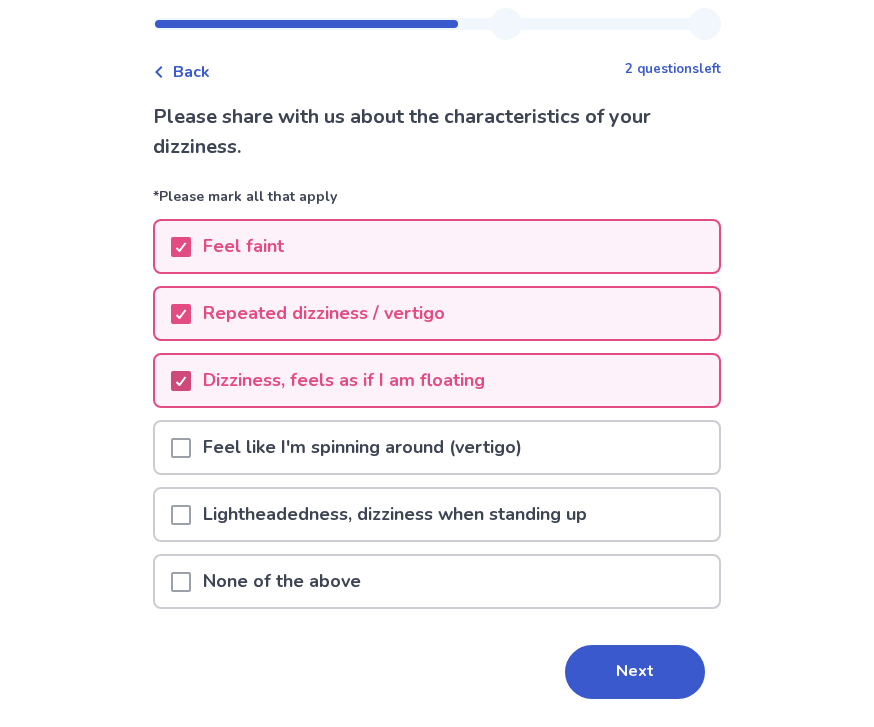 click at bounding box center (181, 448) 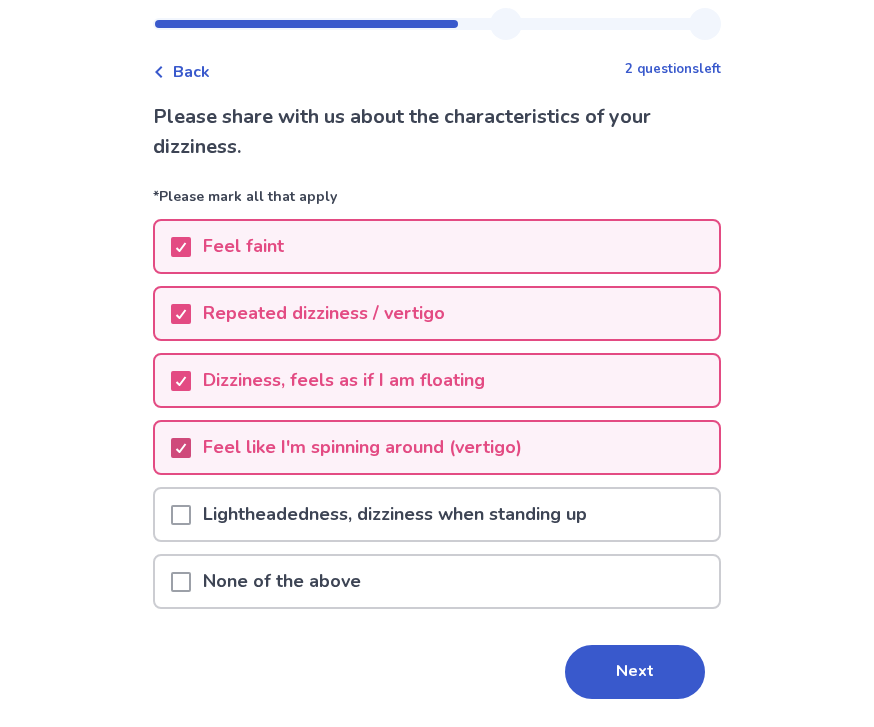 click at bounding box center [181, 515] 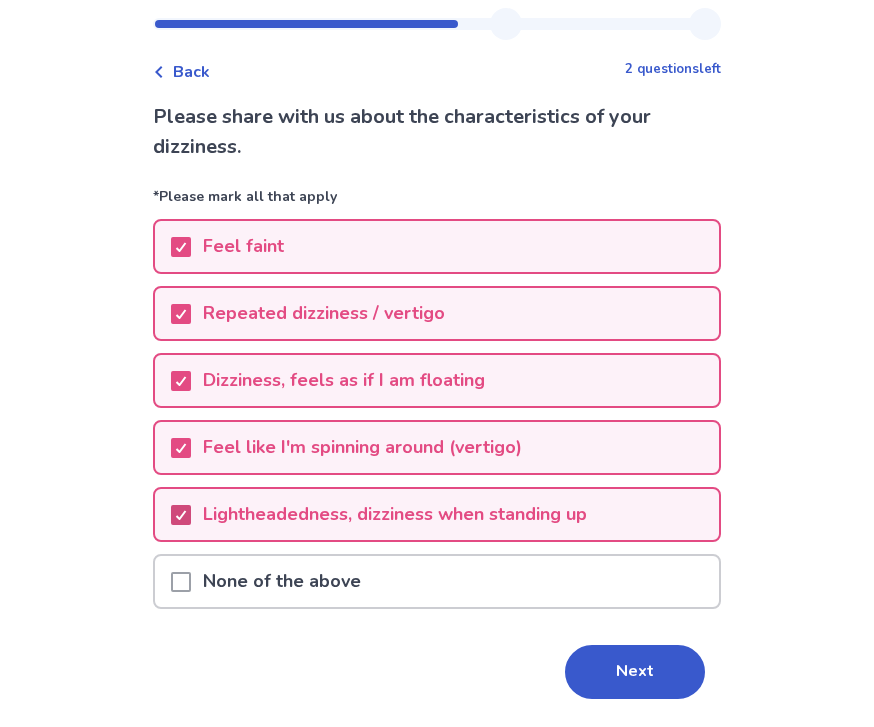 click on "Next" at bounding box center [635, 672] 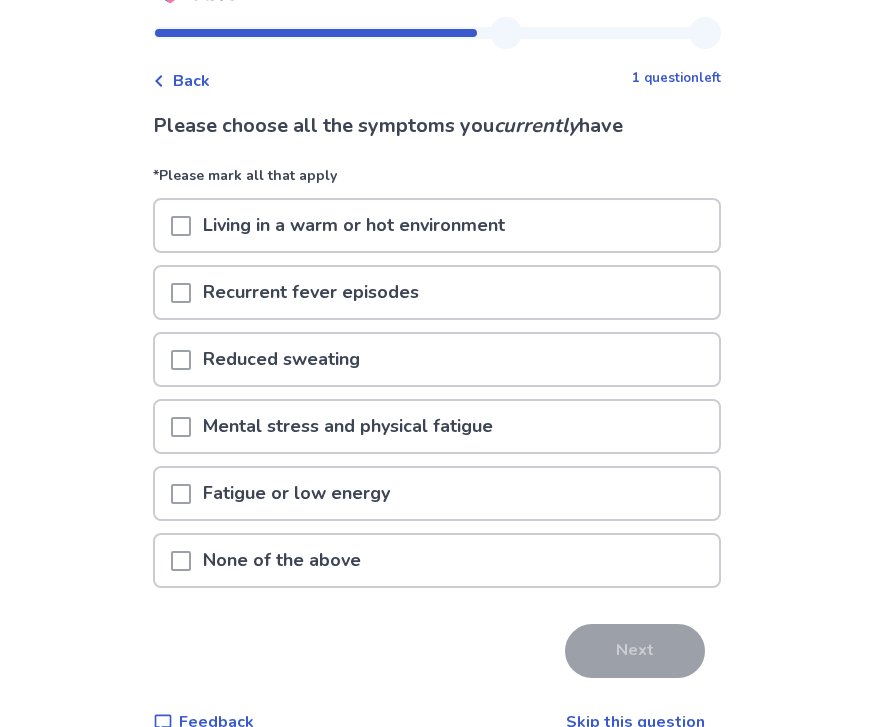 scroll, scrollTop: 44, scrollLeft: 0, axis: vertical 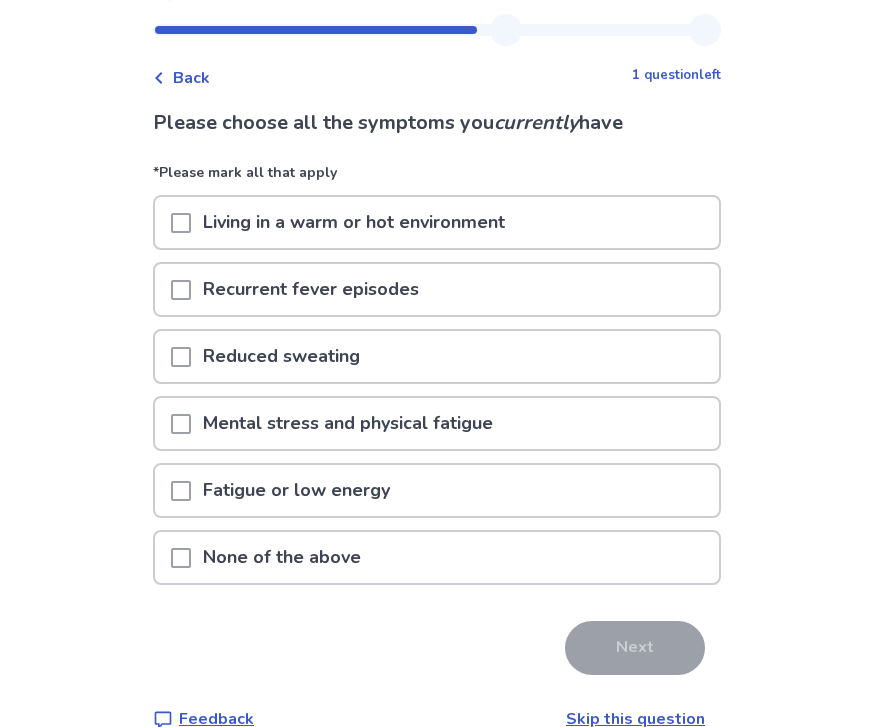 click at bounding box center [181, 290] 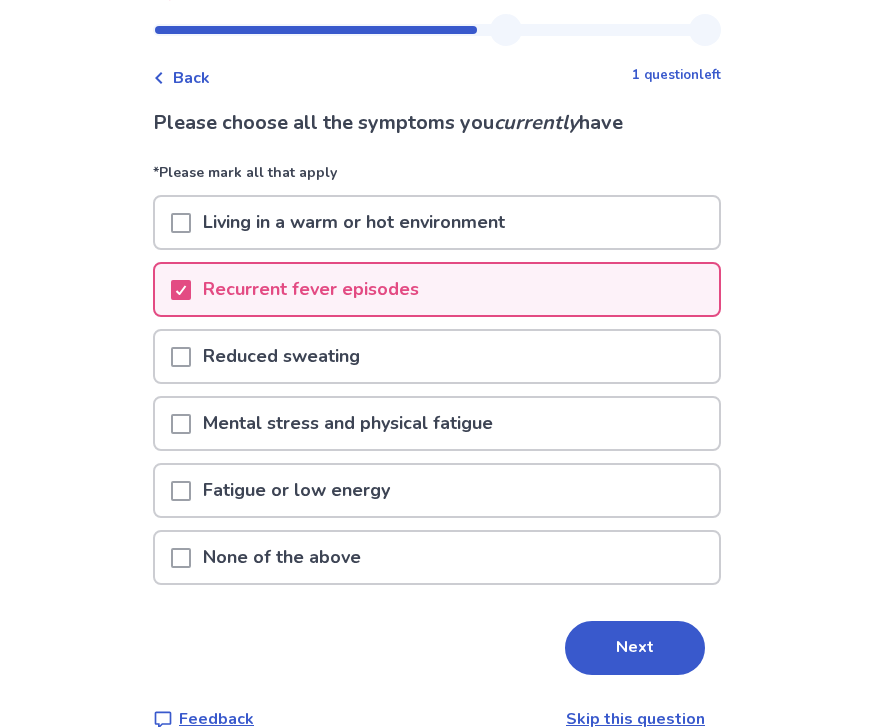 click at bounding box center (181, 223) 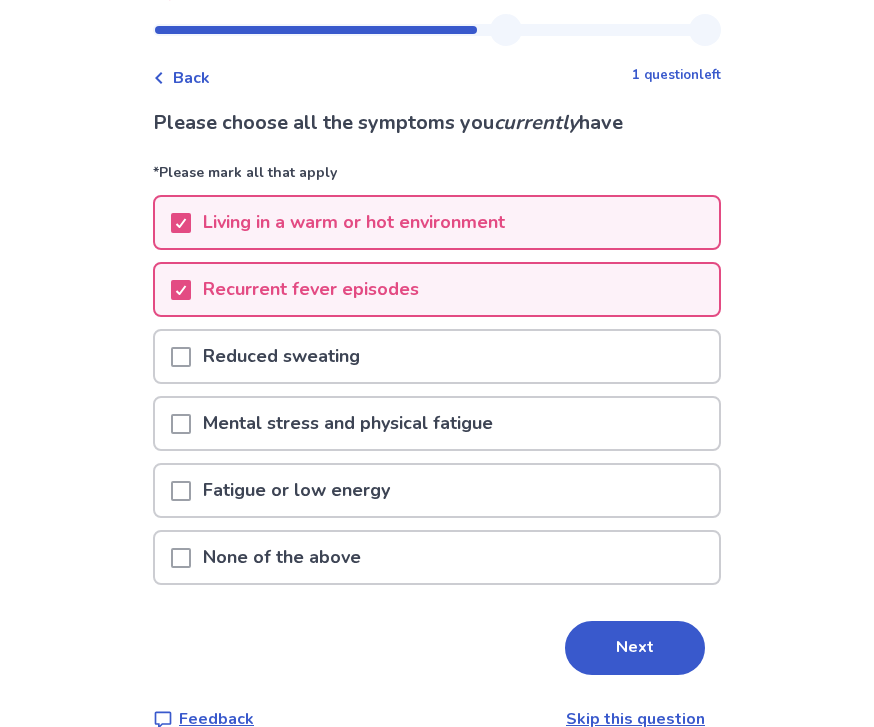 click at bounding box center (181, 357) 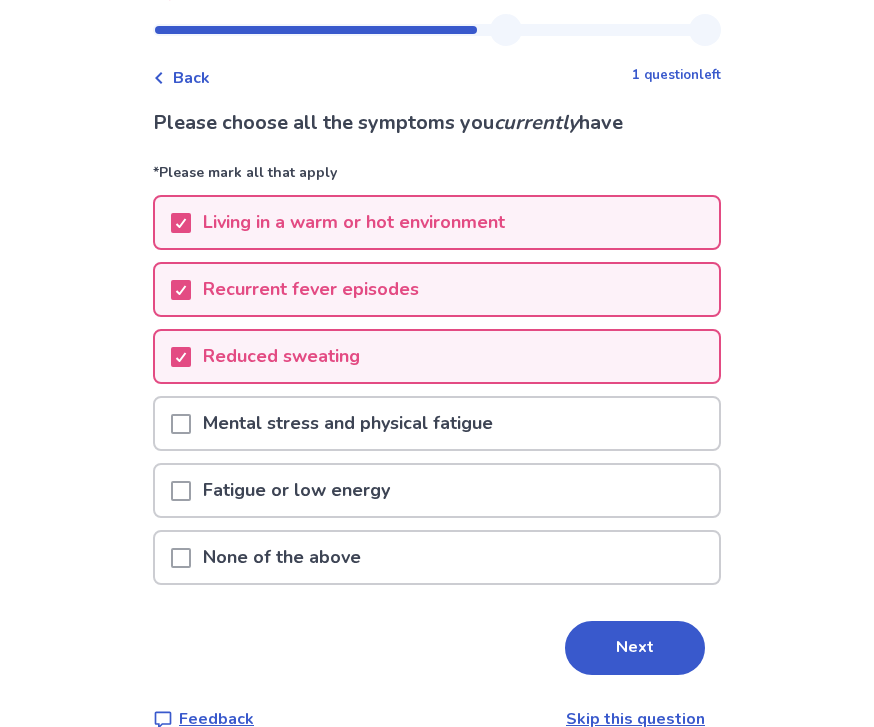 click at bounding box center (181, 424) 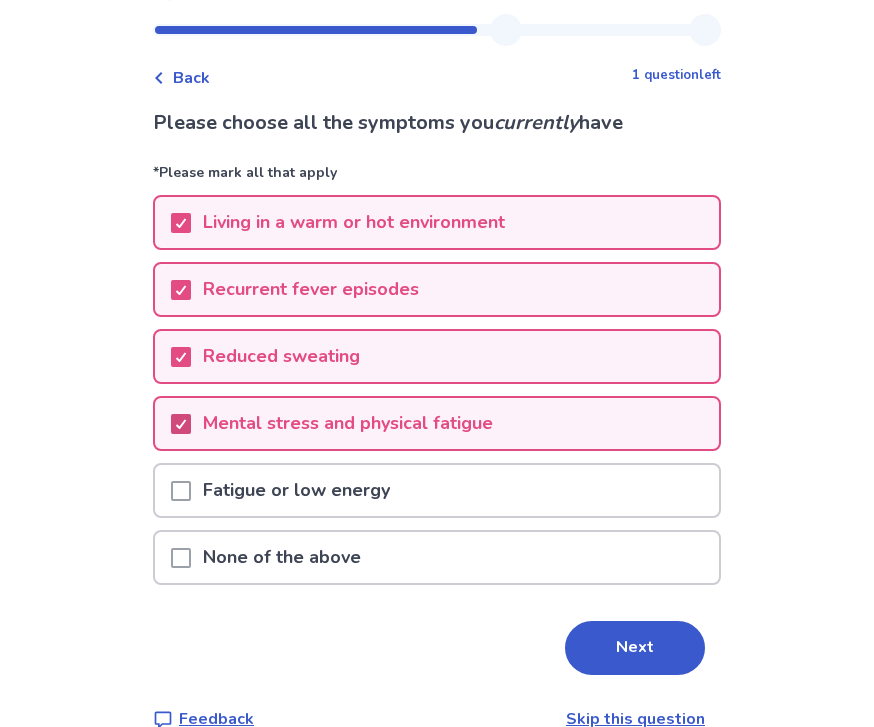 click at bounding box center [181, 491] 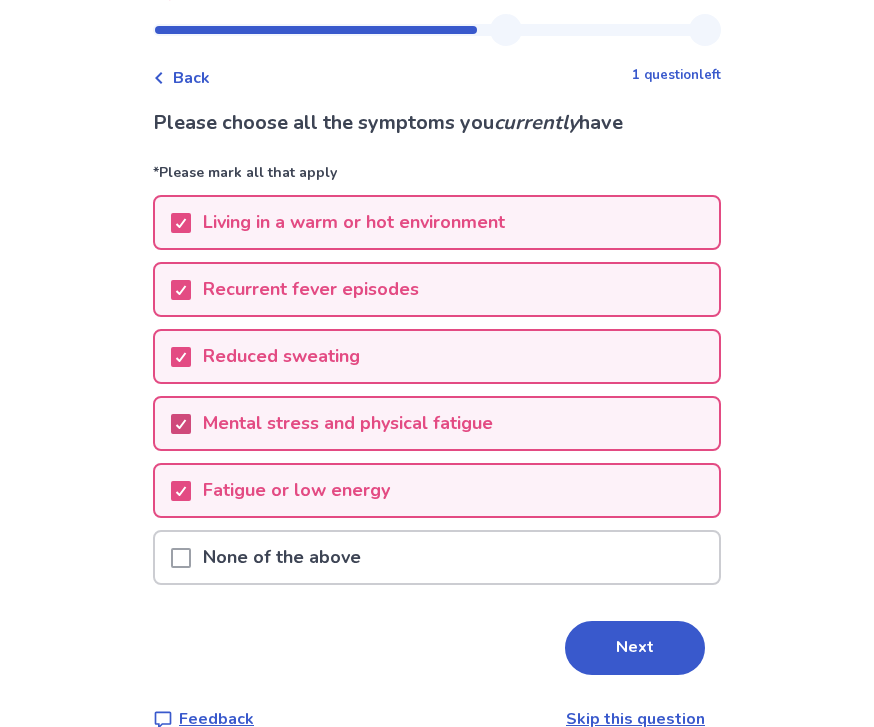 click at bounding box center (181, 424) 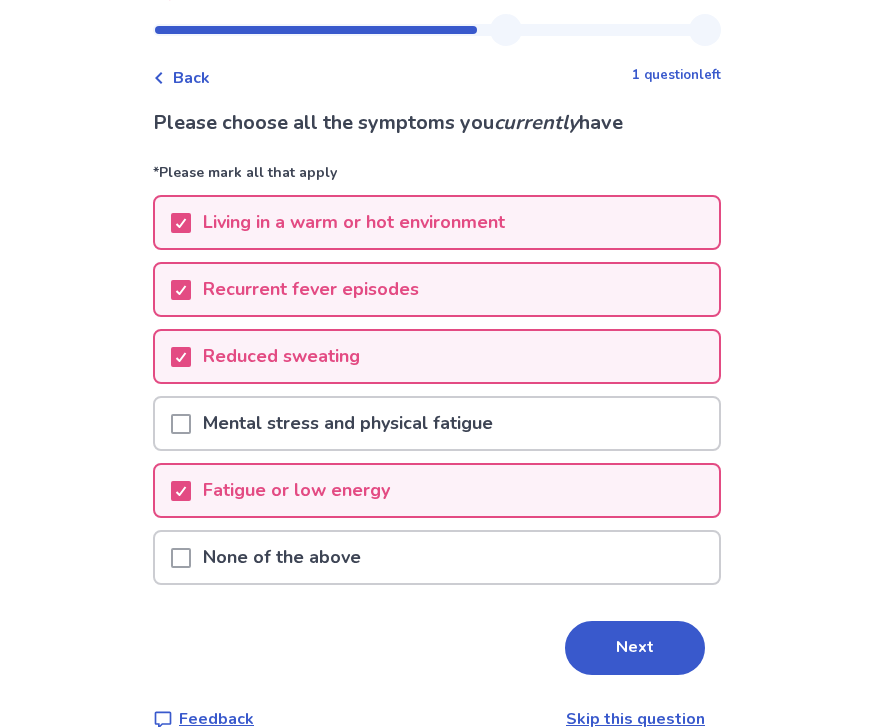 click at bounding box center (181, 424) 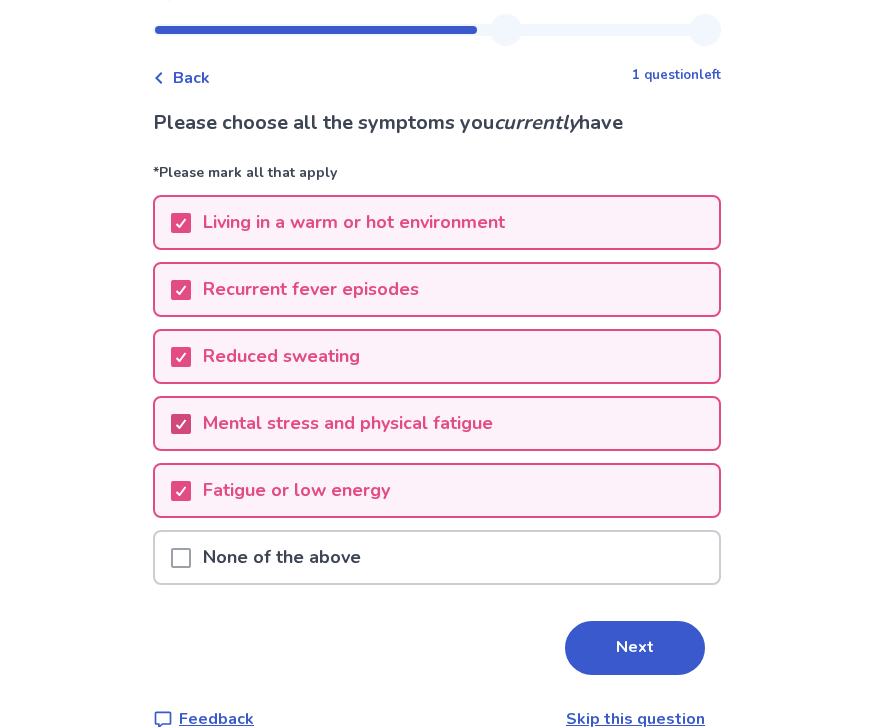 click on "Next" at bounding box center [635, 648] 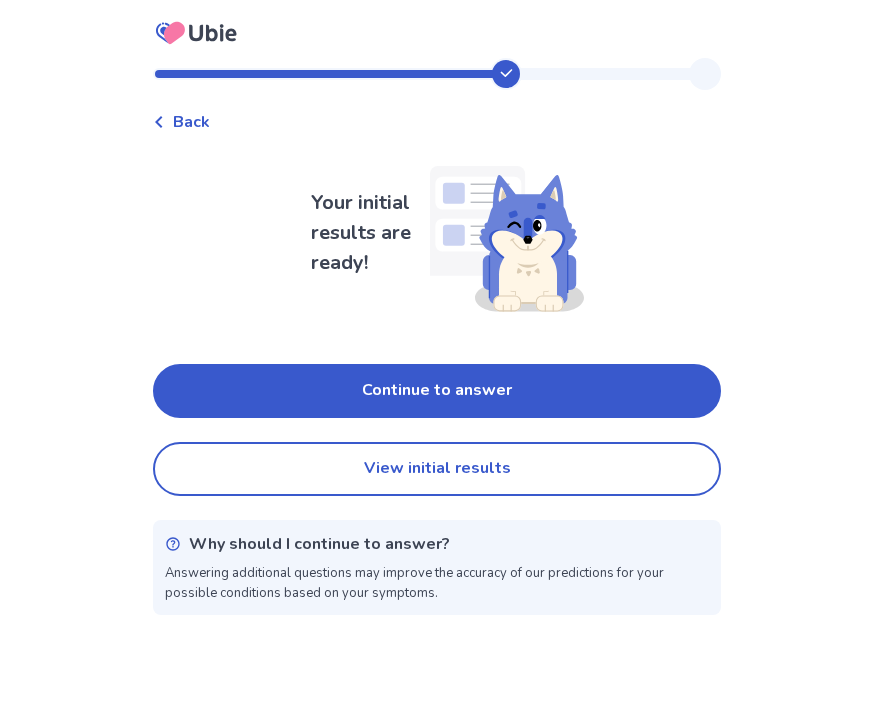 click on "Continue to answer" at bounding box center (437, 391) 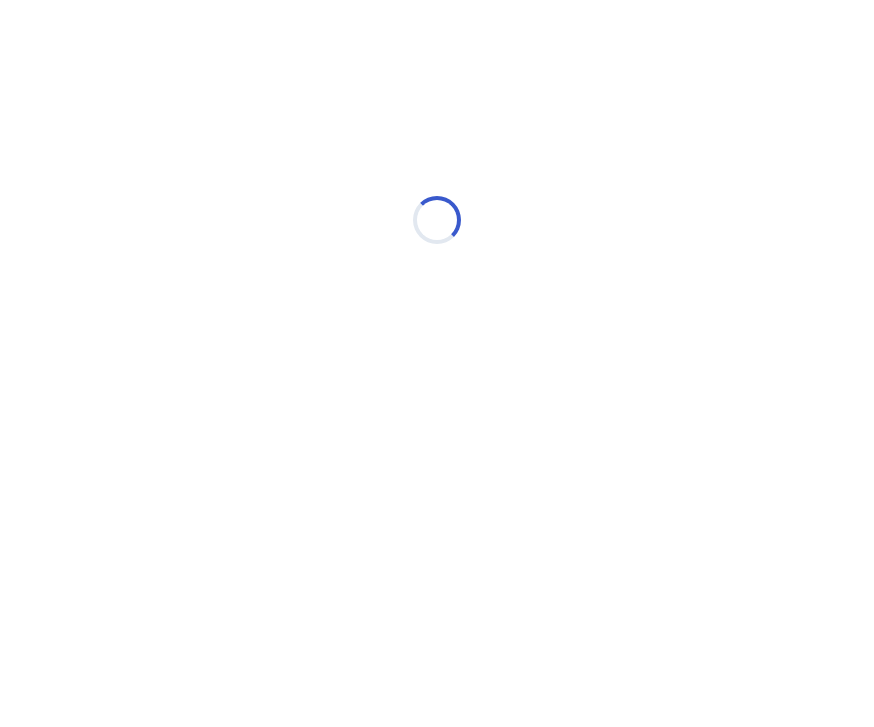 select on "*" 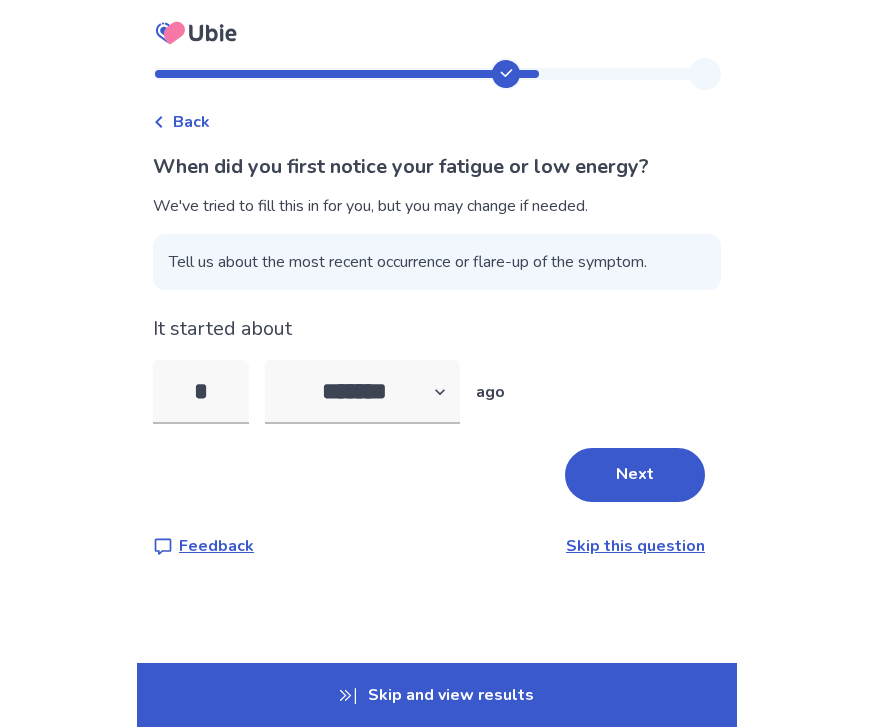 click on "*" at bounding box center (201, 392) 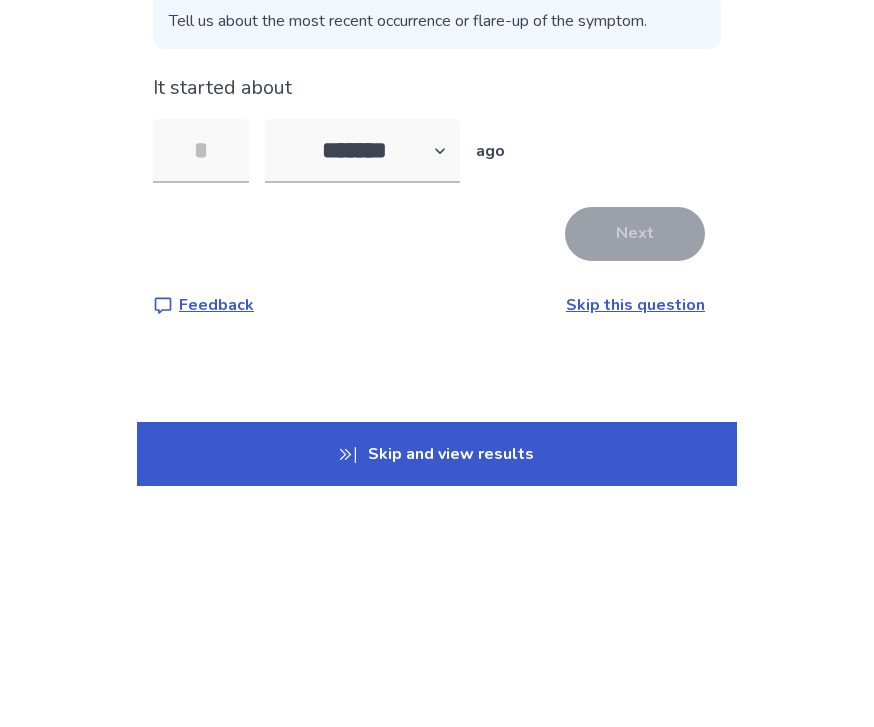 type on "*" 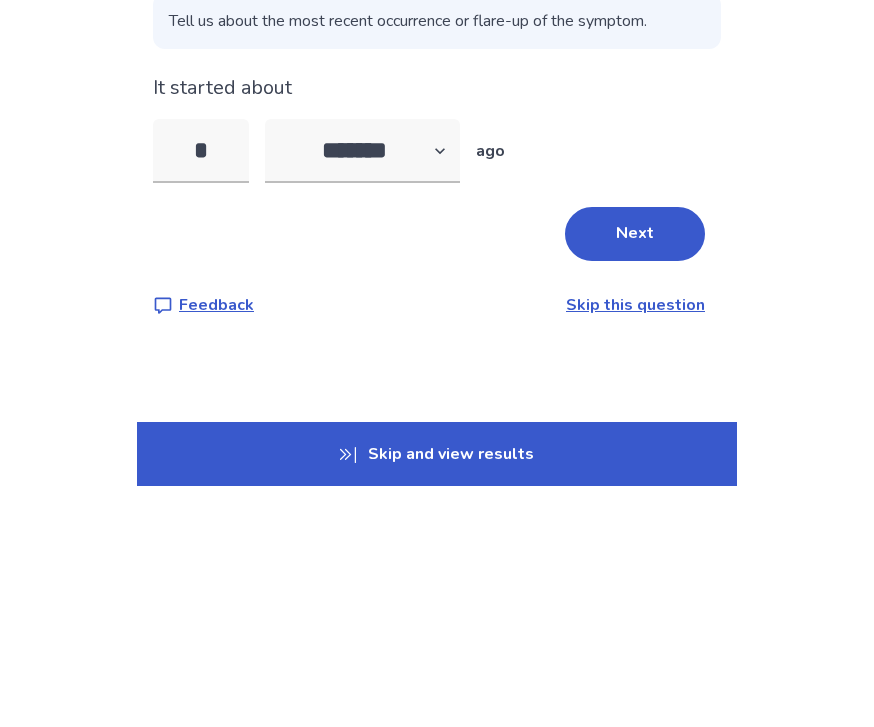 click on "Next" at bounding box center (635, 475) 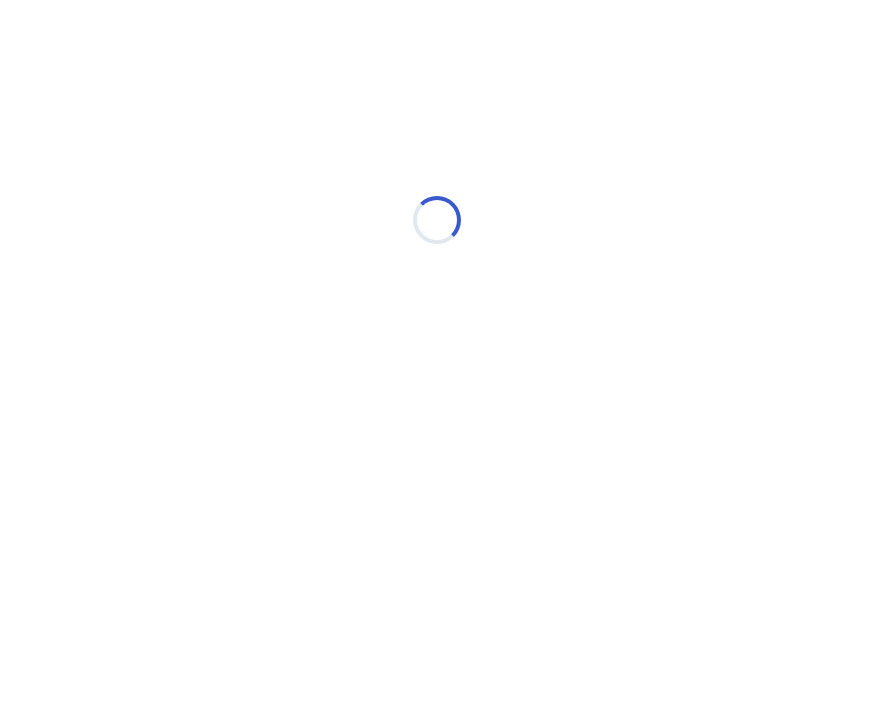 select on "*" 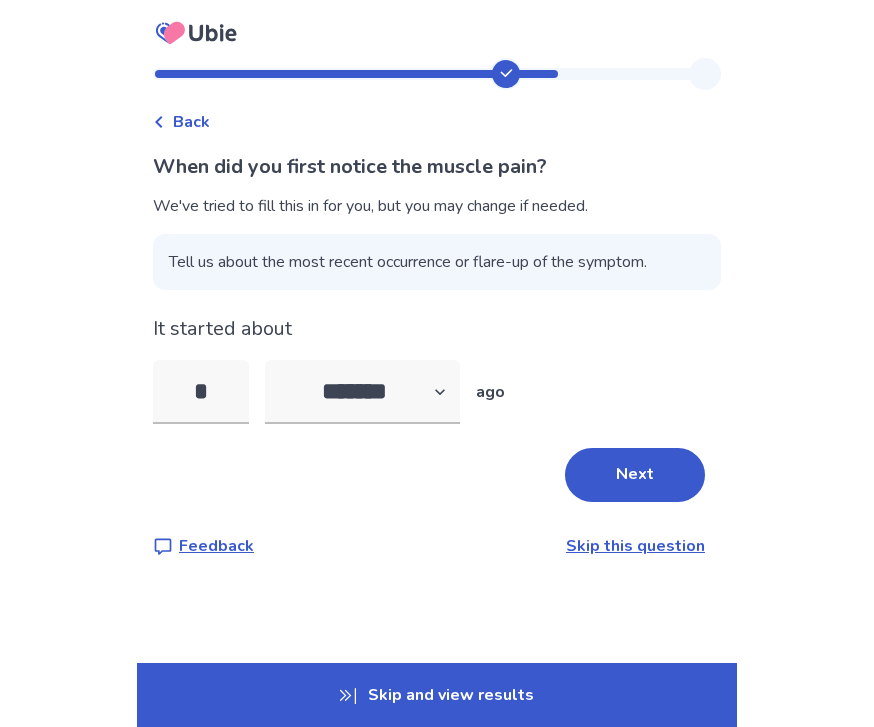 click on "*" at bounding box center (201, 392) 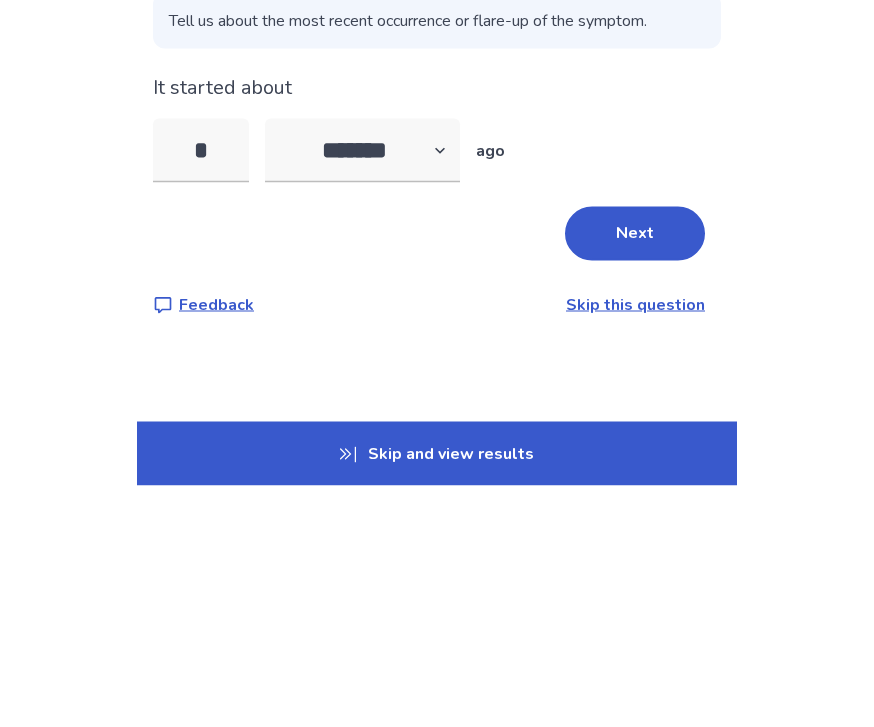 click on "Next" at bounding box center (635, 475) 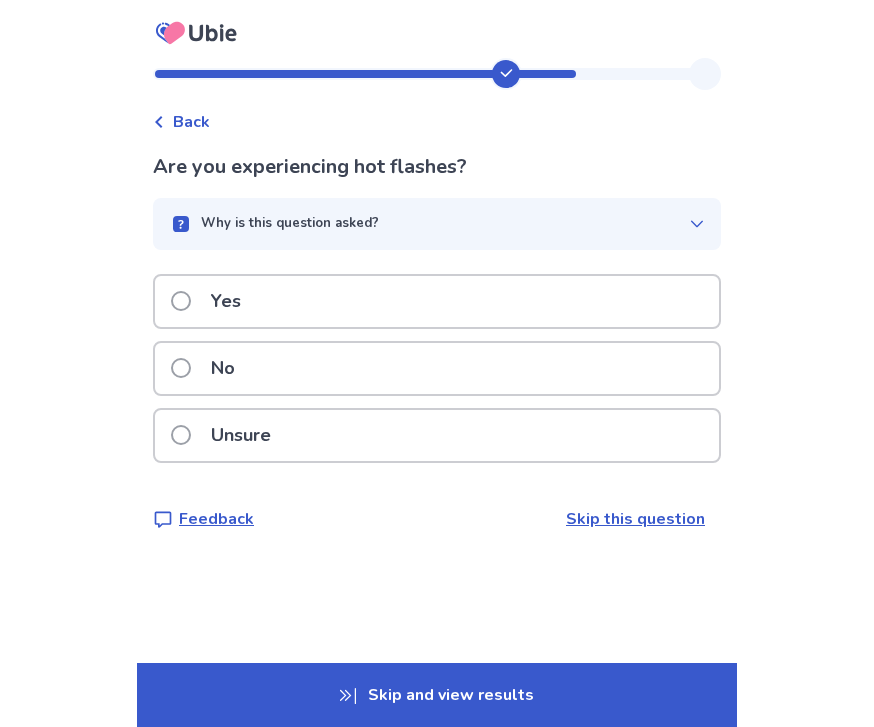 click at bounding box center [181, 301] 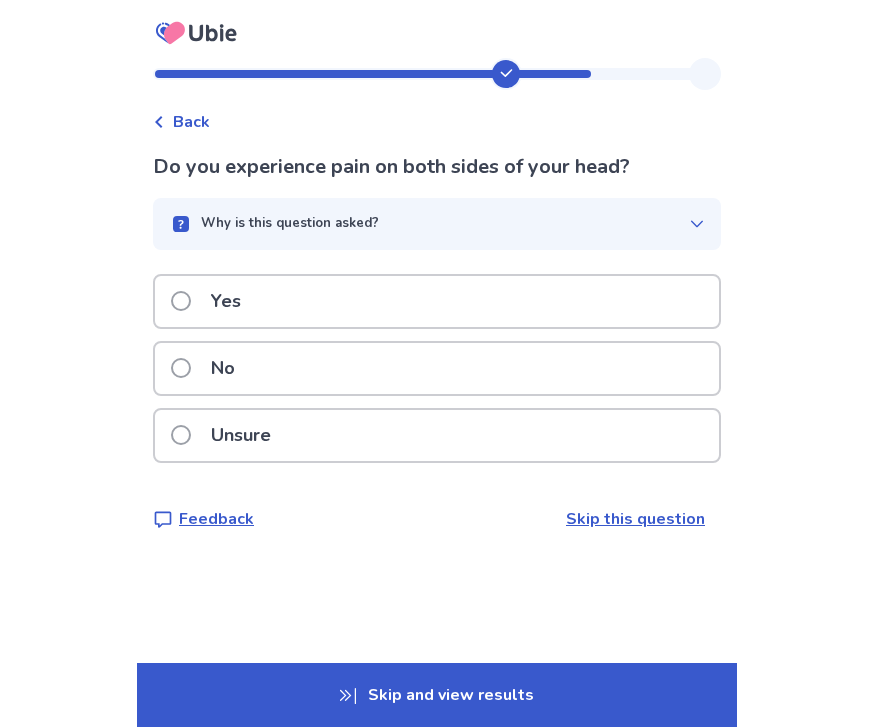 click at bounding box center (181, 301) 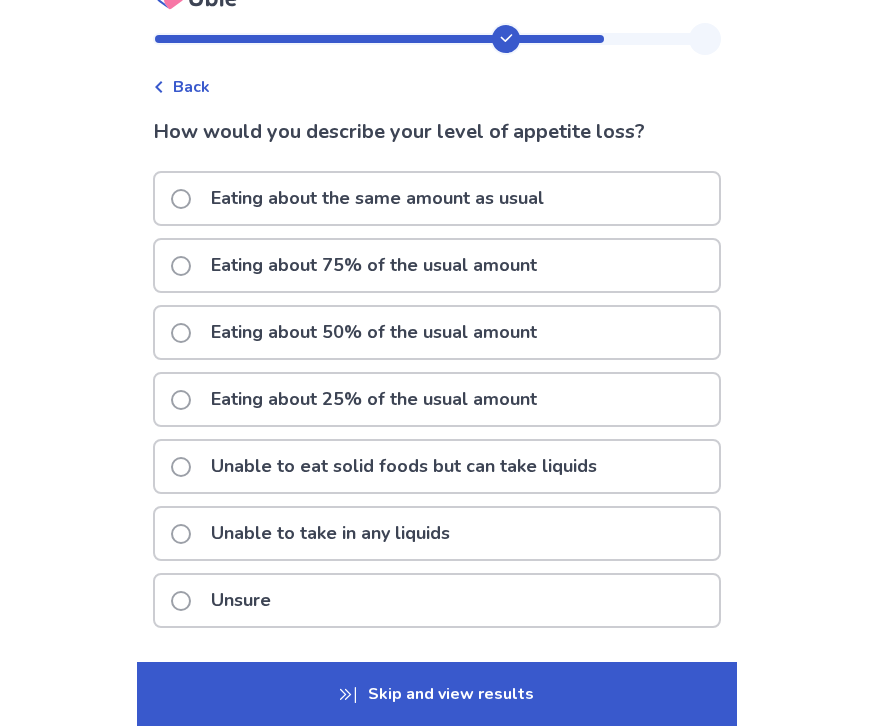 scroll, scrollTop: 36, scrollLeft: 0, axis: vertical 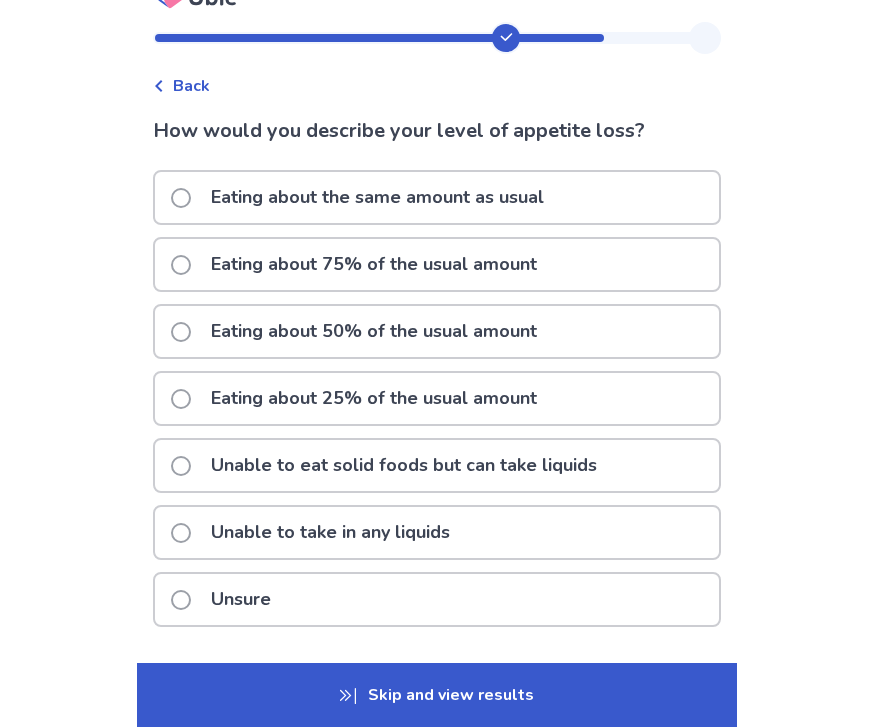 click at bounding box center (181, 399) 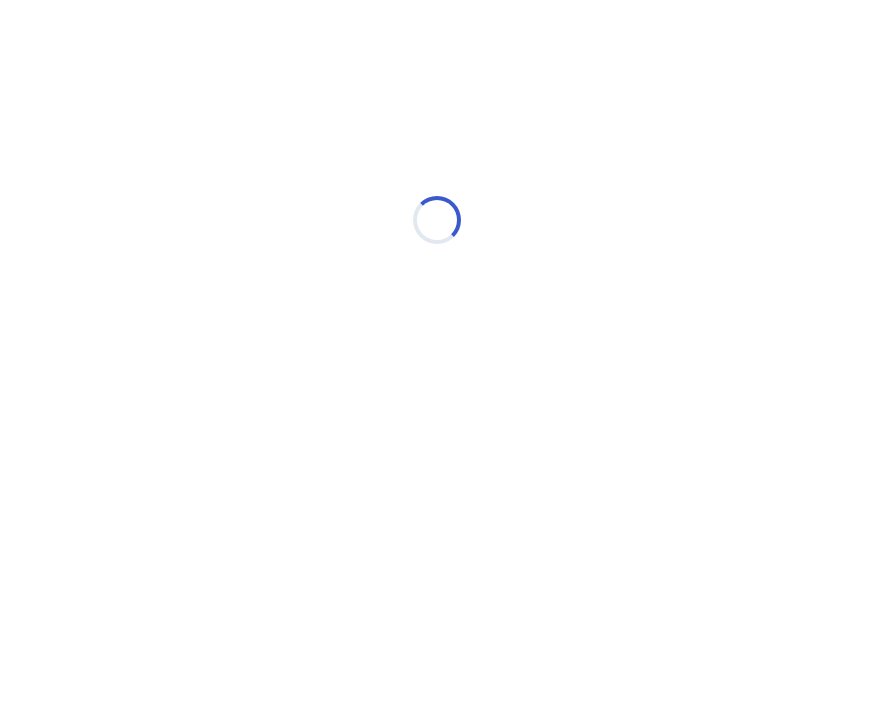 scroll, scrollTop: 0, scrollLeft: 0, axis: both 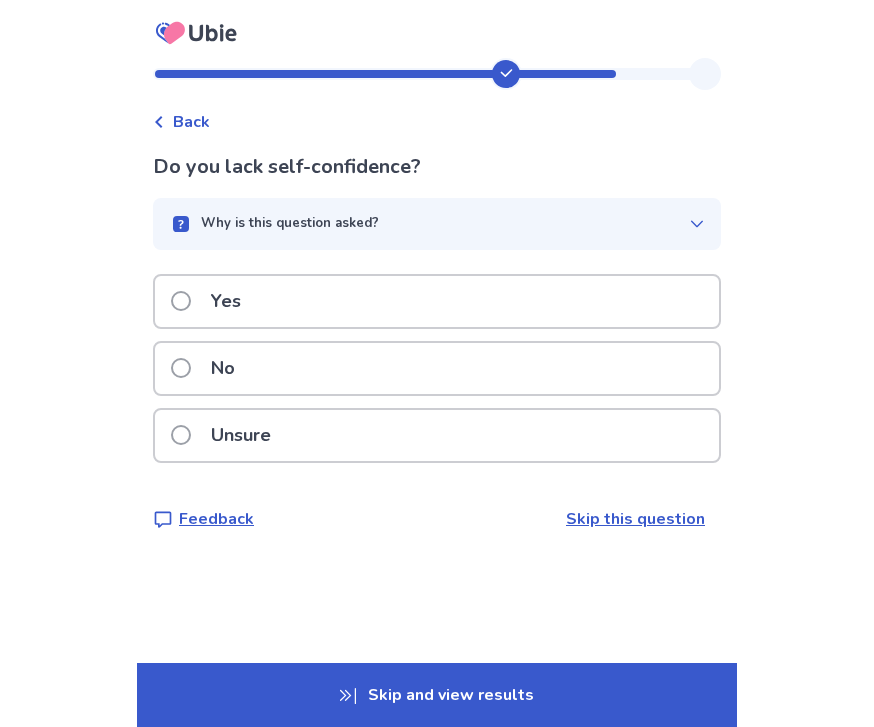 click on "Yes" at bounding box center [437, 301] 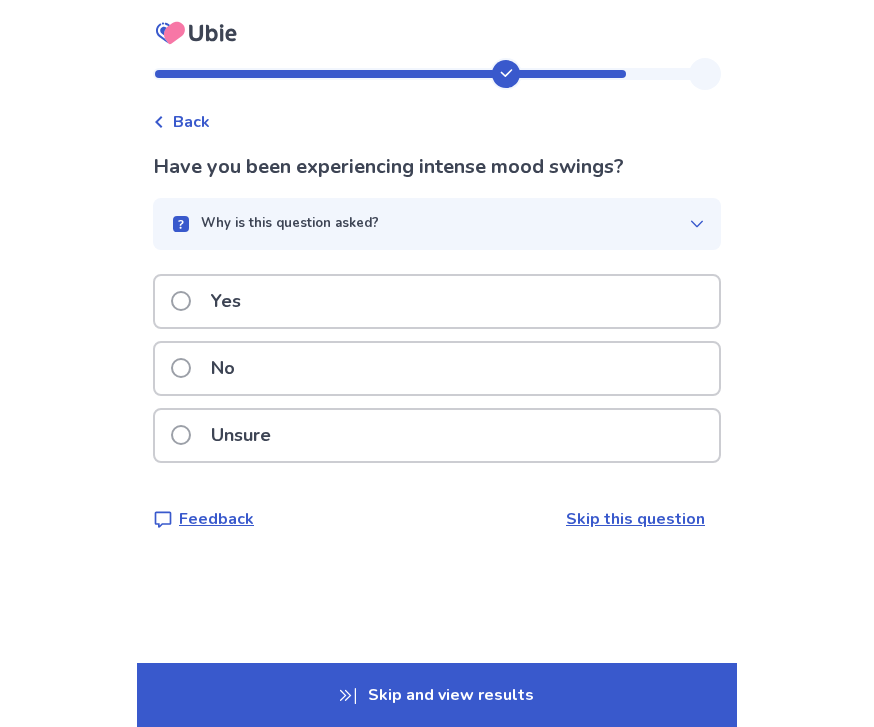 click at bounding box center (181, 368) 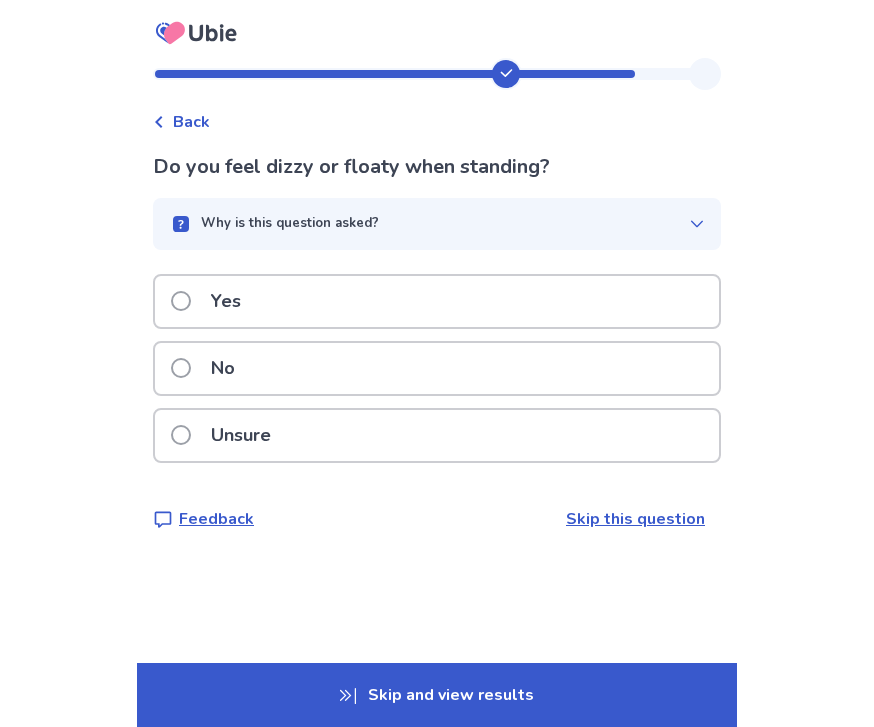 click on "Yes" at bounding box center [212, 301] 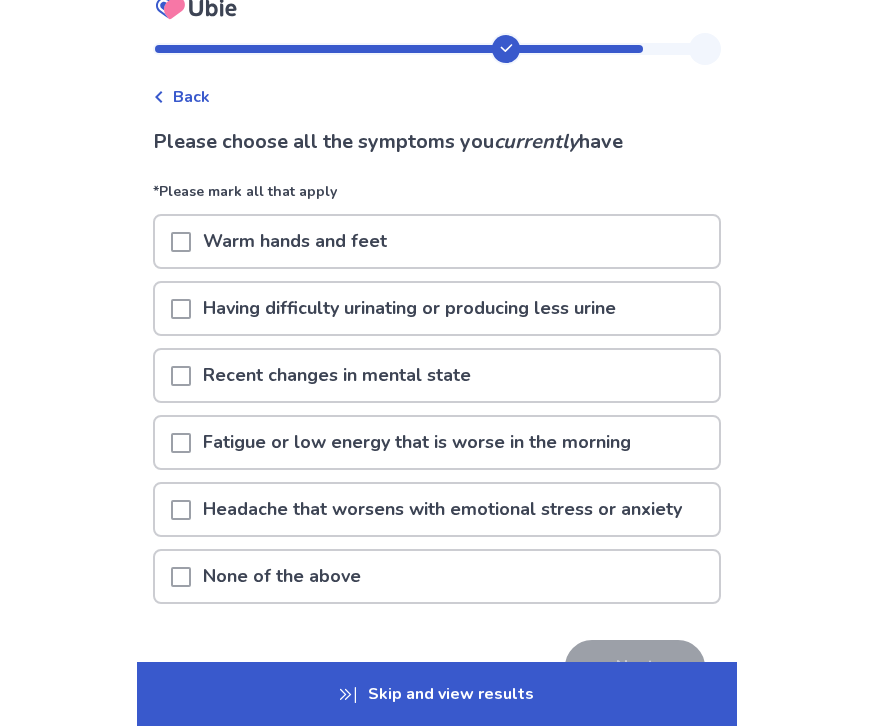 scroll, scrollTop: 52, scrollLeft: 0, axis: vertical 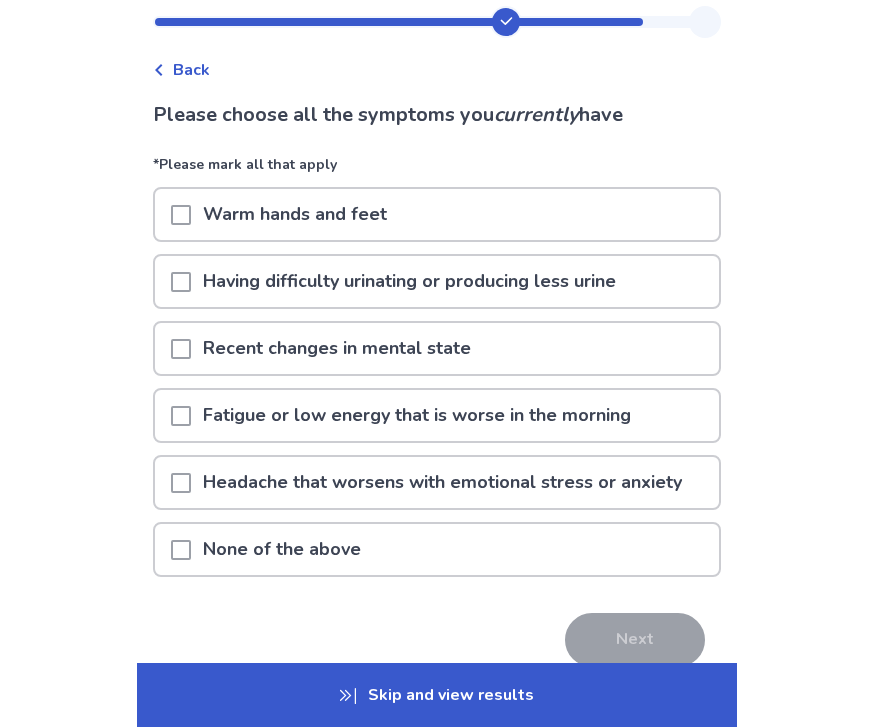 click at bounding box center (181, 215) 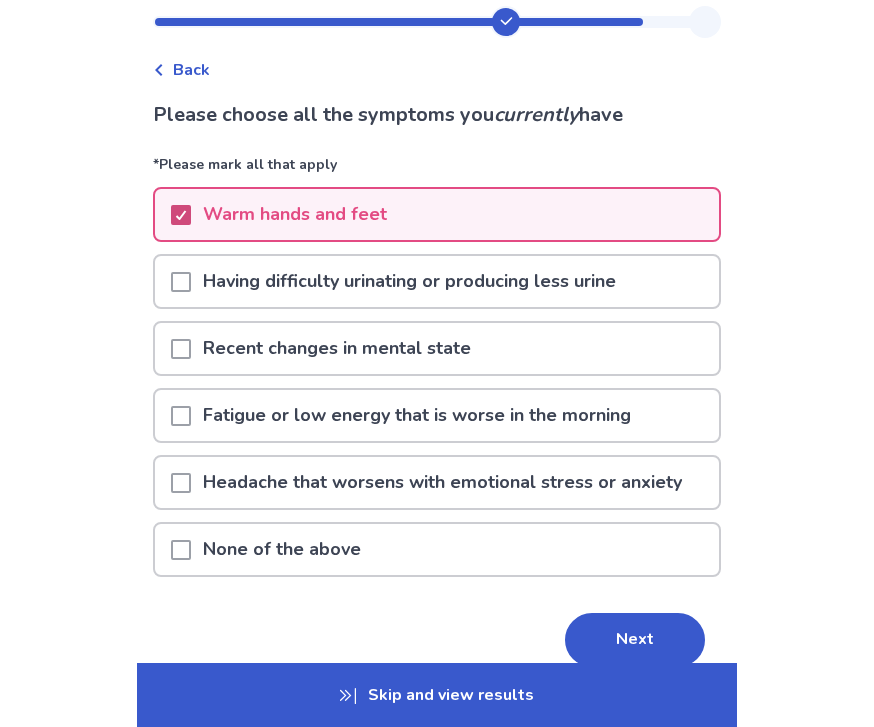click at bounding box center [181, 349] 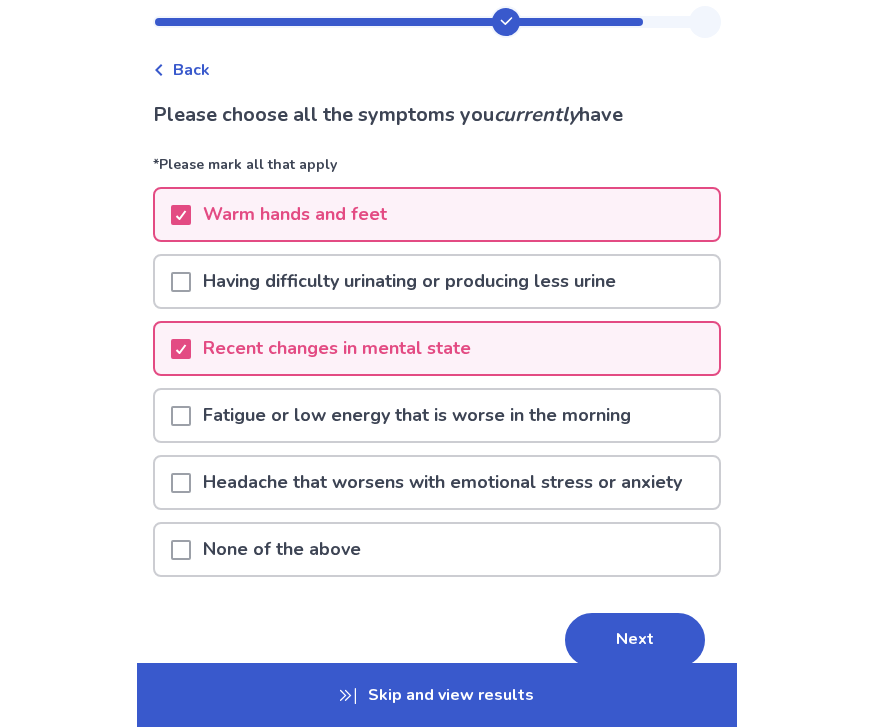 click at bounding box center (181, 416) 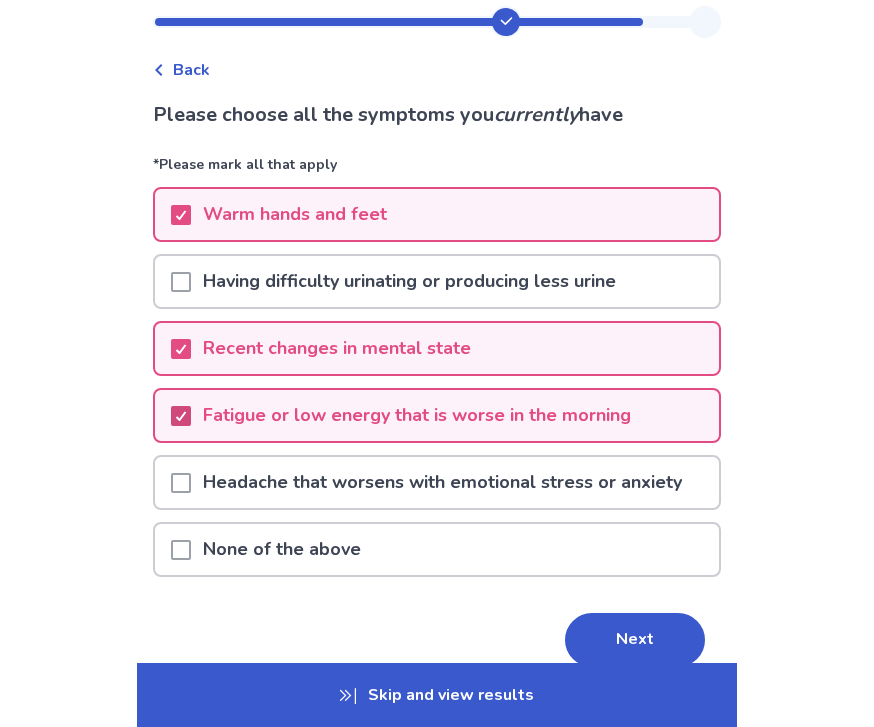 click at bounding box center (181, 482) 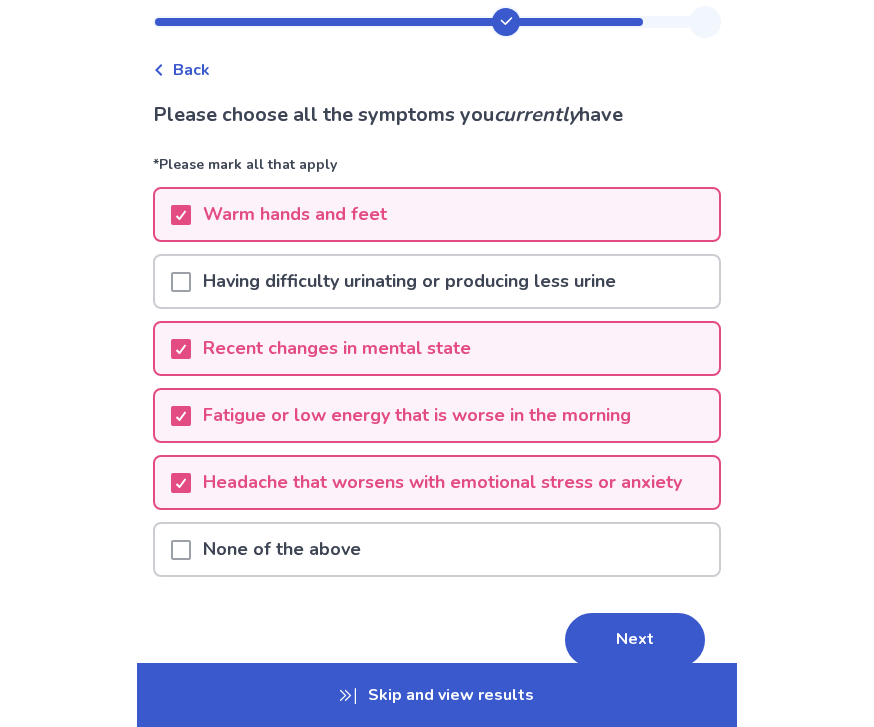 click on "Next" at bounding box center (635, 640) 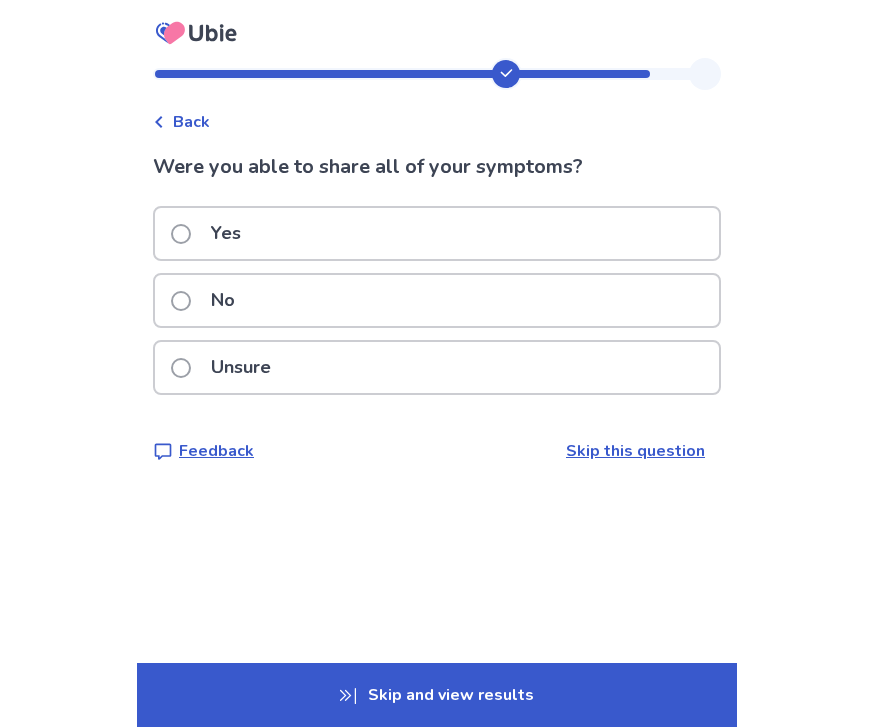 click on "Yes" at bounding box center [437, 233] 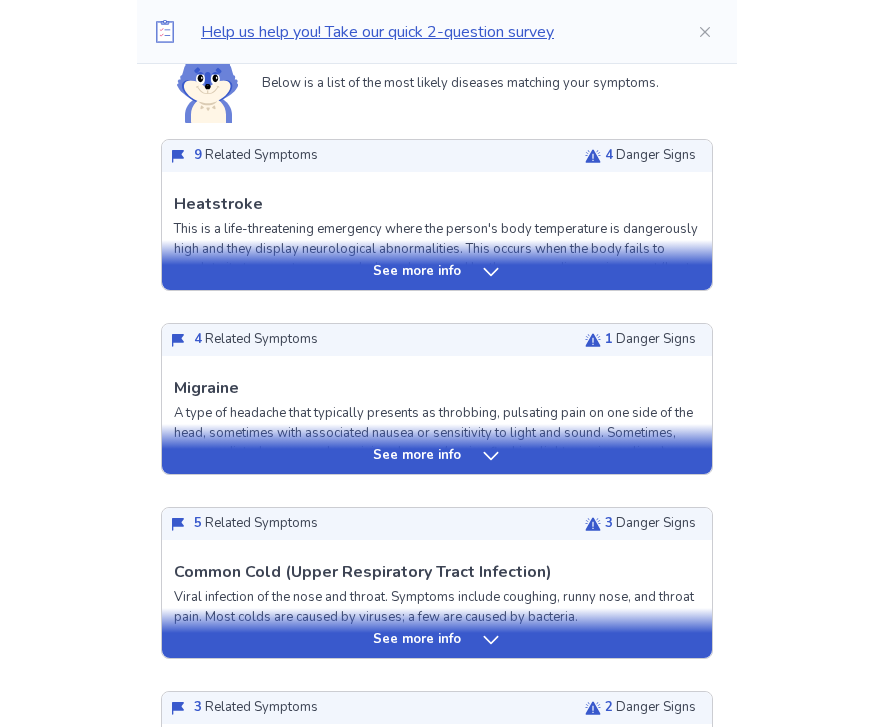 scroll, scrollTop: 481, scrollLeft: 0, axis: vertical 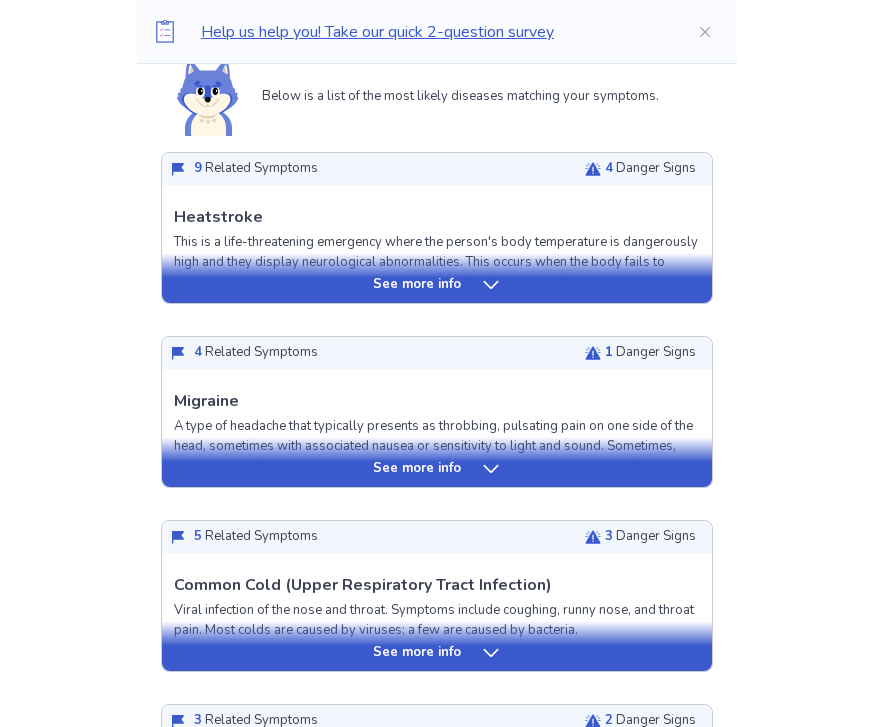 click on "See more info" at bounding box center (437, 286) 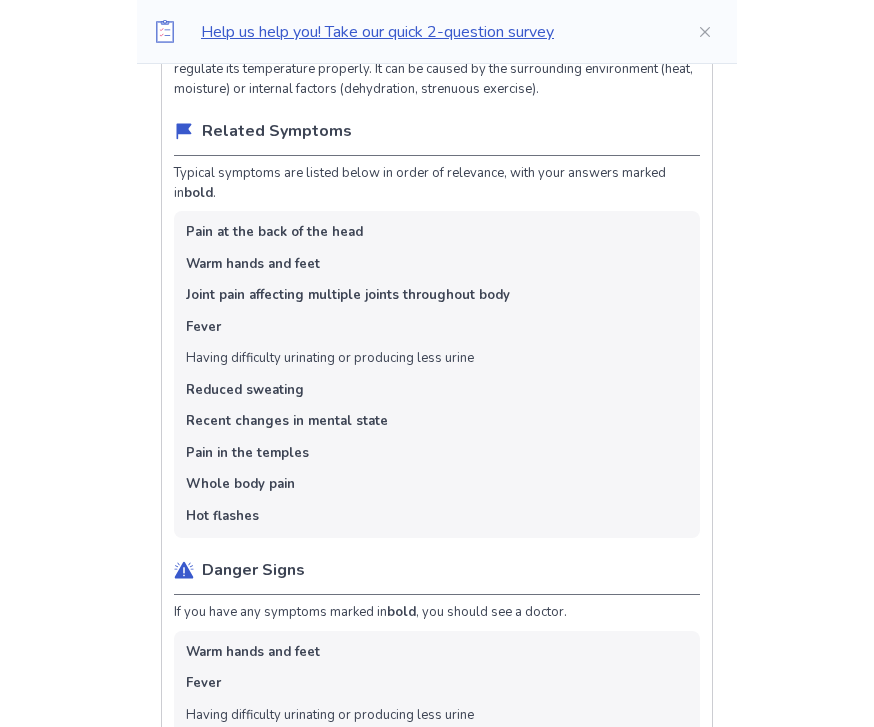 scroll, scrollTop: 545, scrollLeft: 0, axis: vertical 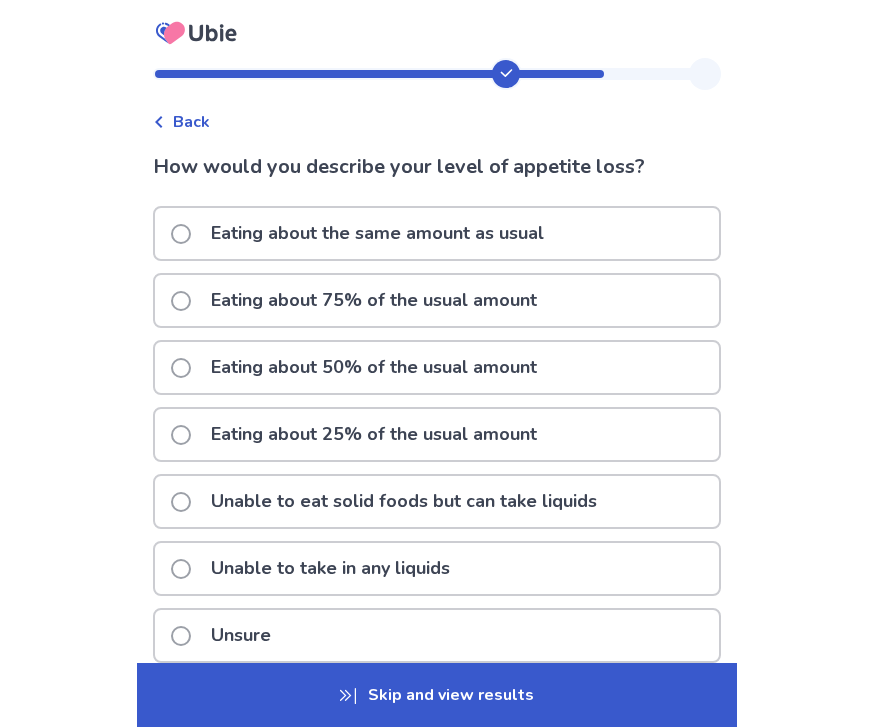click on "Back" at bounding box center (191, 122) 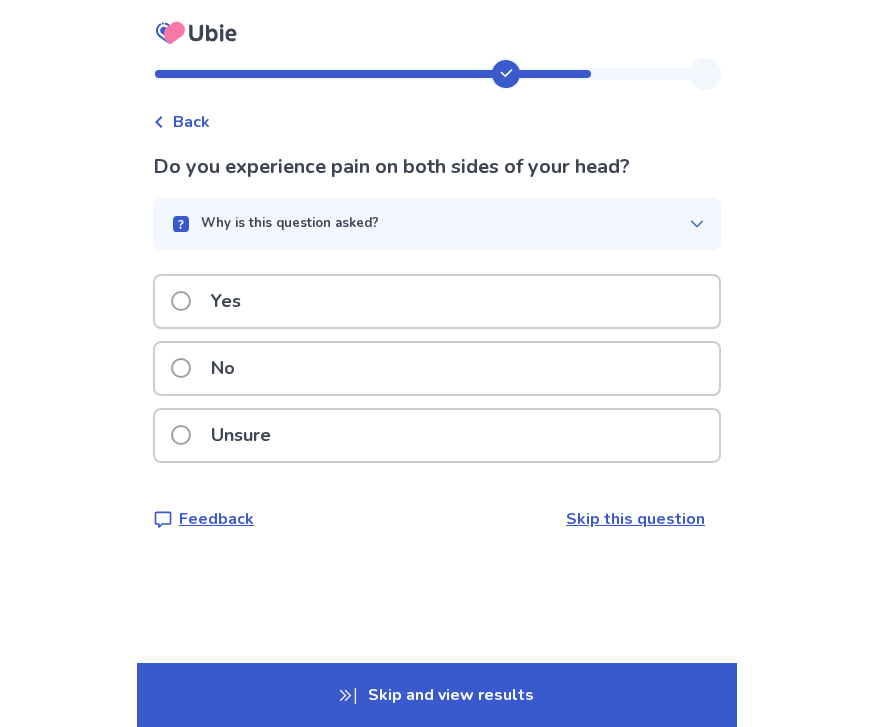 scroll, scrollTop: 64, scrollLeft: 0, axis: vertical 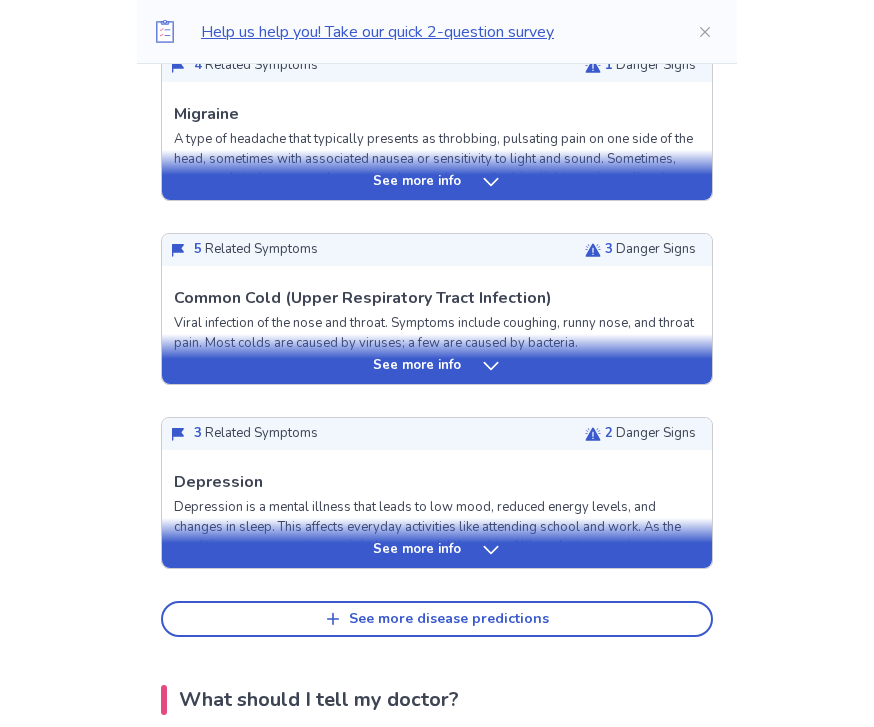 click on "See more info" at bounding box center [437, 359] 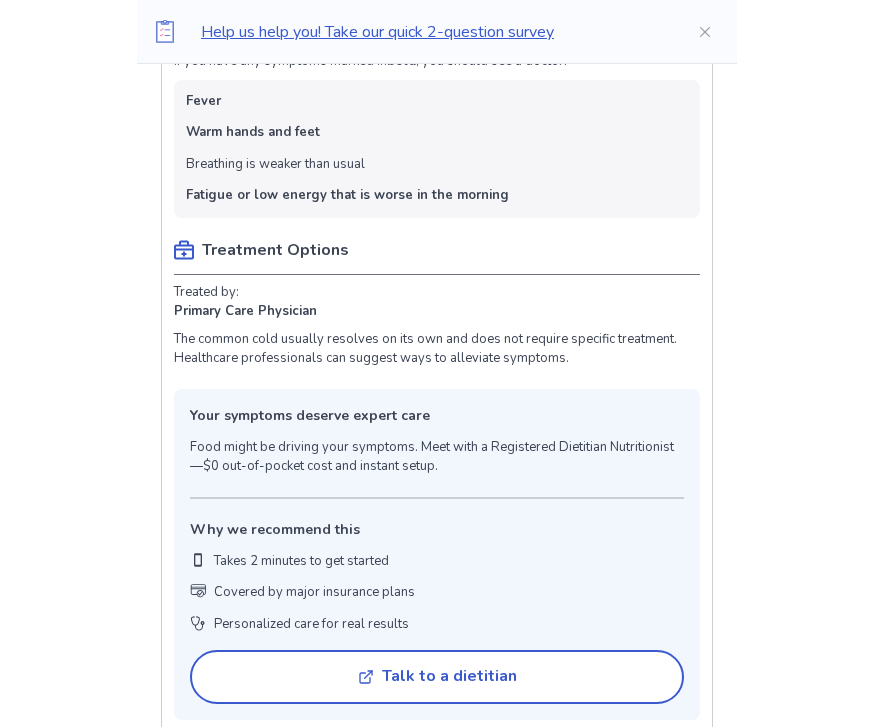 scroll, scrollTop: 1380, scrollLeft: 0, axis: vertical 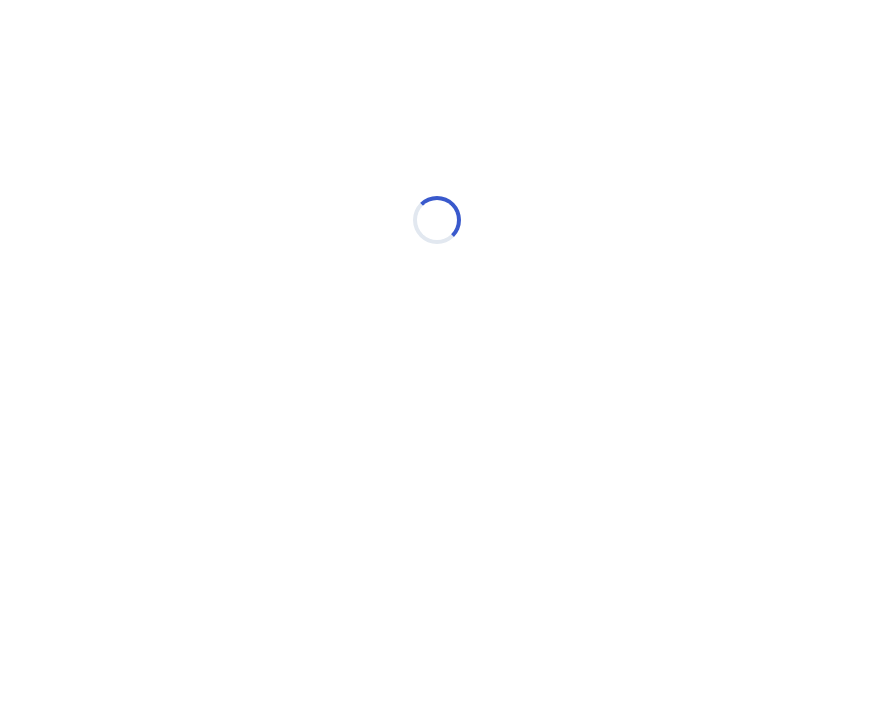 select on "*" 